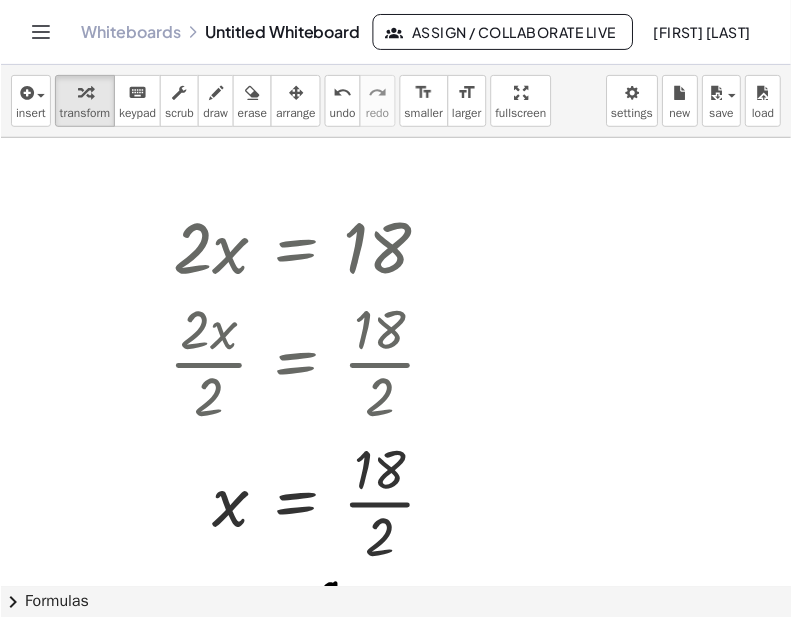 scroll, scrollTop: 0, scrollLeft: 0, axis: both 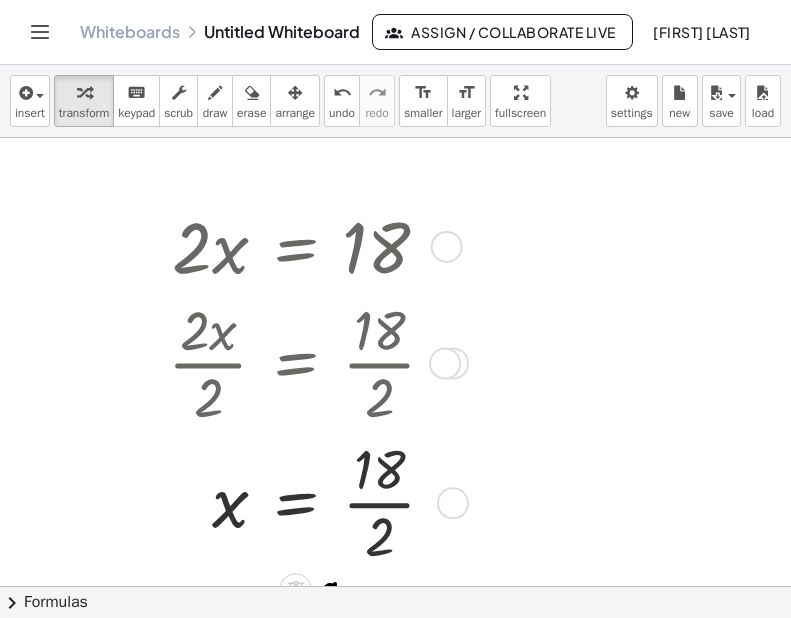 click at bounding box center [310, 245] 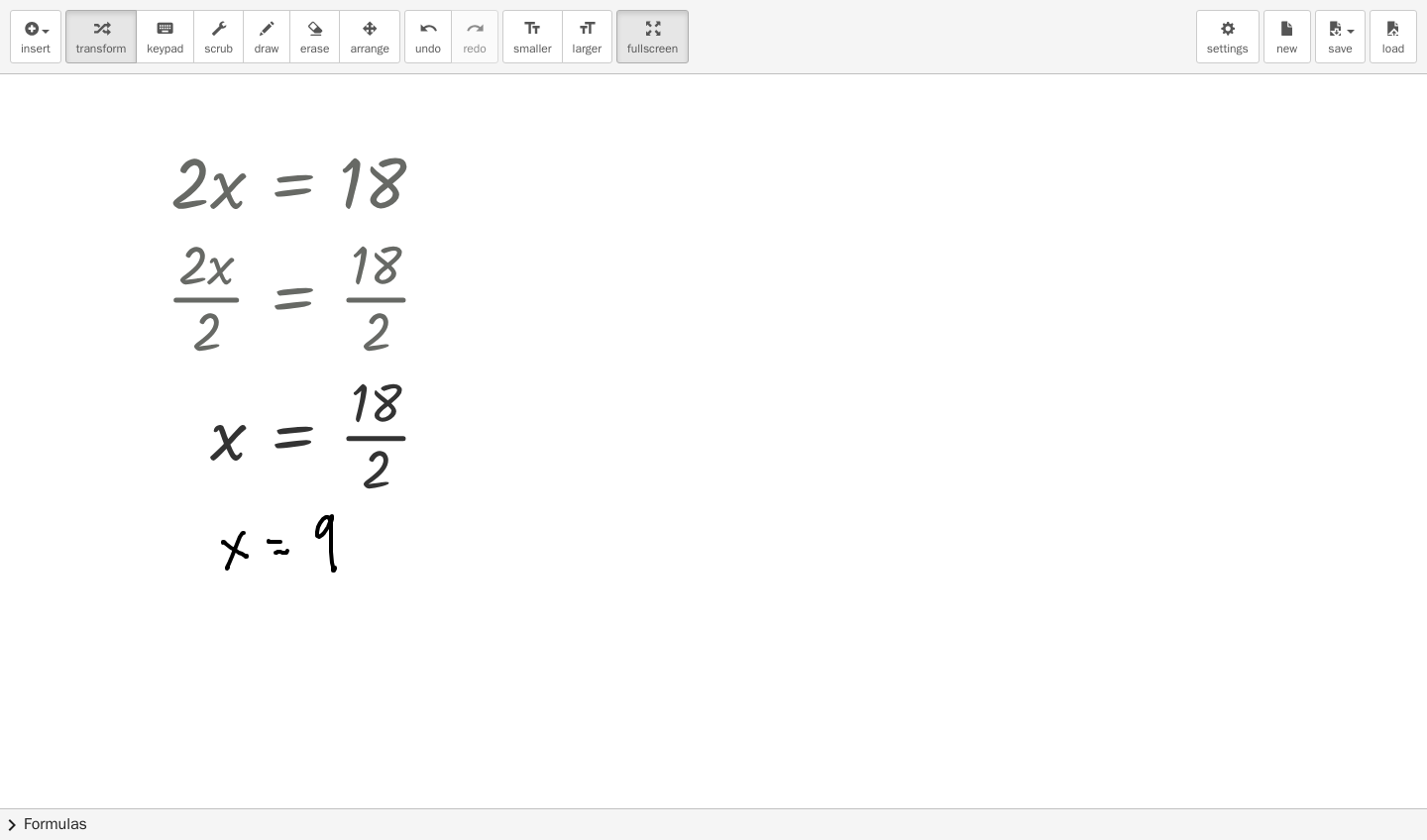 click at bounding box center (307, 296) 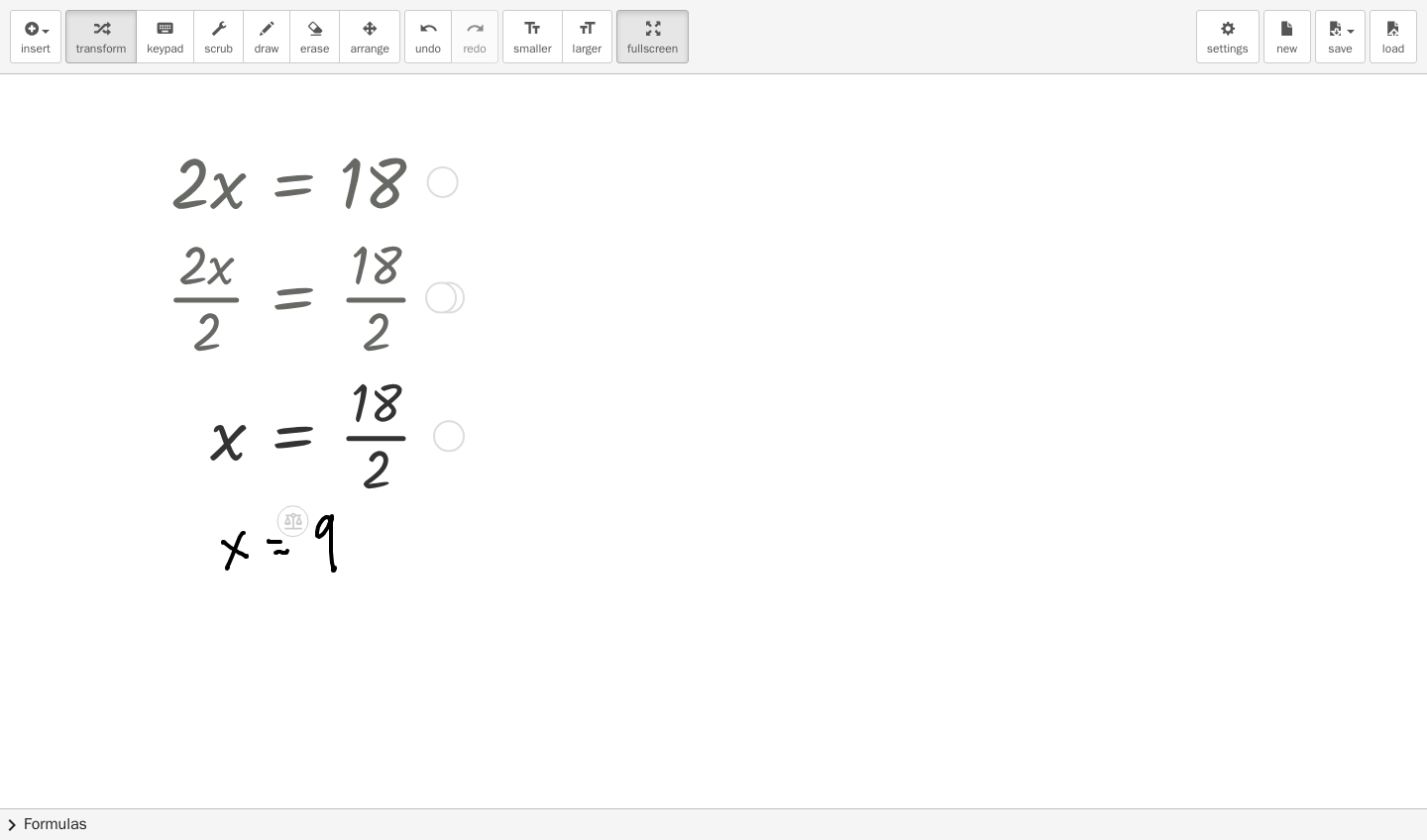 click at bounding box center (307, 296) 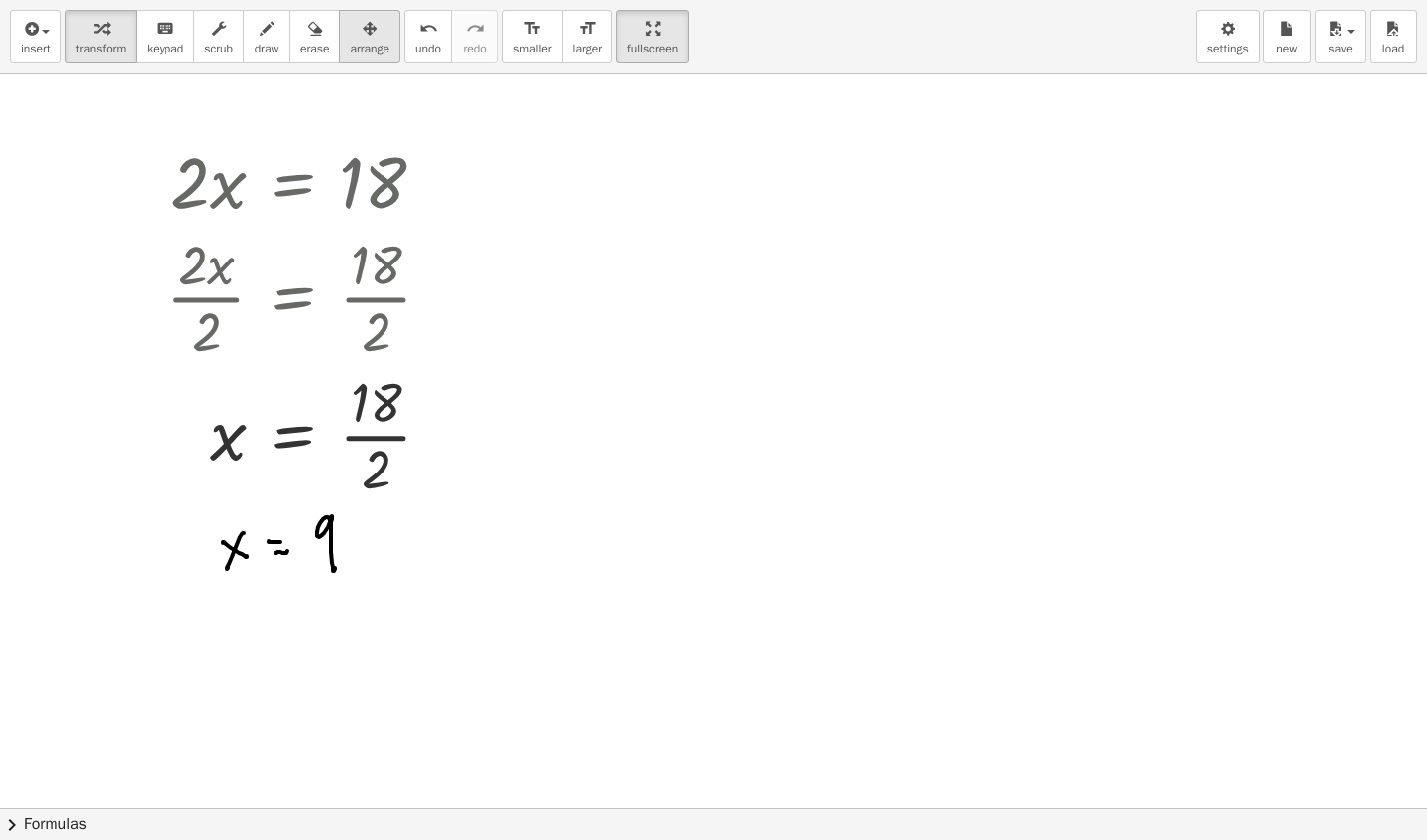 click on "arrange" at bounding box center (370, 49) 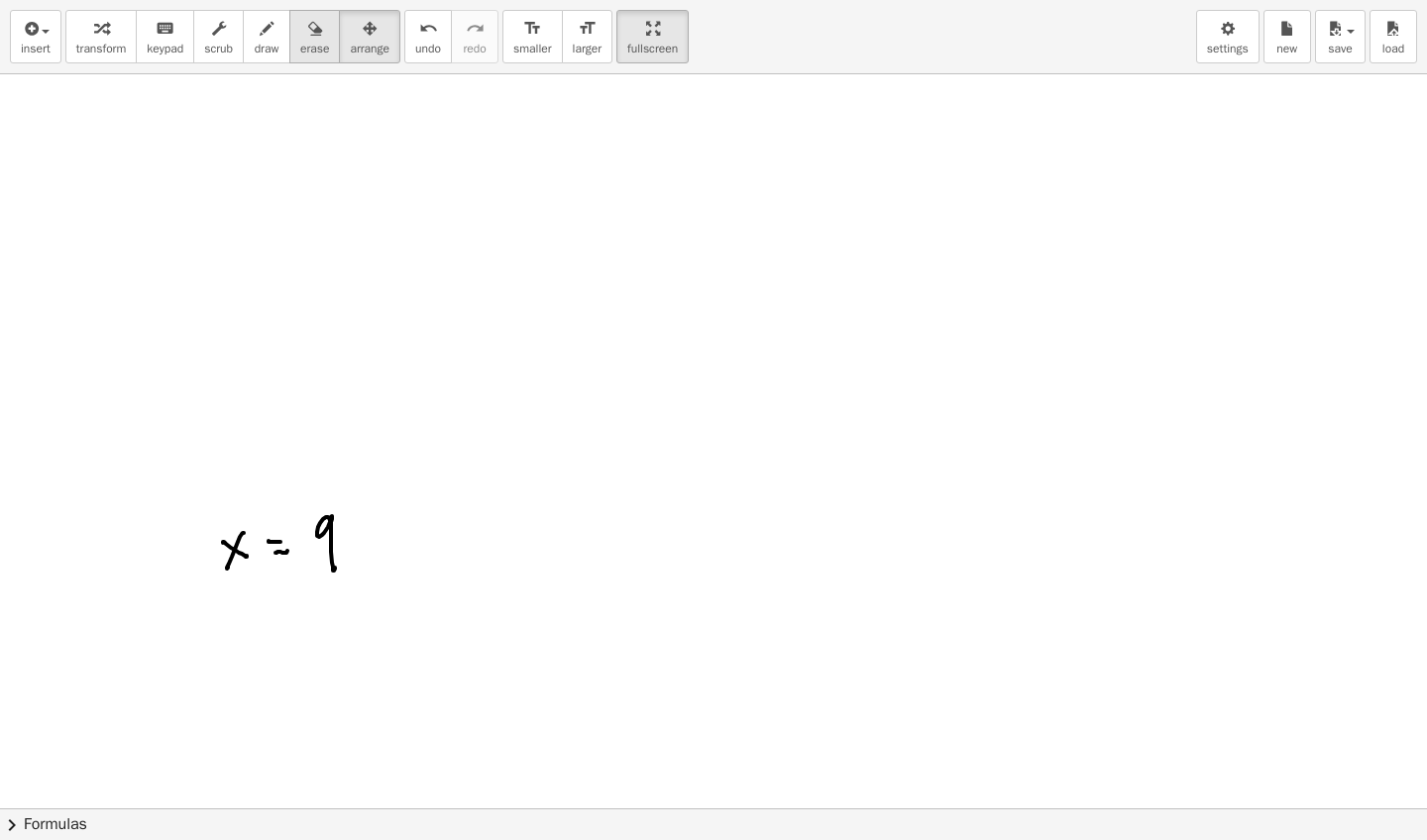 click at bounding box center (315, 29) 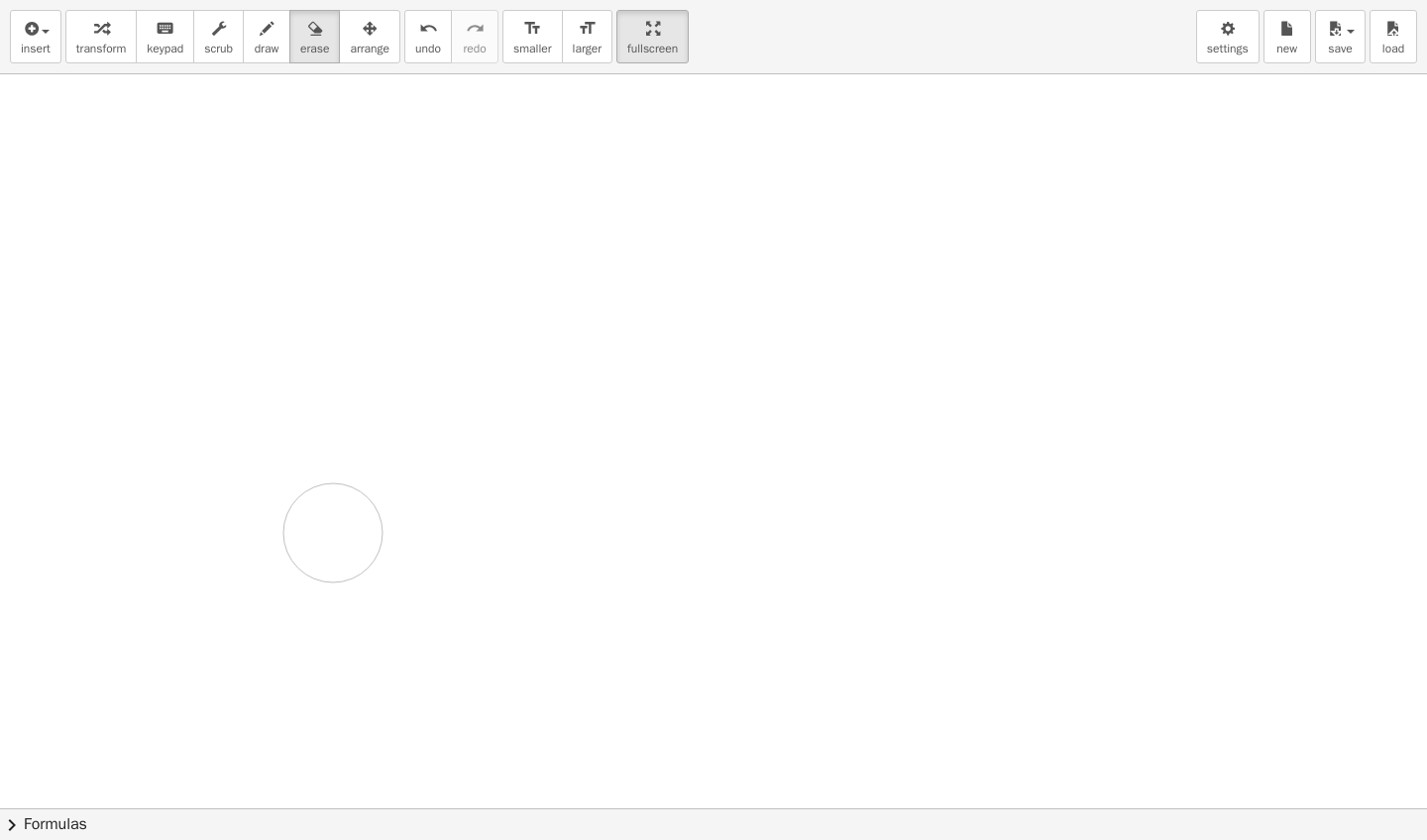 drag, startPoint x: 188, startPoint y: 547, endPoint x: 347, endPoint y: 535, distance: 159.45219 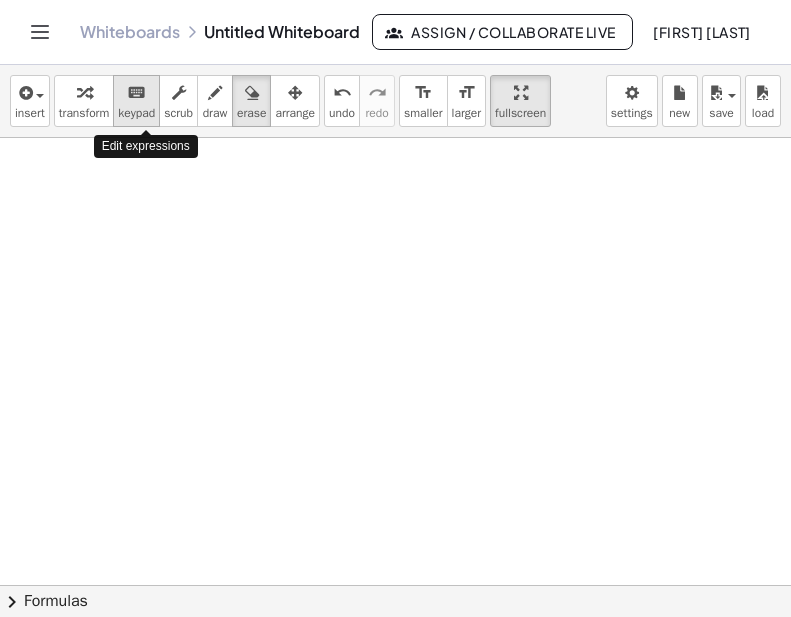 click on "keypad" at bounding box center [136, 113] 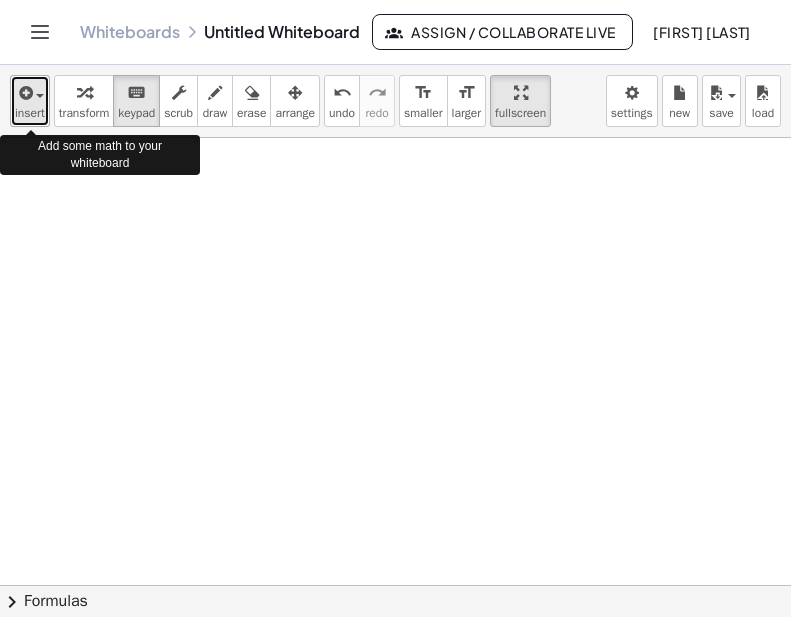 click at bounding box center [30, 92] 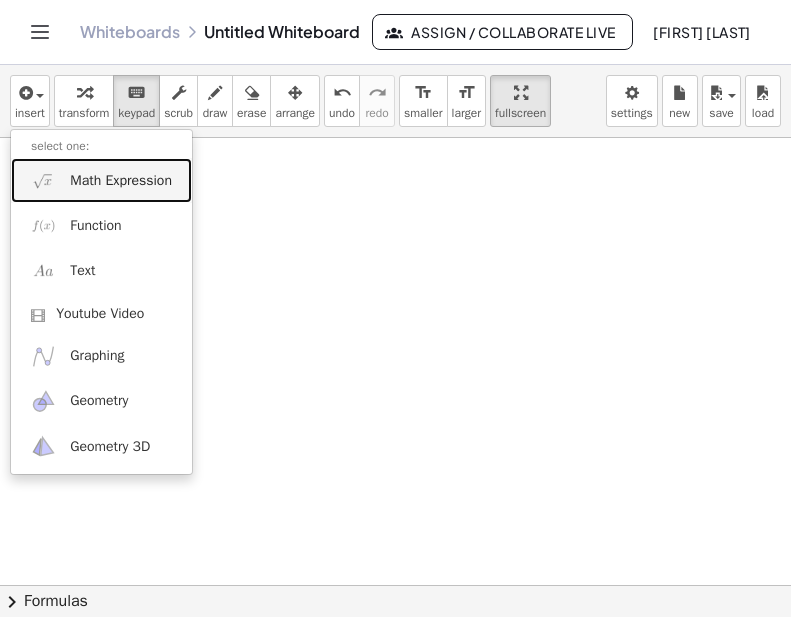 click on "Math Expression" at bounding box center (121, 181) 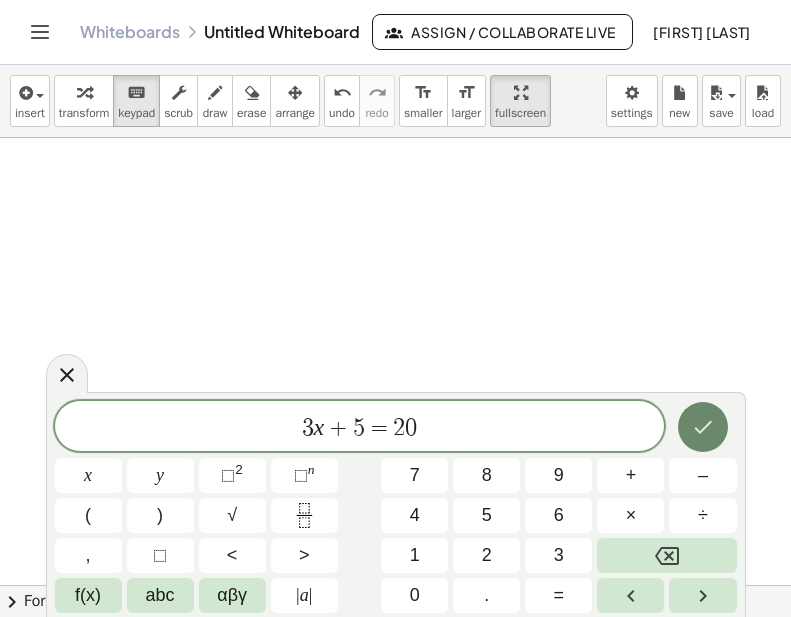 click 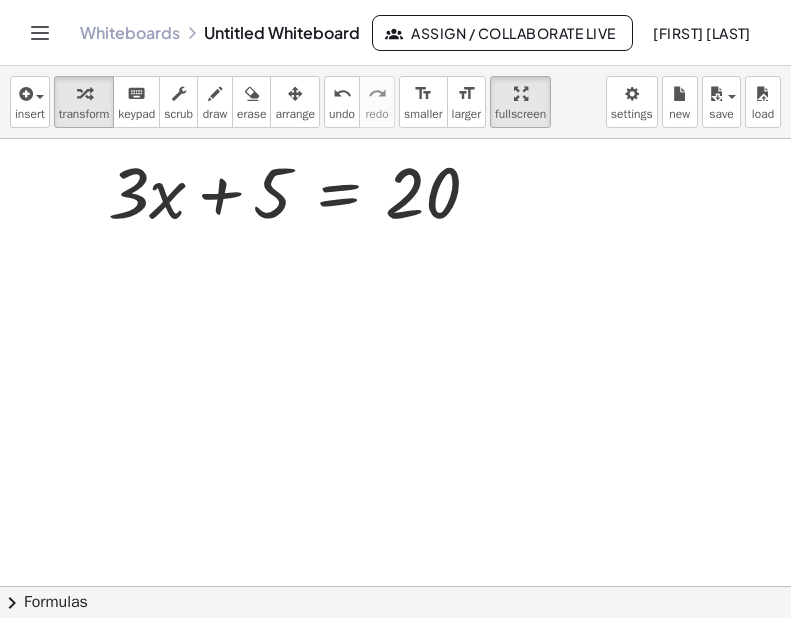 scroll, scrollTop: 45, scrollLeft: 0, axis: vertical 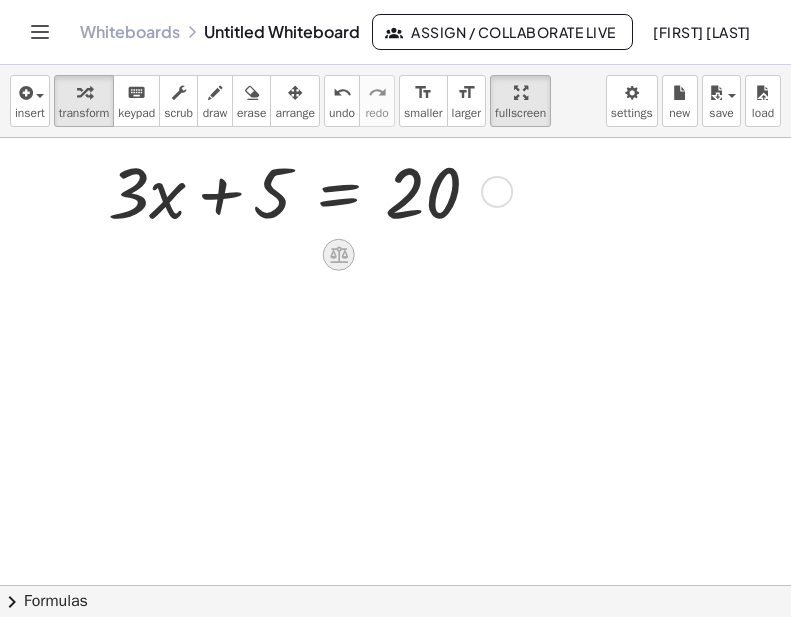 click at bounding box center [339, 255] 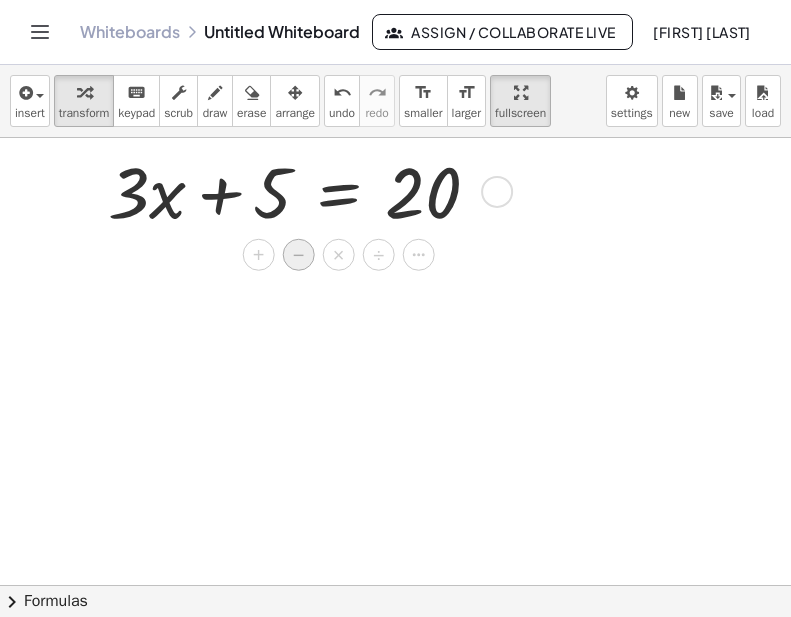 click on "−" at bounding box center [299, 255] 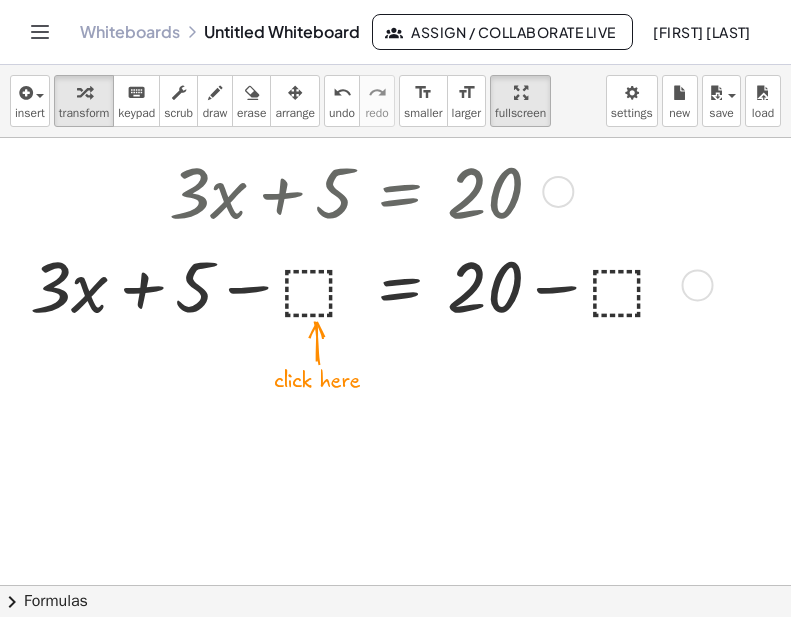 click at bounding box center (363, 284) 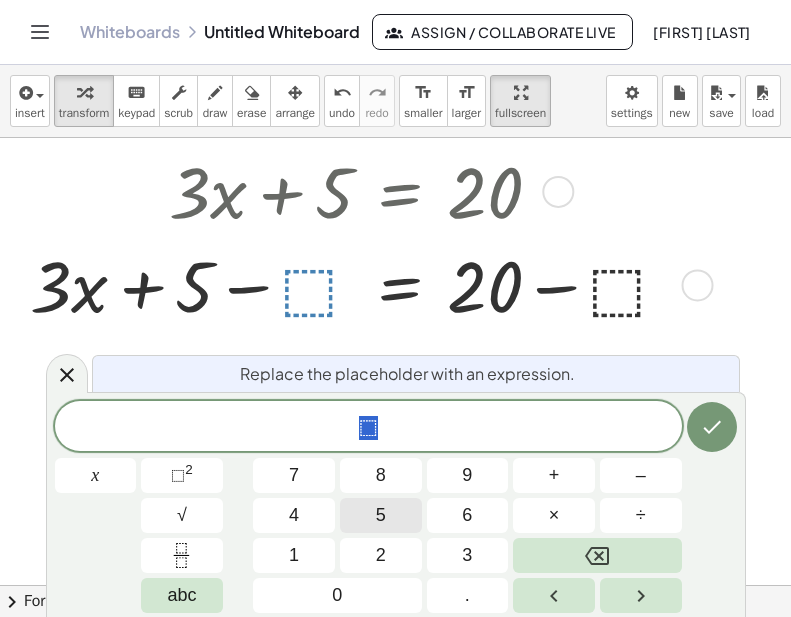 click on "5" at bounding box center [381, 515] 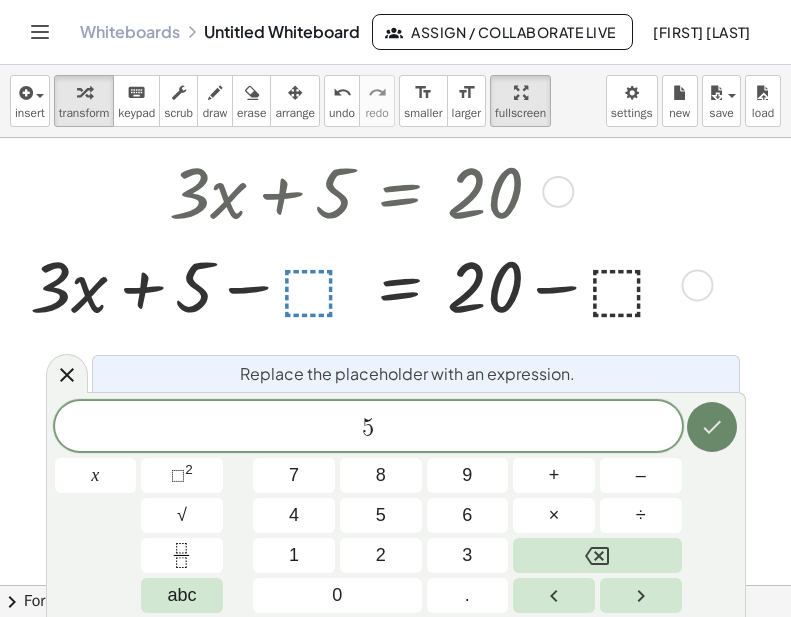click 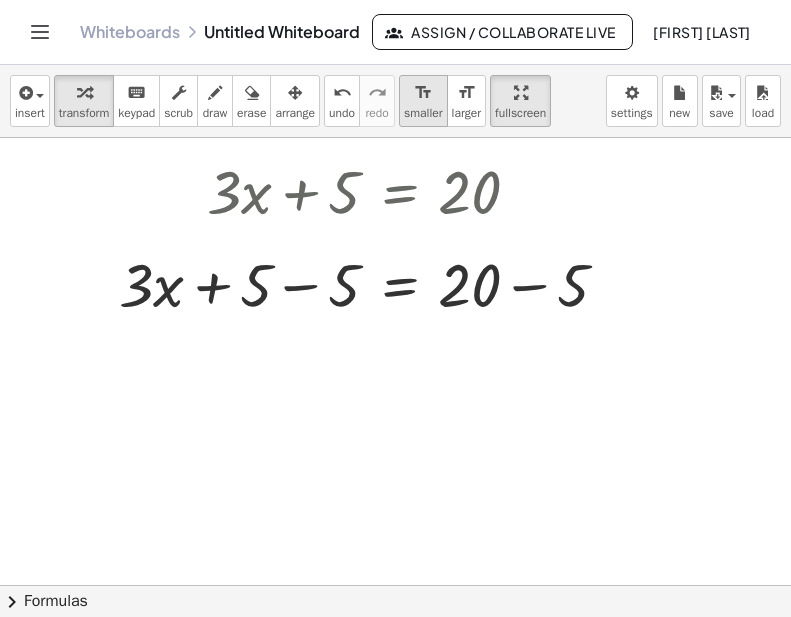 click on "smaller" at bounding box center [423, 113] 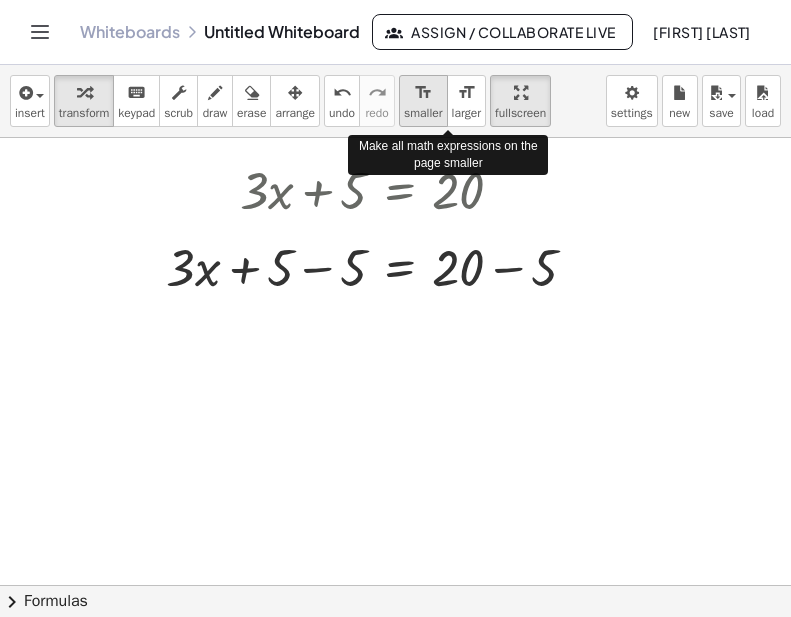 click on "smaller" at bounding box center [423, 113] 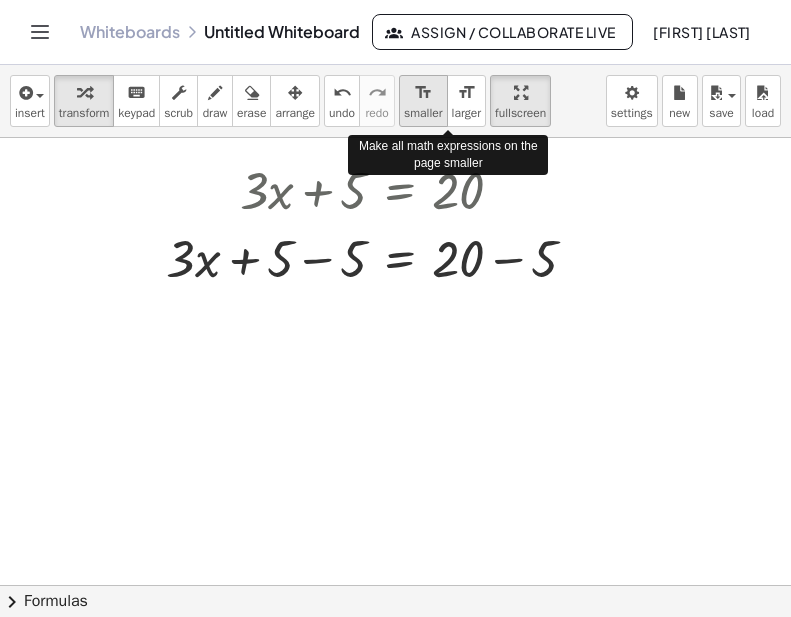 click on "smaller" at bounding box center (423, 113) 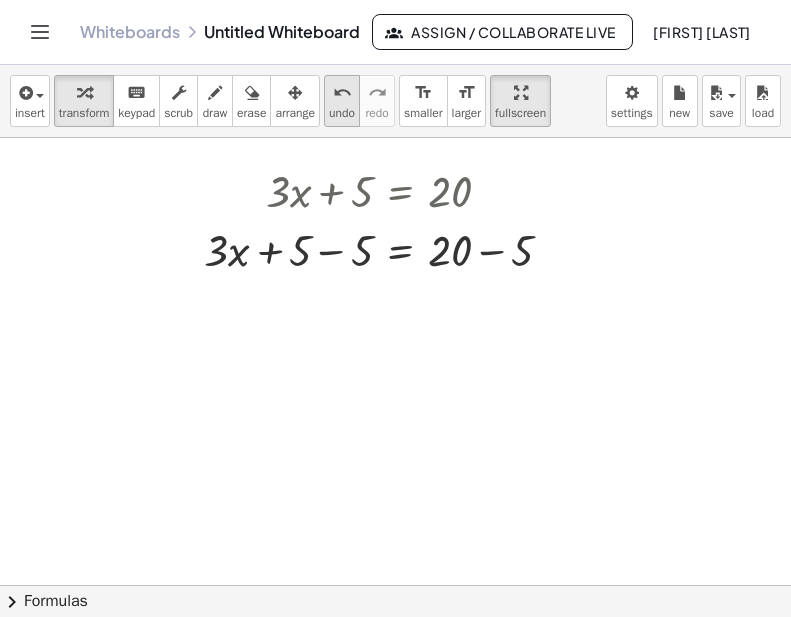click on "undo" at bounding box center [342, 113] 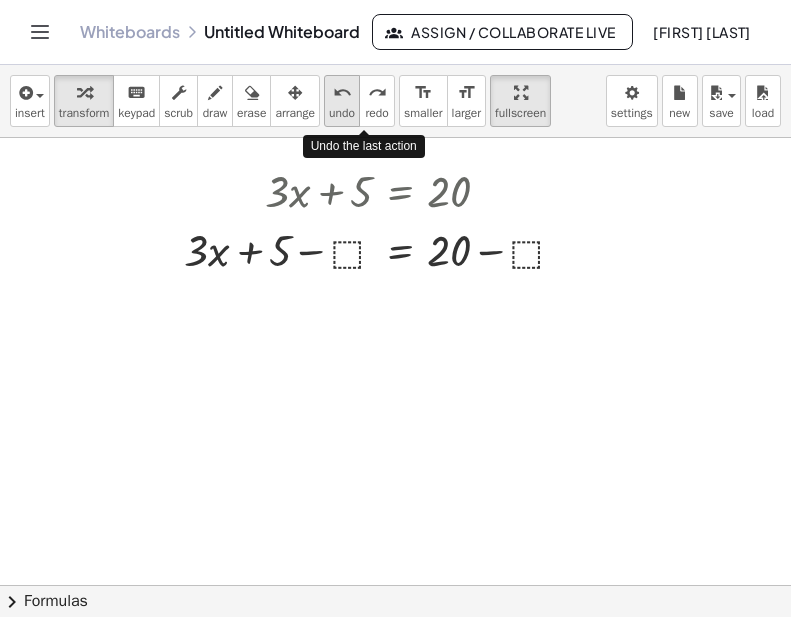 click on "undo" at bounding box center (342, 113) 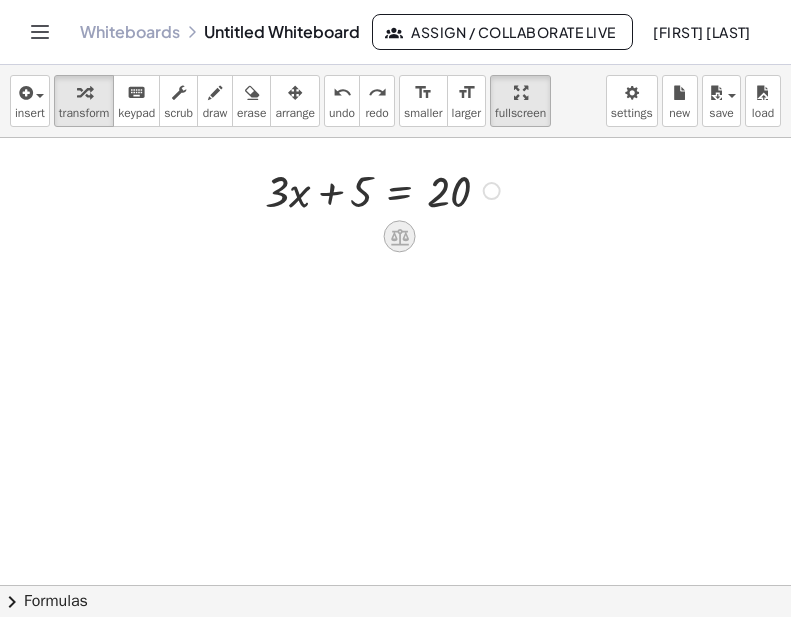 click at bounding box center (400, 237) 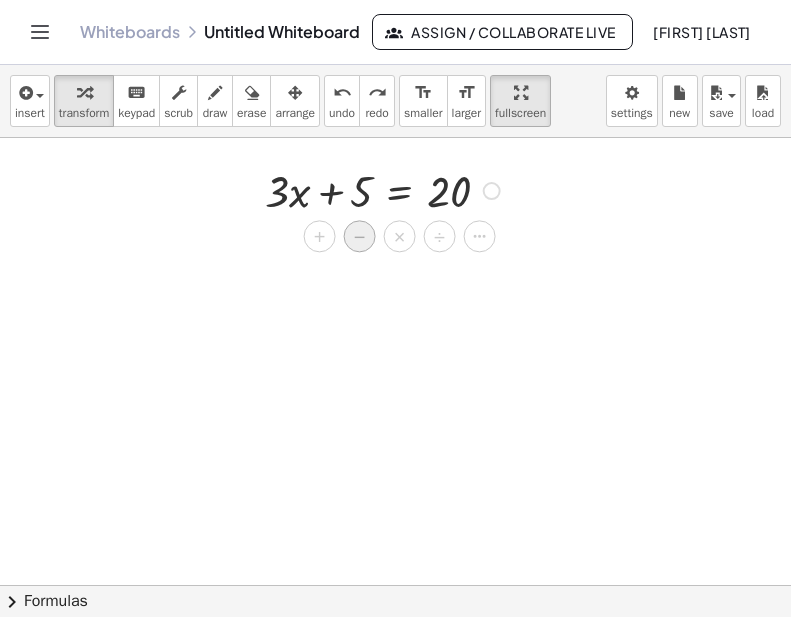 click on "−" at bounding box center (360, 237) 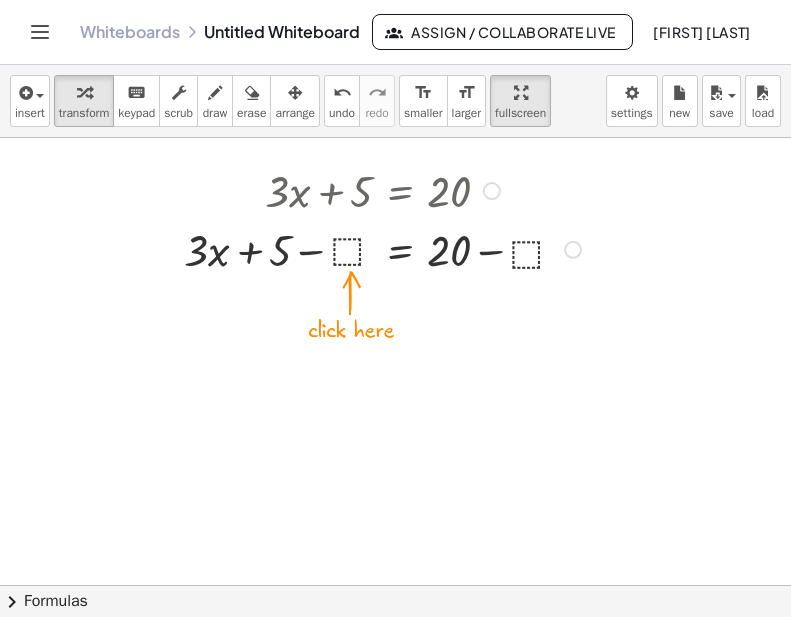 click at bounding box center [385, 248] 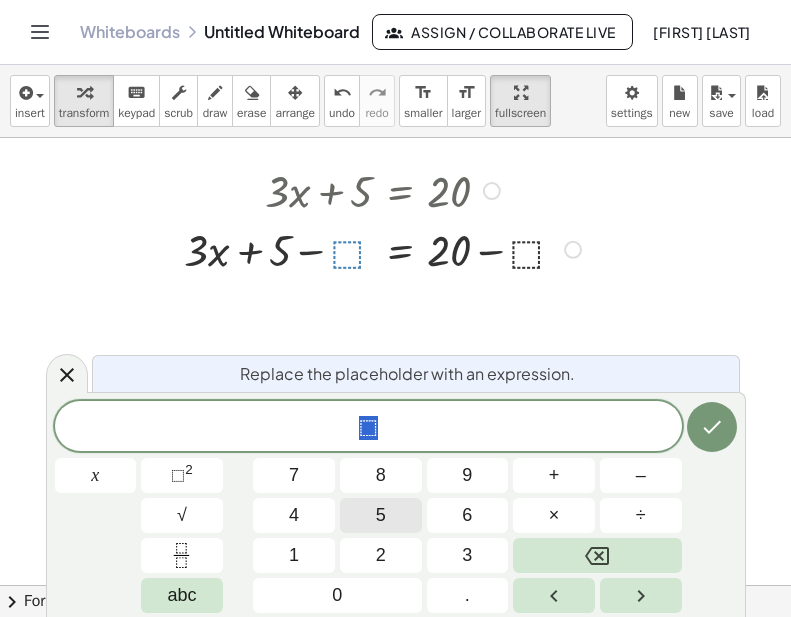 click on "5" at bounding box center [381, 515] 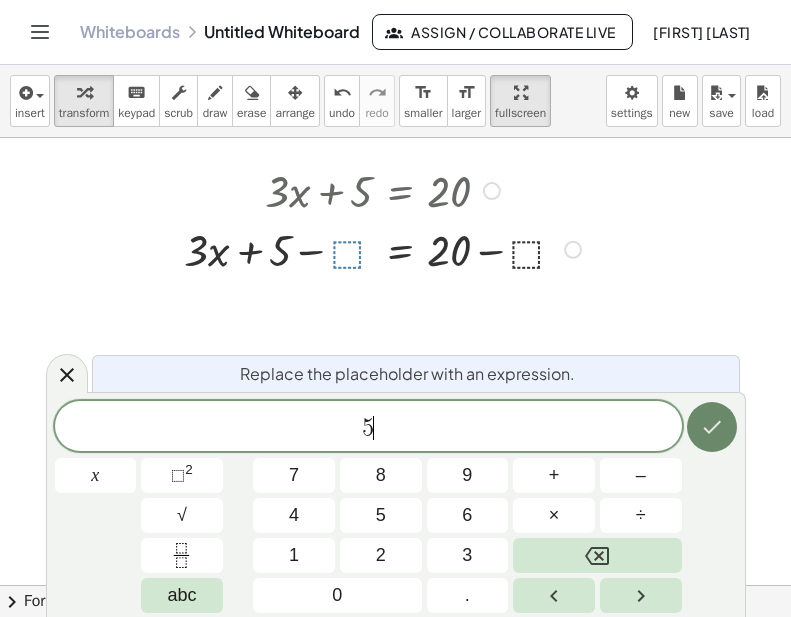 click 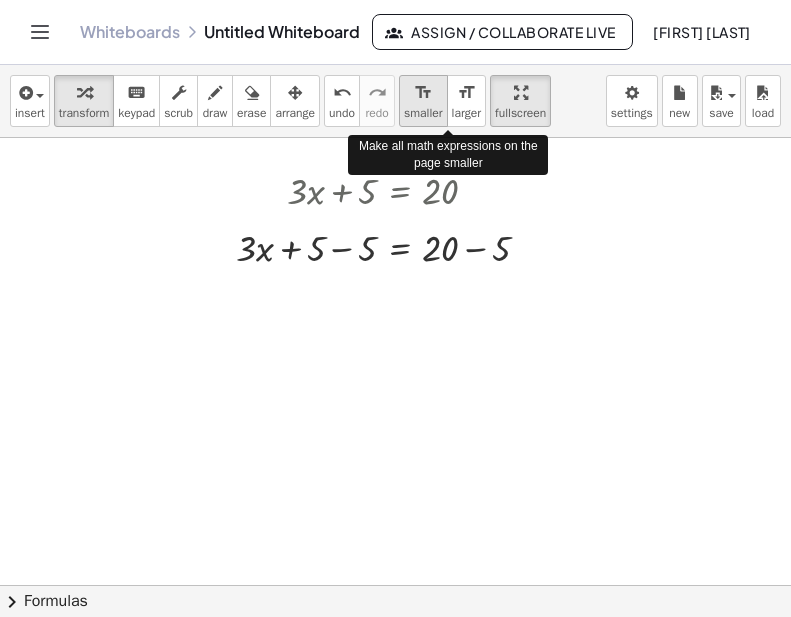 click on "smaller" at bounding box center (423, 113) 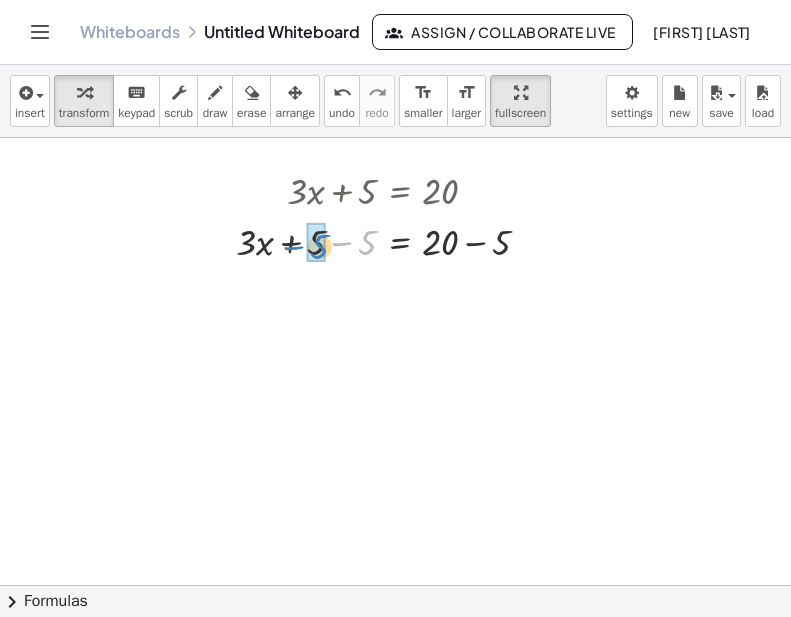 drag, startPoint x: 368, startPoint y: 250, endPoint x: 318, endPoint y: 254, distance: 50.159744 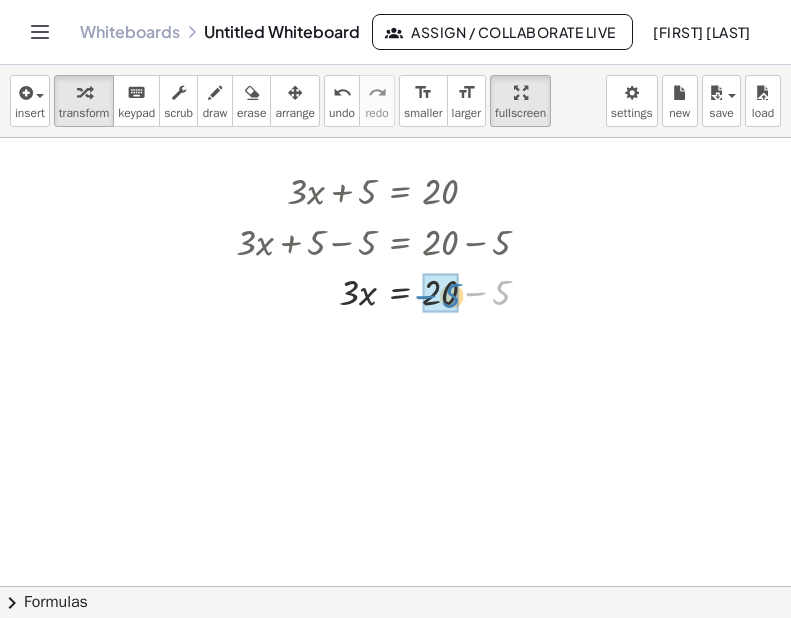 drag, startPoint x: 502, startPoint y: 300, endPoint x: 451, endPoint y: 303, distance: 51.088158 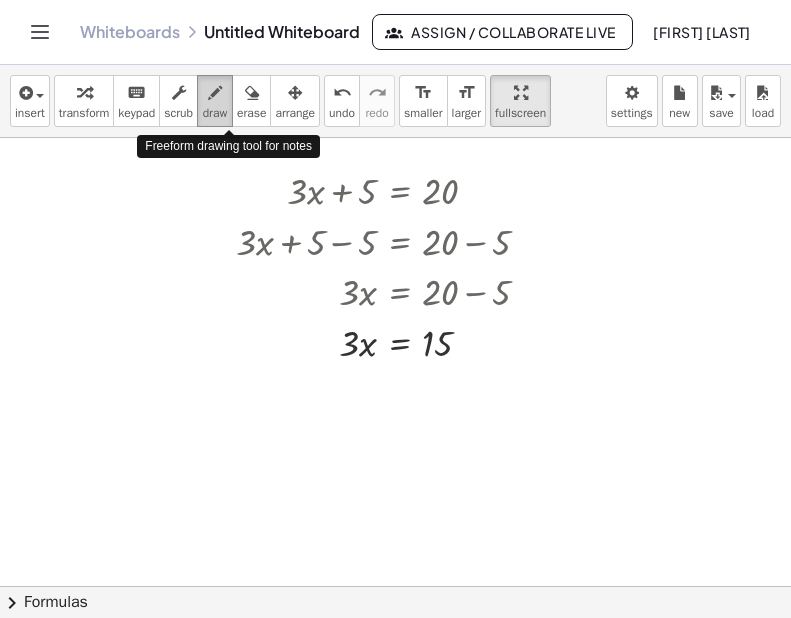 click at bounding box center [215, 93] 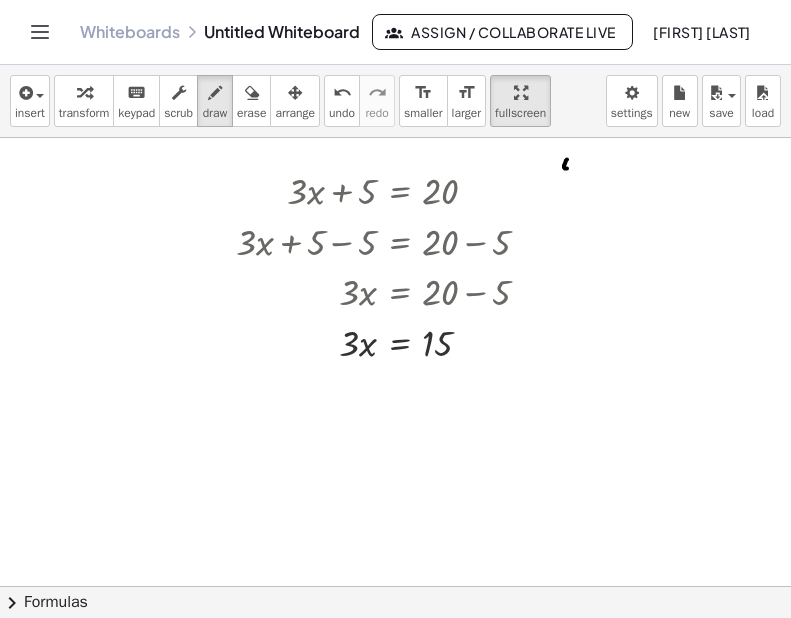 drag, startPoint x: 567, startPoint y: 159, endPoint x: 567, endPoint y: 172, distance: 13 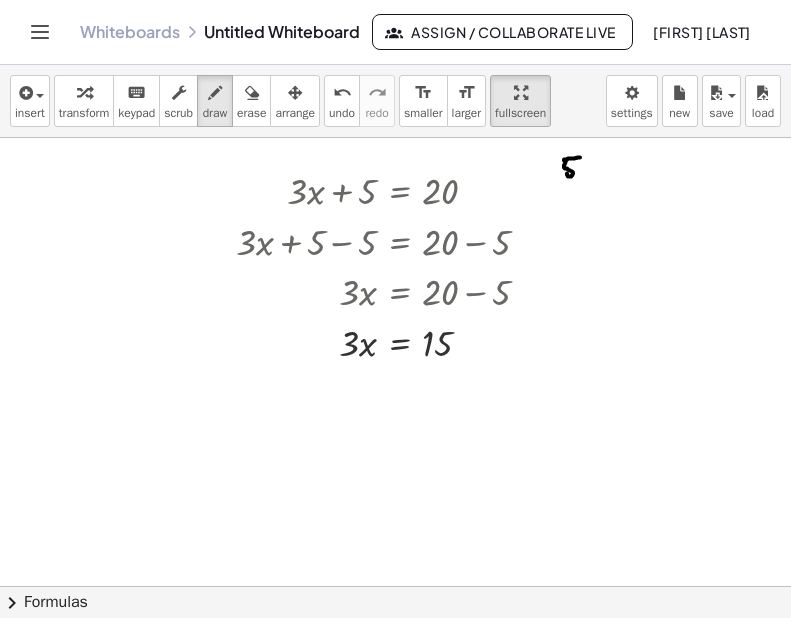 drag, startPoint x: 565, startPoint y: 159, endPoint x: 581, endPoint y: 157, distance: 16.124516 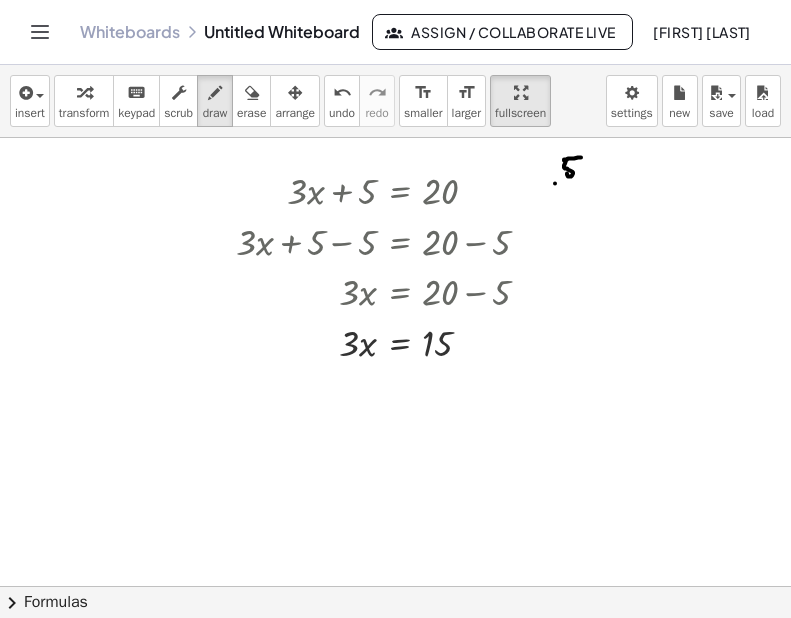 drag, startPoint x: 555, startPoint y: 183, endPoint x: 593, endPoint y: 182, distance: 38.013157 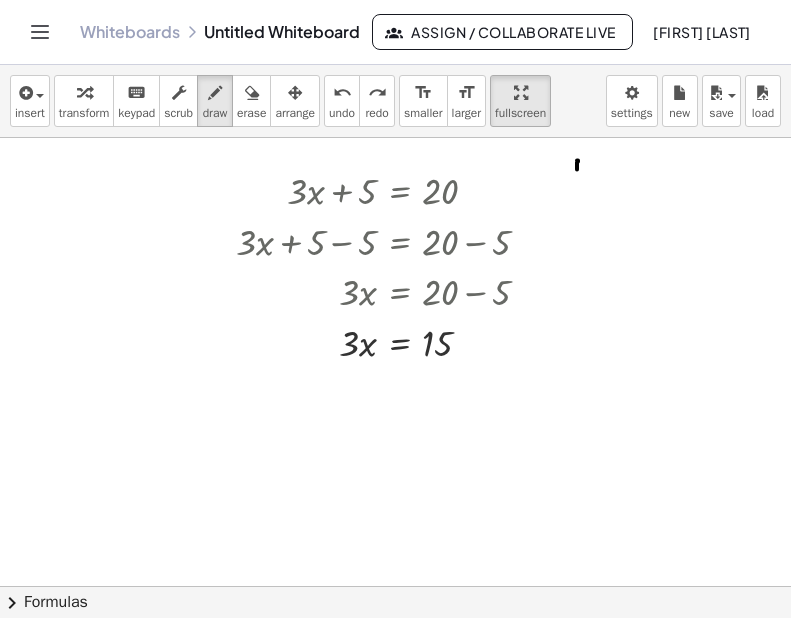 drag, startPoint x: 578, startPoint y: 161, endPoint x: 577, endPoint y: 178, distance: 17.029387 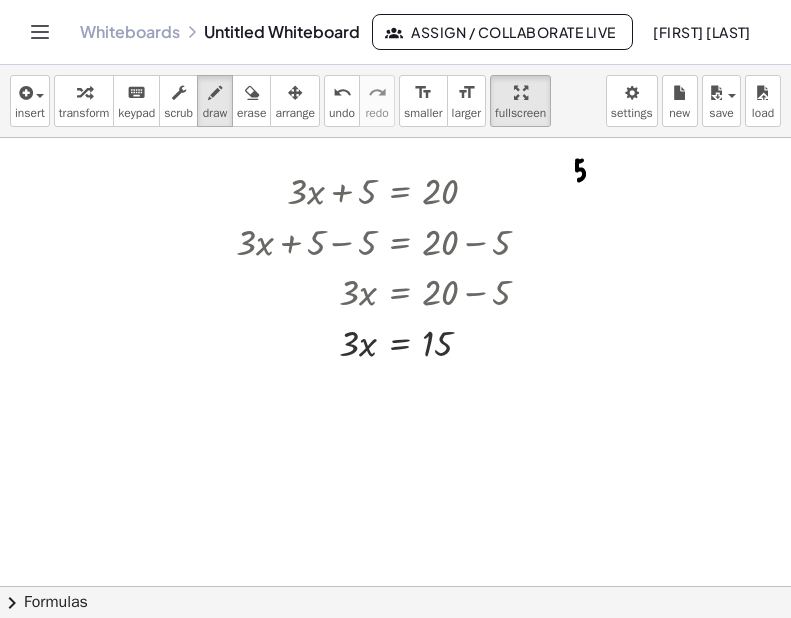 drag, startPoint x: 582, startPoint y: 160, endPoint x: 591, endPoint y: 169, distance: 12.727922 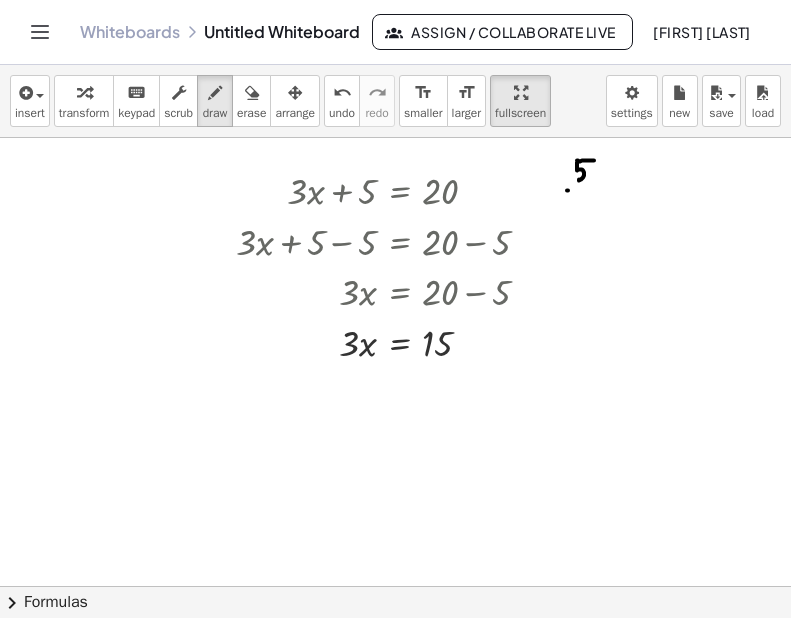 drag, startPoint x: 568, startPoint y: 190, endPoint x: 601, endPoint y: 183, distance: 33.734257 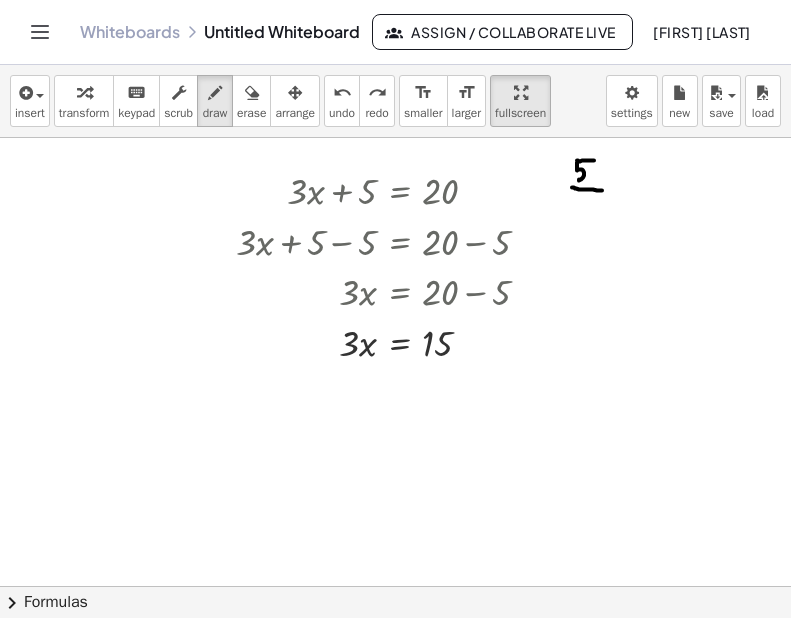 drag, startPoint x: 575, startPoint y: 188, endPoint x: 603, endPoint y: 190, distance: 28.071337 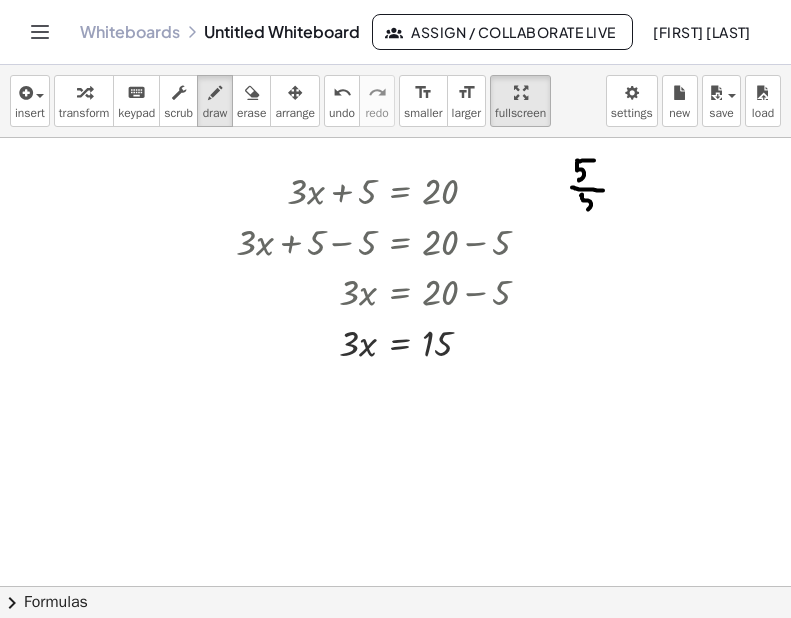 click at bounding box center (395, 541) 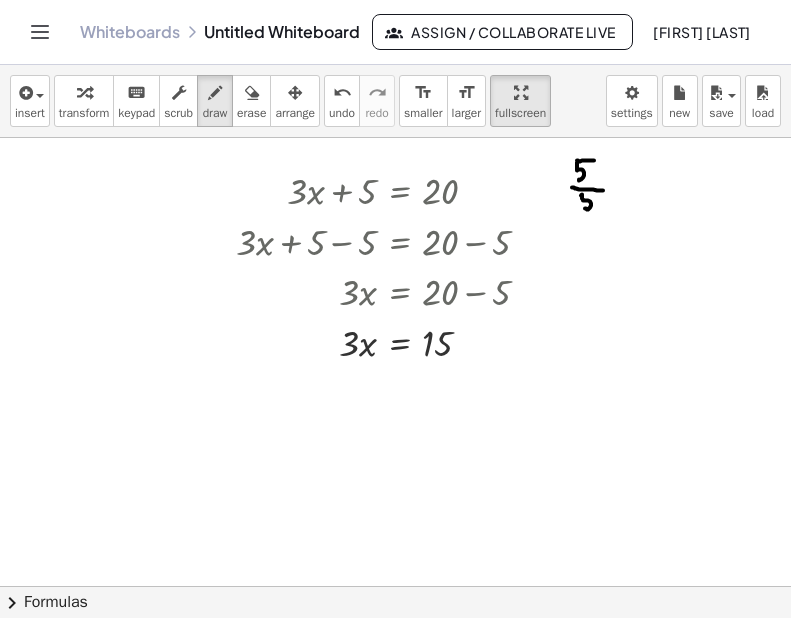 drag, startPoint x: 585, startPoint y: 196, endPoint x: 601, endPoint y: 197, distance: 16.03122 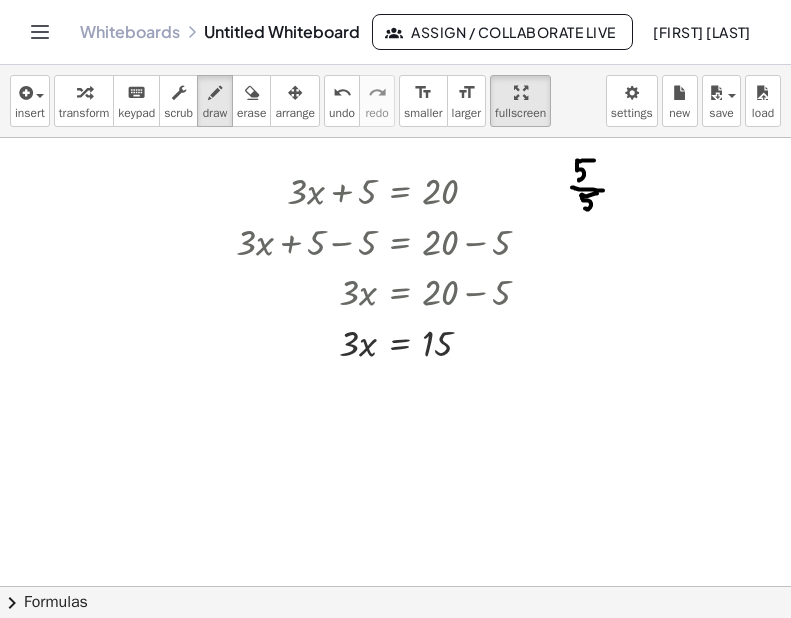 click at bounding box center [395, 541] 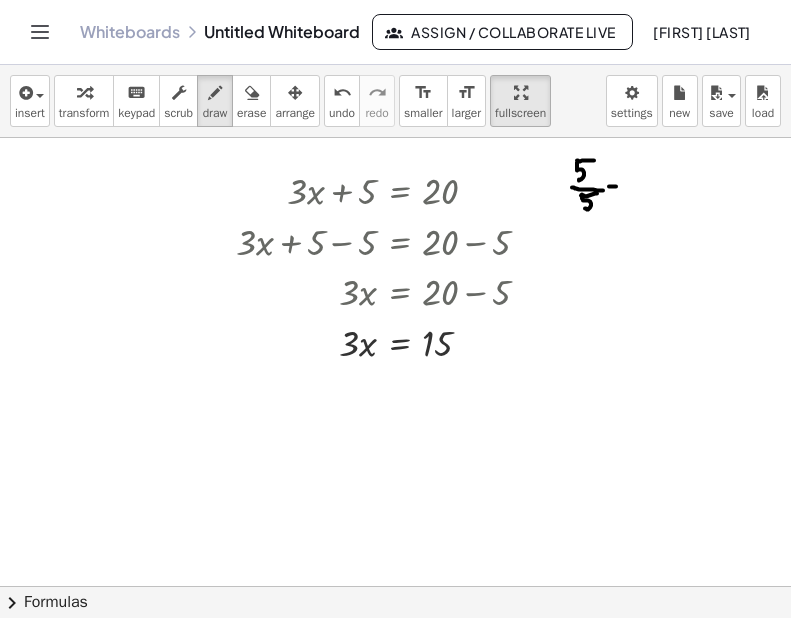 click at bounding box center [395, 541] 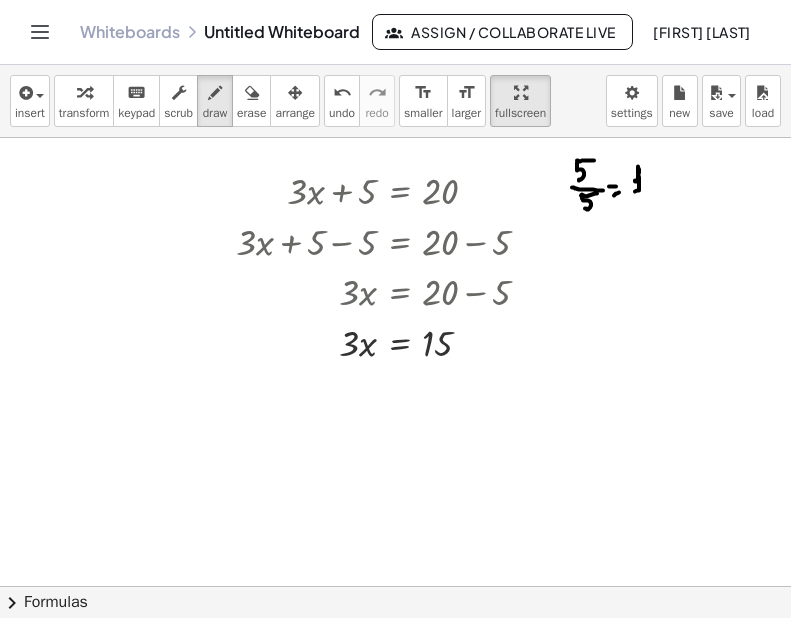 drag, startPoint x: 637, startPoint y: 180, endPoint x: 646, endPoint y: 192, distance: 15 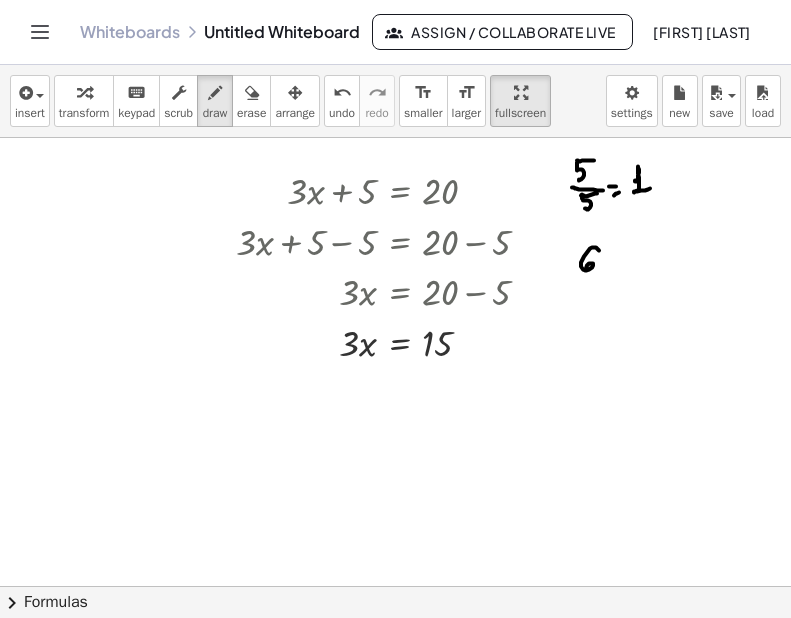 drag, startPoint x: 592, startPoint y: 247, endPoint x: 586, endPoint y: 274, distance: 27.658634 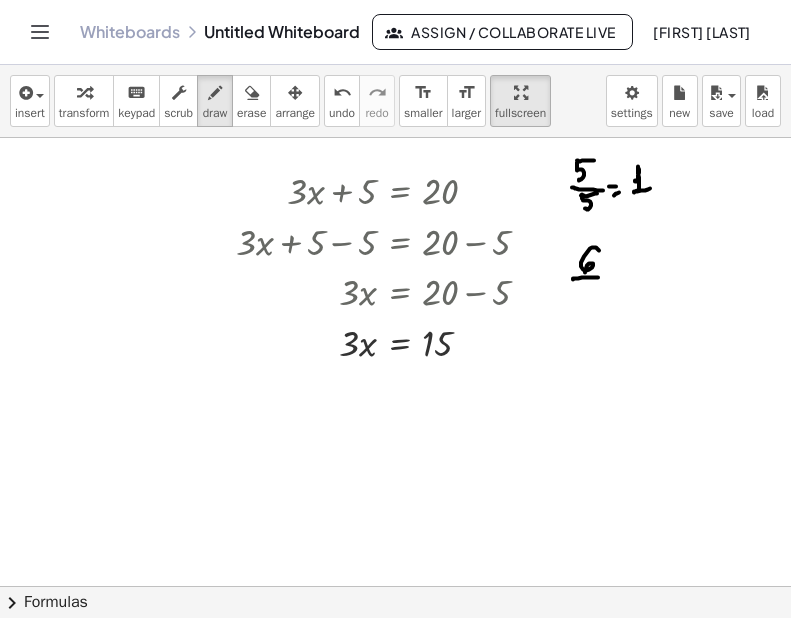 drag, startPoint x: 578, startPoint y: 278, endPoint x: 606, endPoint y: 278, distance: 28 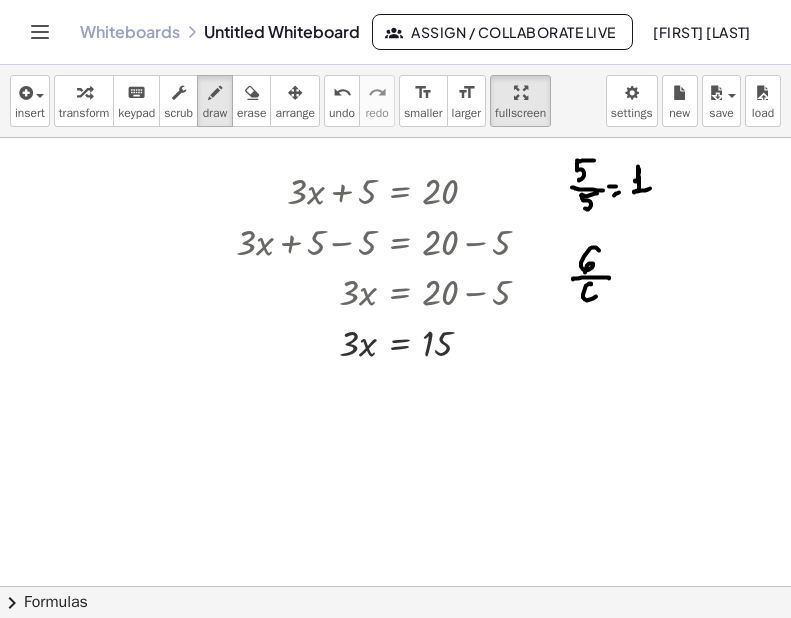drag, startPoint x: 588, startPoint y: 284, endPoint x: 598, endPoint y: 297, distance: 16.40122 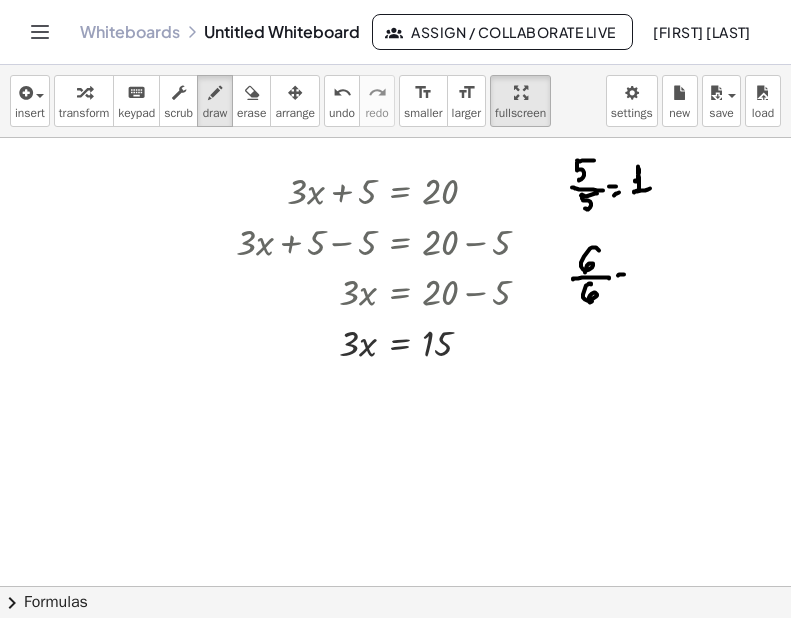 click at bounding box center (395, 541) 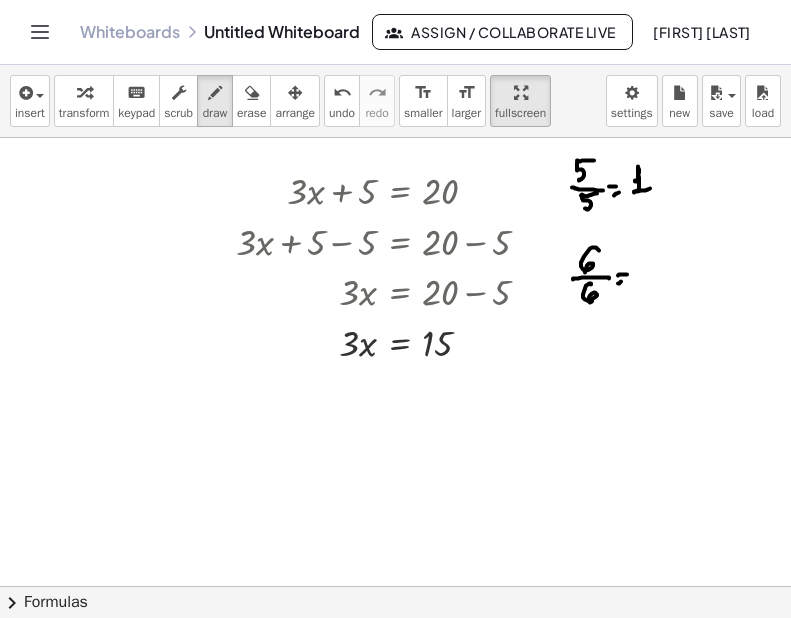 click at bounding box center [395, 541] 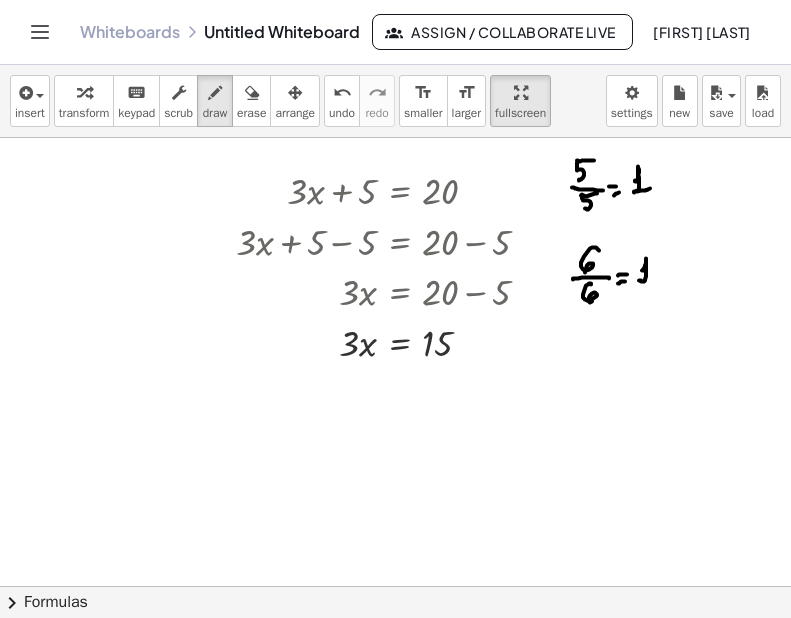drag, startPoint x: 646, startPoint y: 259, endPoint x: 650, endPoint y: 281, distance: 22.36068 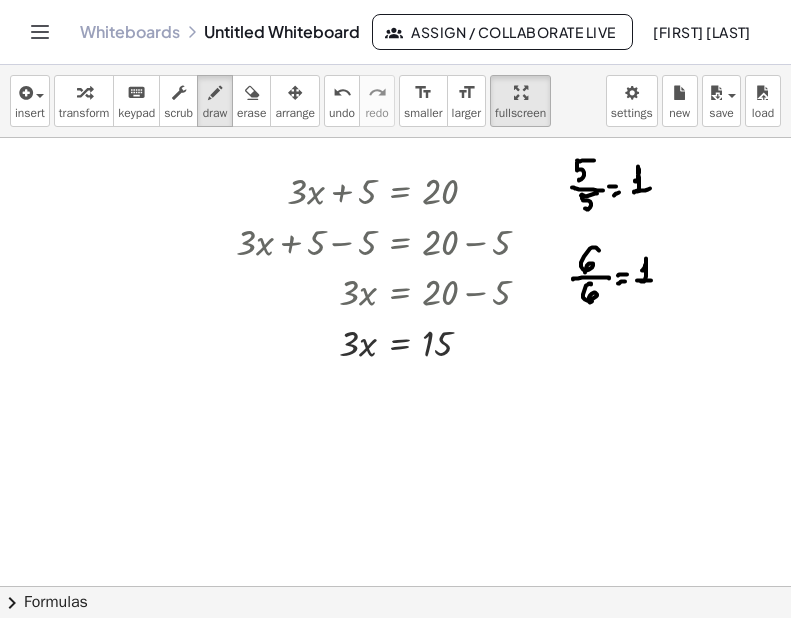 click at bounding box center (395, 541) 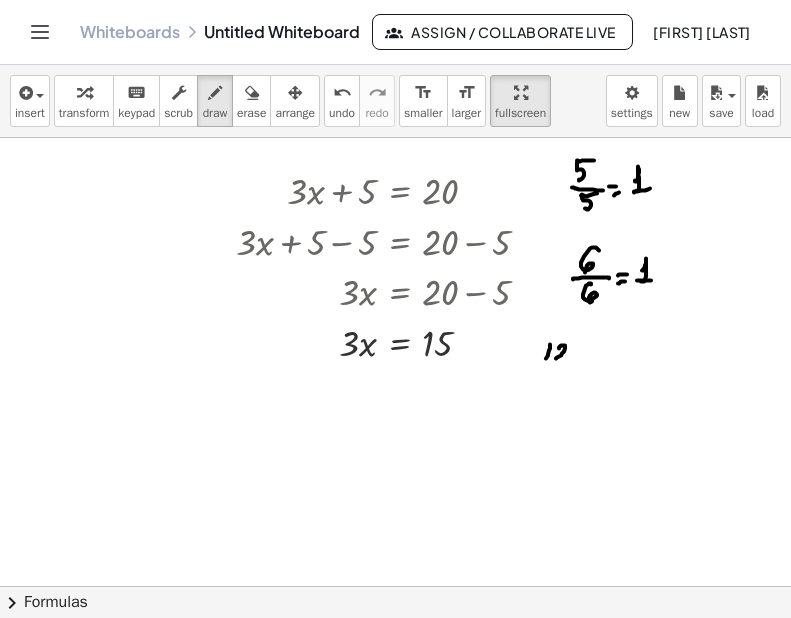 drag, startPoint x: 559, startPoint y: 347, endPoint x: 557, endPoint y: 357, distance: 10.198039 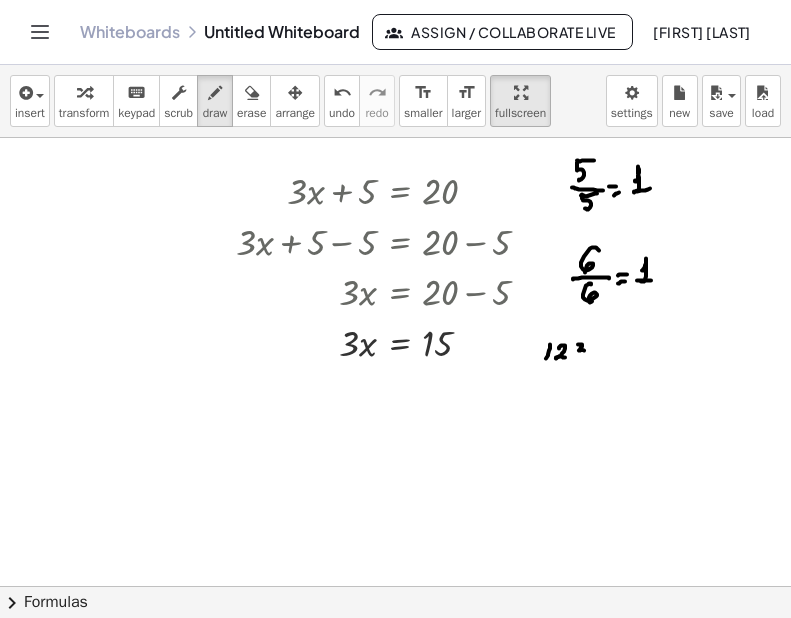 drag, startPoint x: 578, startPoint y: 344, endPoint x: 579, endPoint y: 355, distance: 11.045361 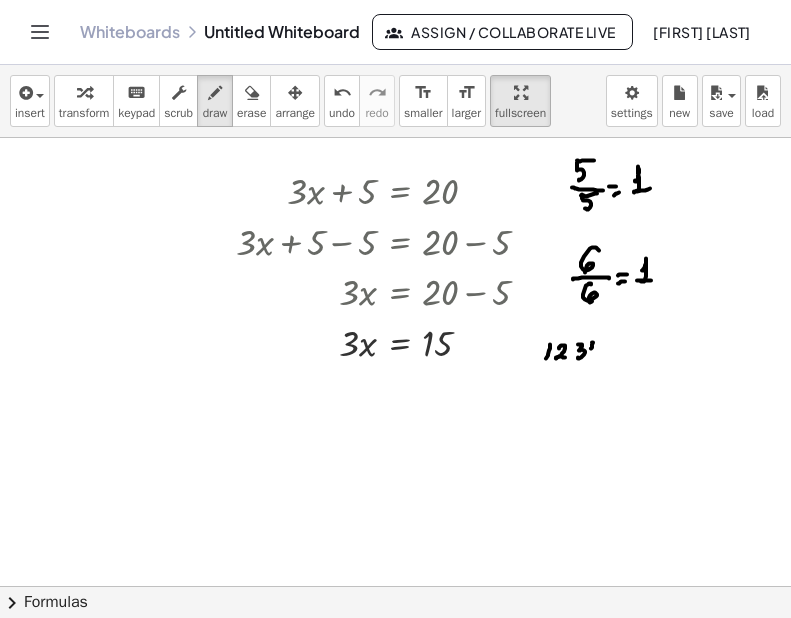 click at bounding box center (395, 541) 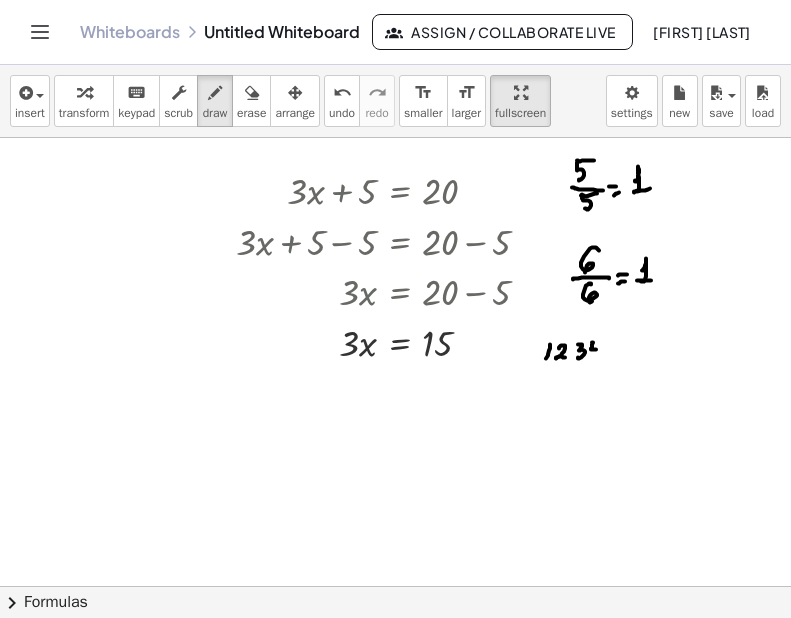 drag, startPoint x: 598, startPoint y: 344, endPoint x: 597, endPoint y: 356, distance: 12.0415945 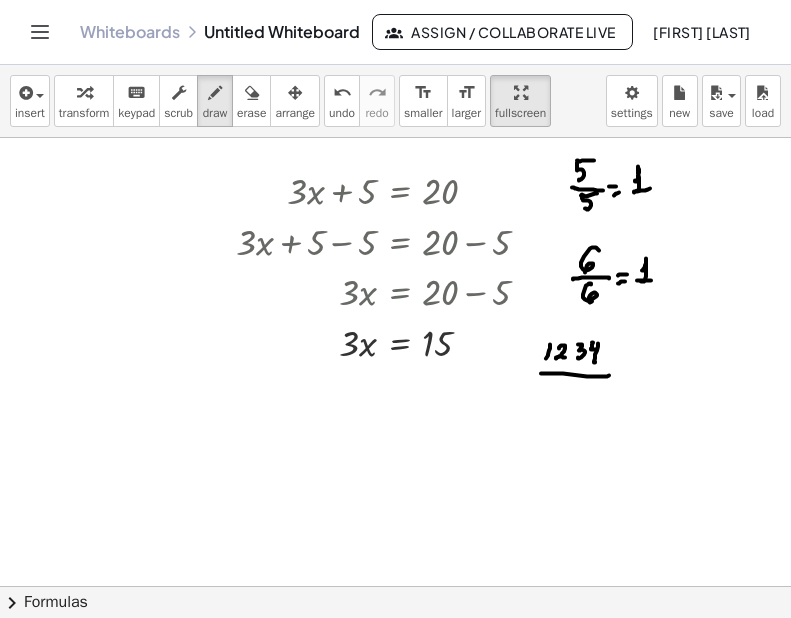 drag, startPoint x: 542, startPoint y: 373, endPoint x: 609, endPoint y: 375, distance: 67.02985 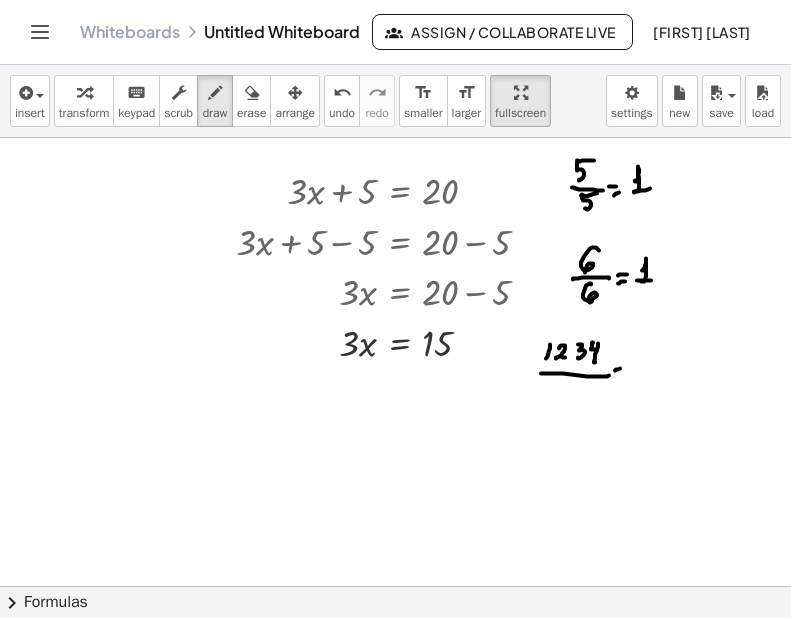 drag, startPoint x: 620, startPoint y: 368, endPoint x: 618, endPoint y: 378, distance: 10.198039 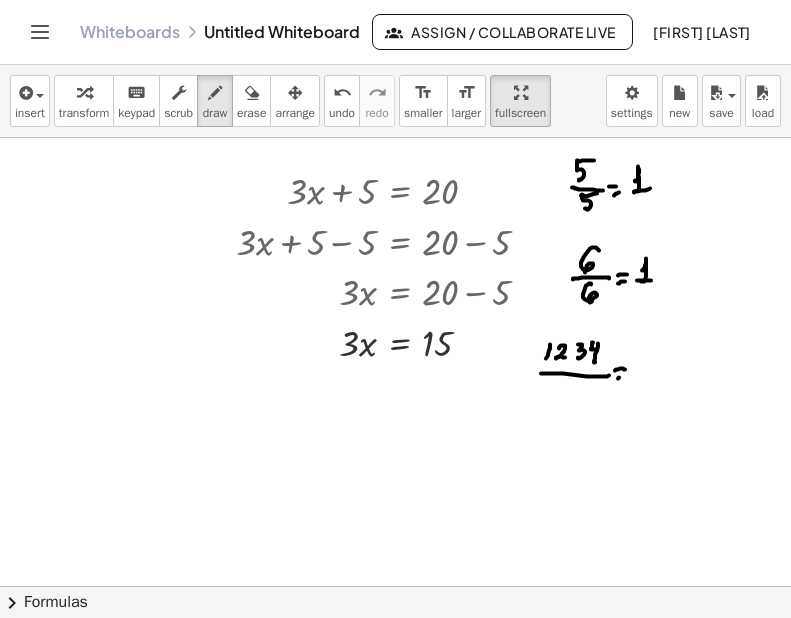 drag, startPoint x: 618, startPoint y: 378, endPoint x: 630, endPoint y: 376, distance: 12.165525 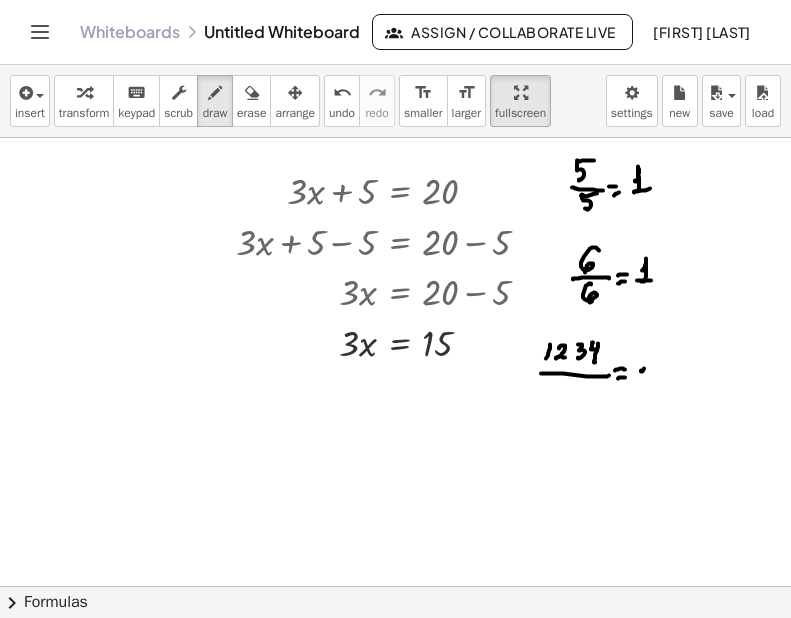 drag, startPoint x: 644, startPoint y: 368, endPoint x: 646, endPoint y: 390, distance: 22.090721 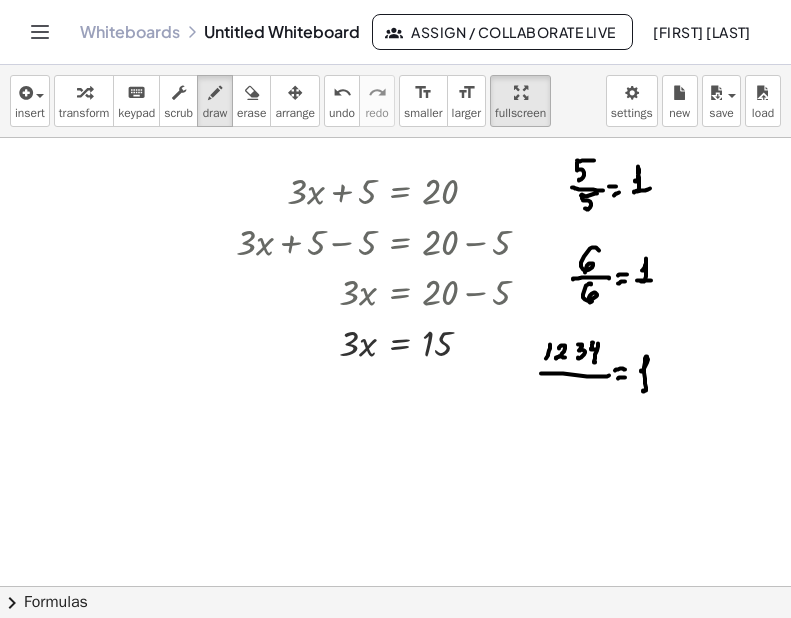 click at bounding box center [395, 541] 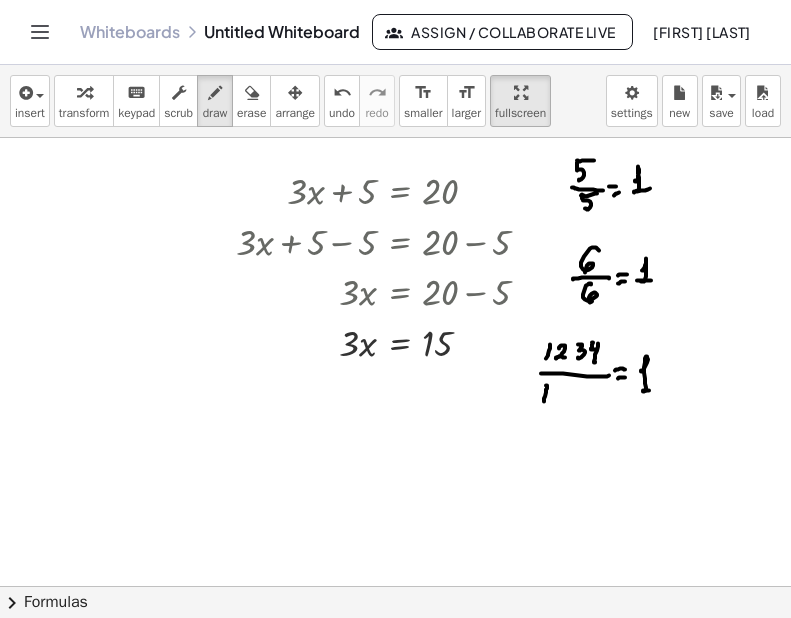 click at bounding box center [395, 541] 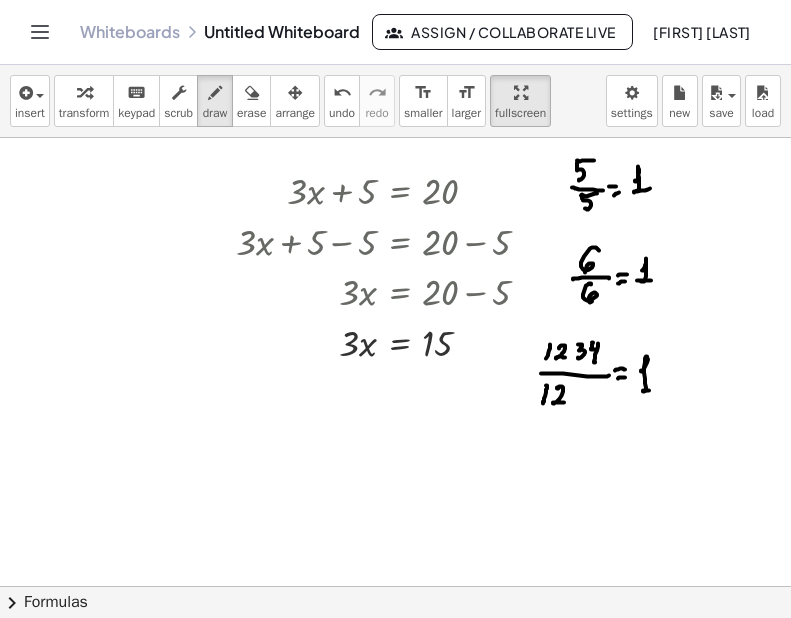 drag, startPoint x: 558, startPoint y: 388, endPoint x: 574, endPoint y: 392, distance: 16.492422 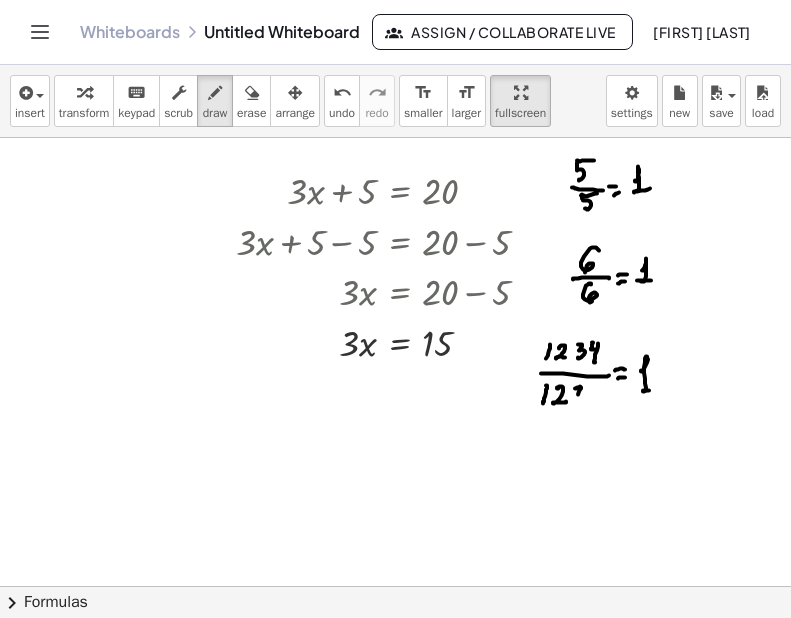 drag, startPoint x: 579, startPoint y: 387, endPoint x: 575, endPoint y: 398, distance: 11.7046995 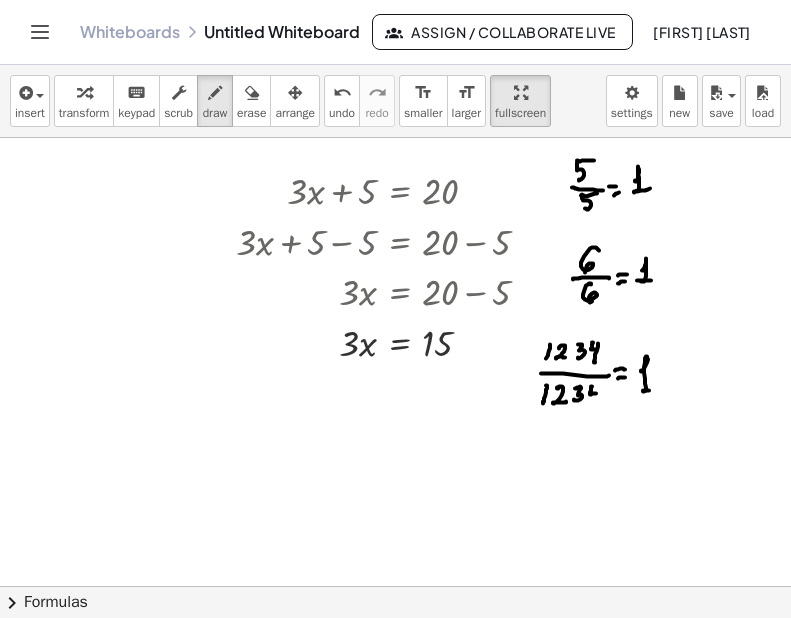 click at bounding box center (395, 541) 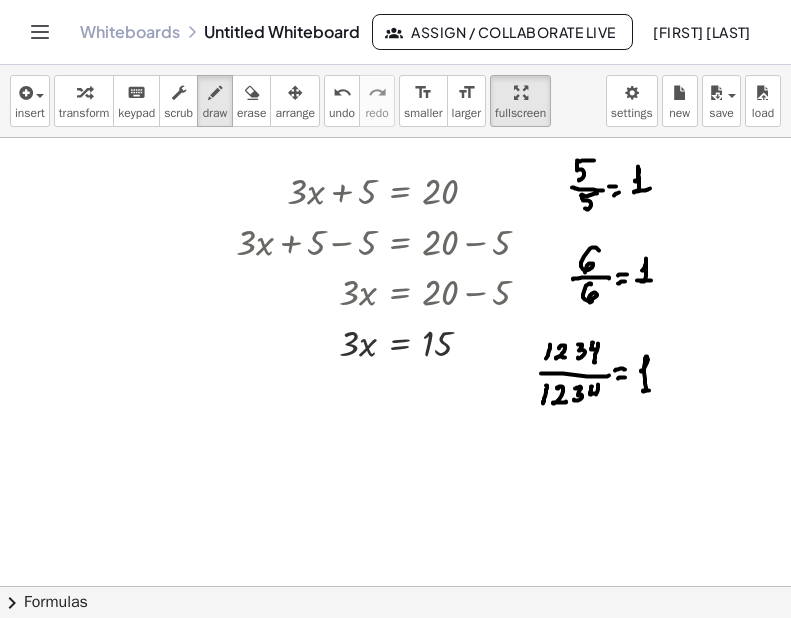 drag, startPoint x: 598, startPoint y: 384, endPoint x: 594, endPoint y: 408, distance: 24.33105 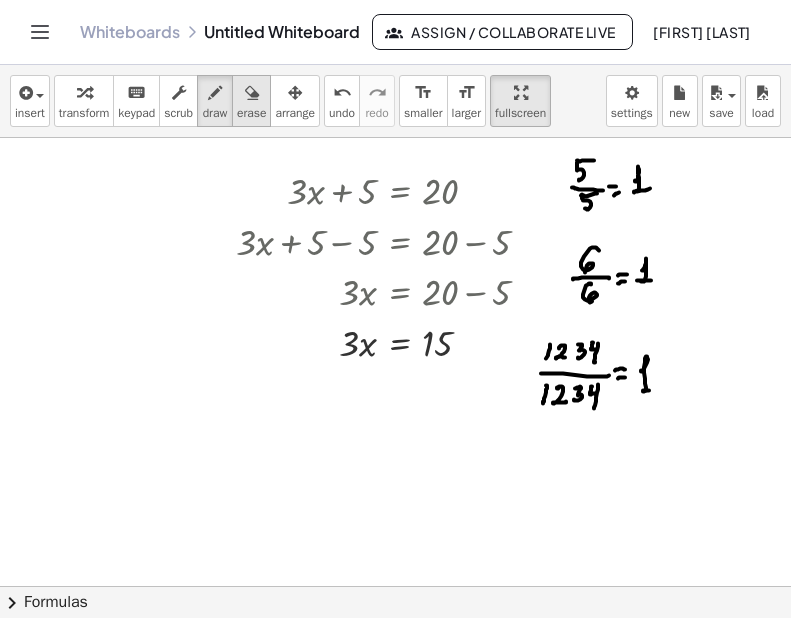 click at bounding box center (252, 93) 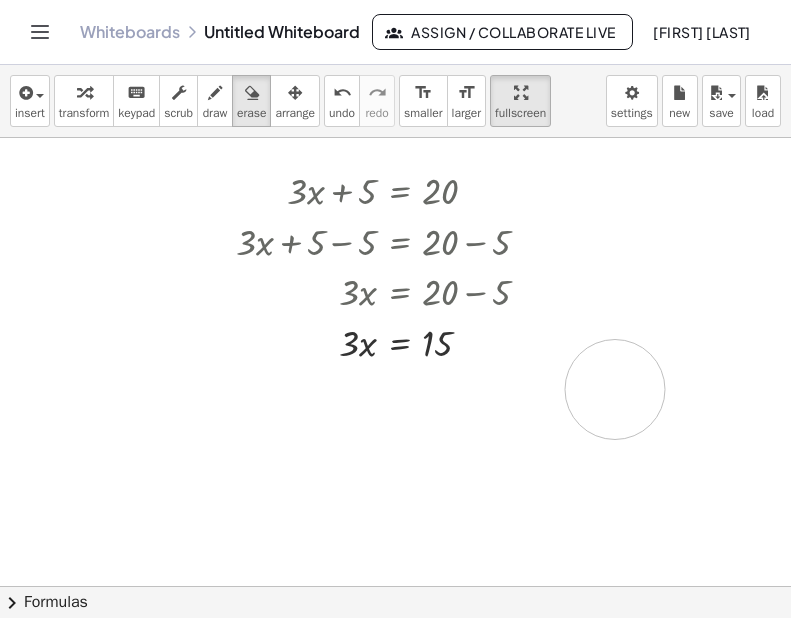 drag, startPoint x: 583, startPoint y: 168, endPoint x: 408, endPoint y: 260, distance: 197.70938 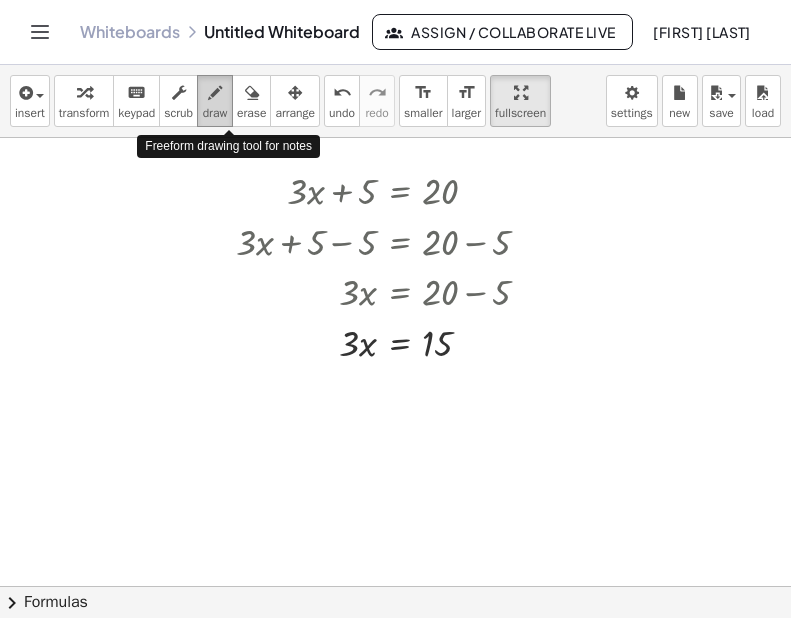 click at bounding box center [215, 93] 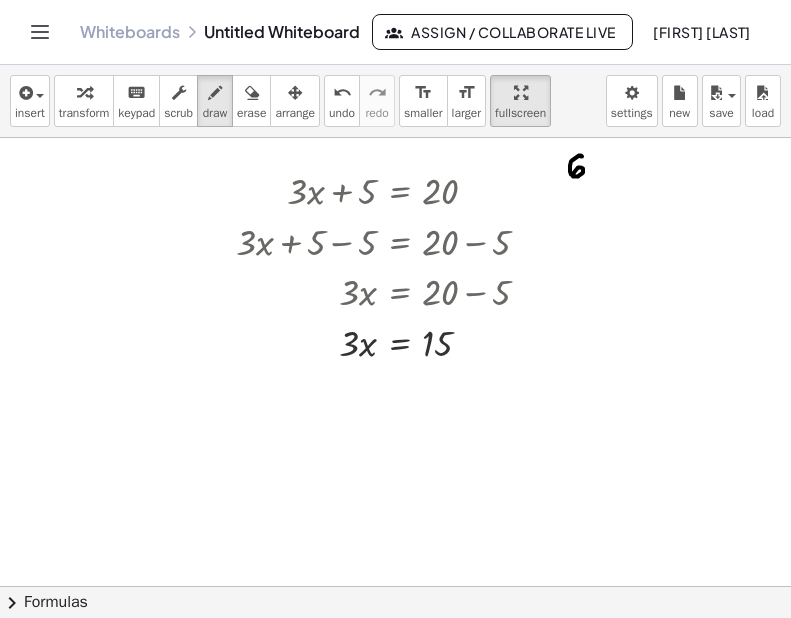 drag, startPoint x: 582, startPoint y: 156, endPoint x: 587, endPoint y: 173, distance: 17.720045 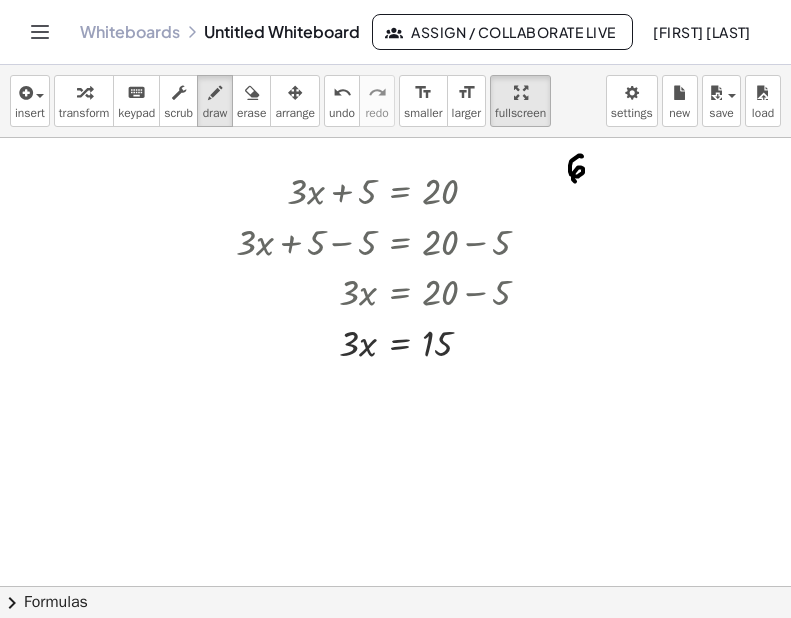 click at bounding box center (395, 541) 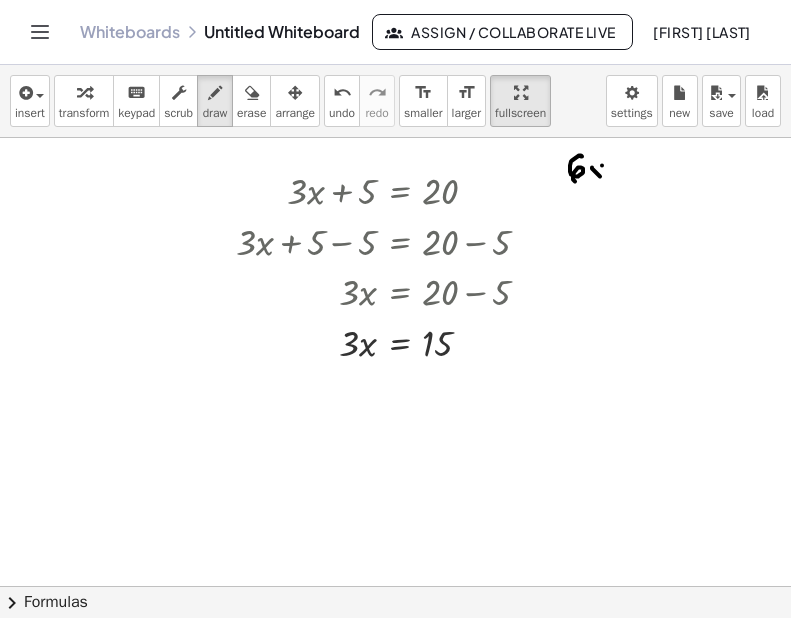 drag, startPoint x: 602, startPoint y: 165, endPoint x: 595, endPoint y: 177, distance: 13.892444 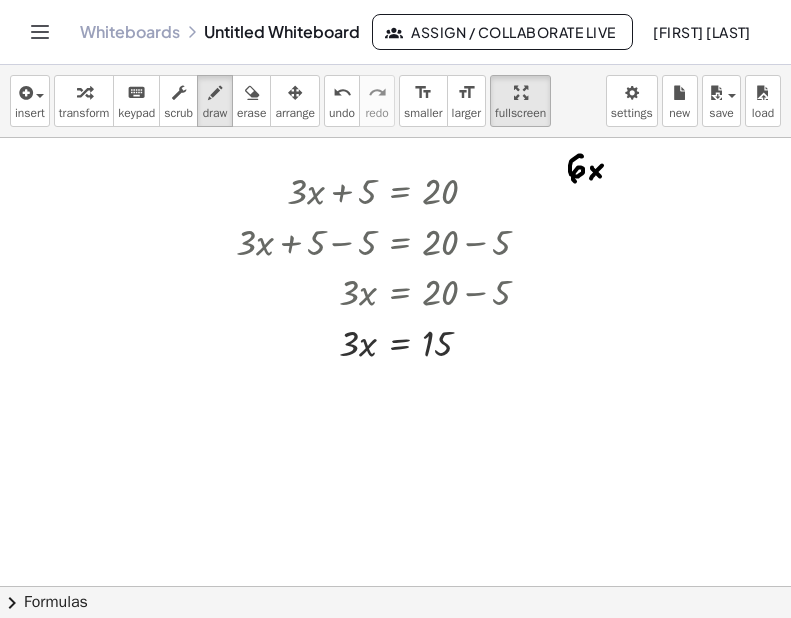 click at bounding box center (395, 541) 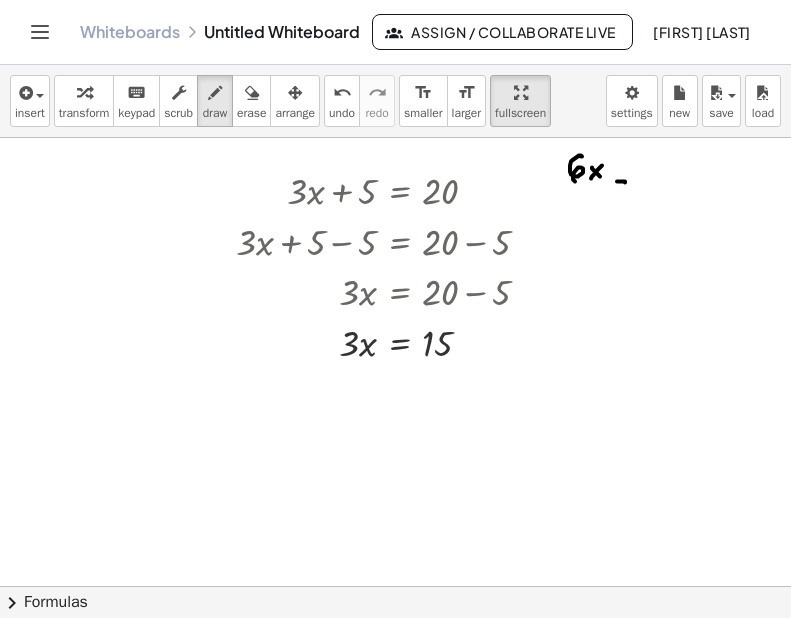 drag, startPoint x: 618, startPoint y: 188, endPoint x: 629, endPoint y: 191, distance: 11.401754 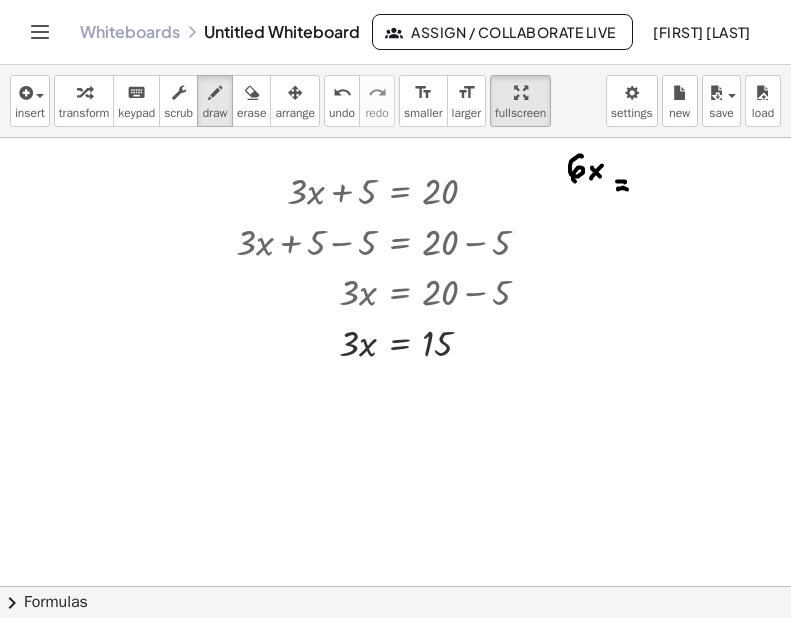 click at bounding box center [395, 541] 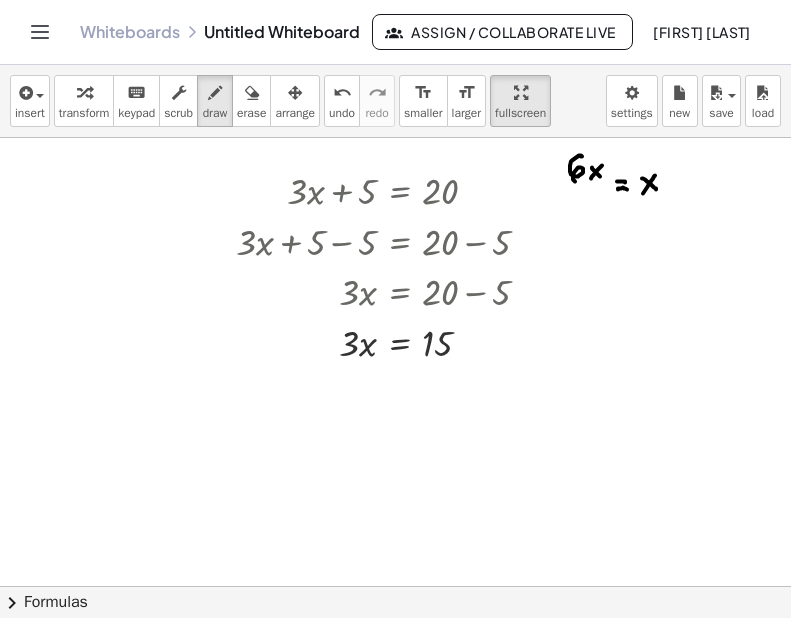 drag, startPoint x: 655, startPoint y: 175, endPoint x: 639, endPoint y: 200, distance: 29.681644 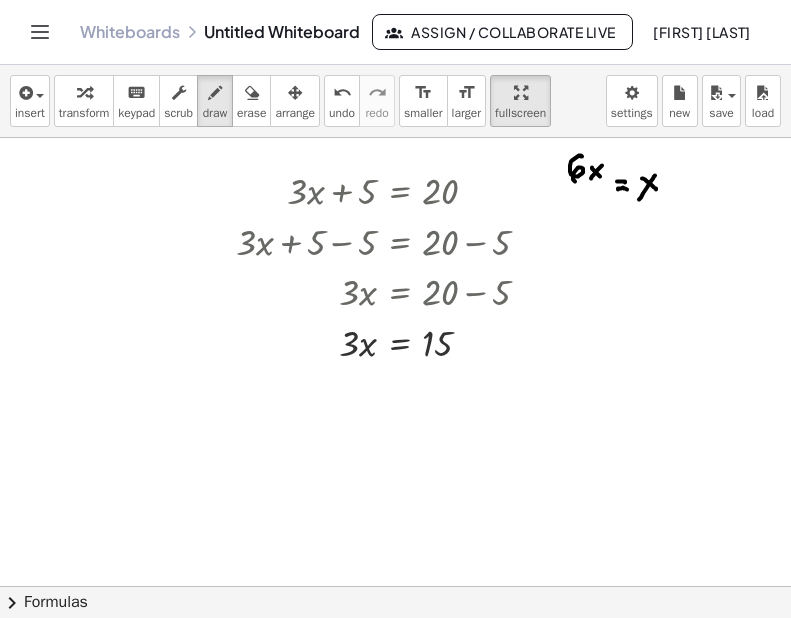 click at bounding box center (395, 541) 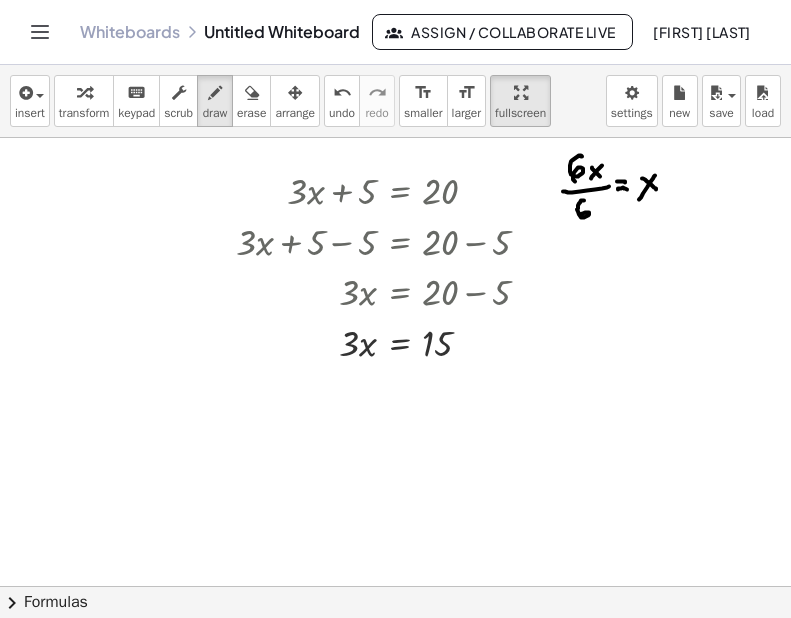 drag, startPoint x: 584, startPoint y: 200, endPoint x: 581, endPoint y: 222, distance: 22.203604 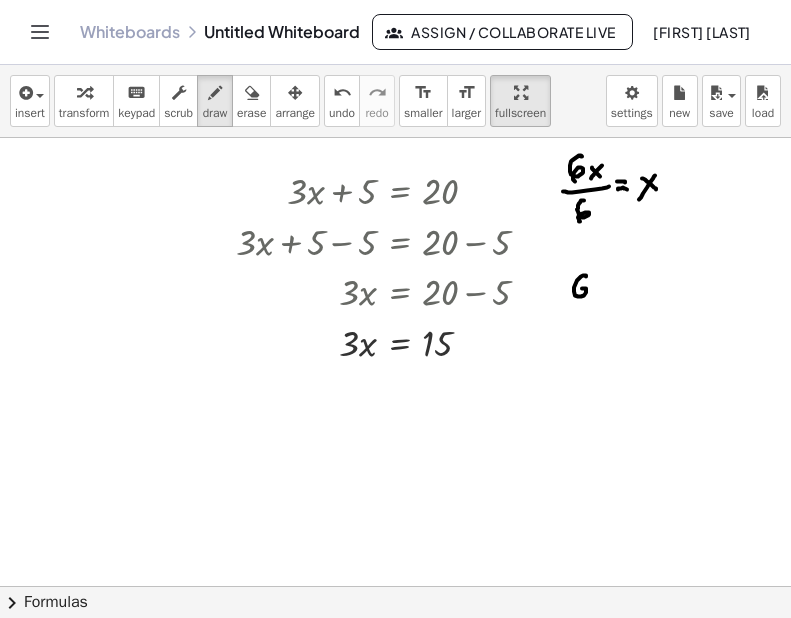 drag, startPoint x: 585, startPoint y: 275, endPoint x: 581, endPoint y: 299, distance: 24.33105 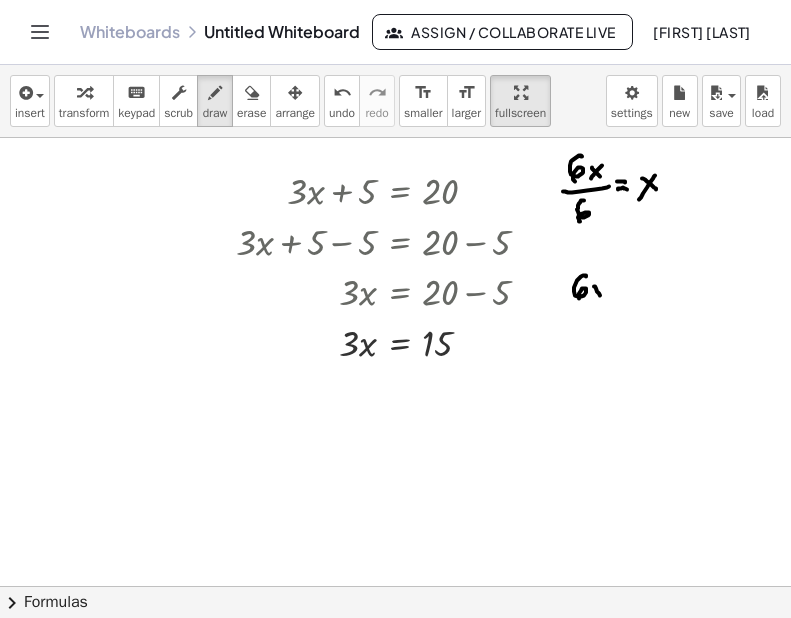 drag, startPoint x: 594, startPoint y: 286, endPoint x: 602, endPoint y: 294, distance: 11.313708 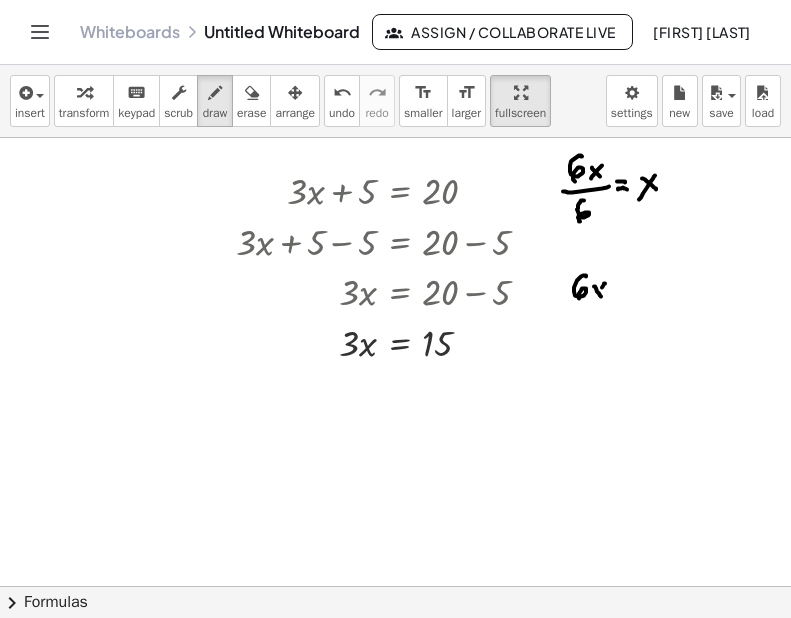 drag, startPoint x: 602, startPoint y: 287, endPoint x: 593, endPoint y: 300, distance: 15.811388 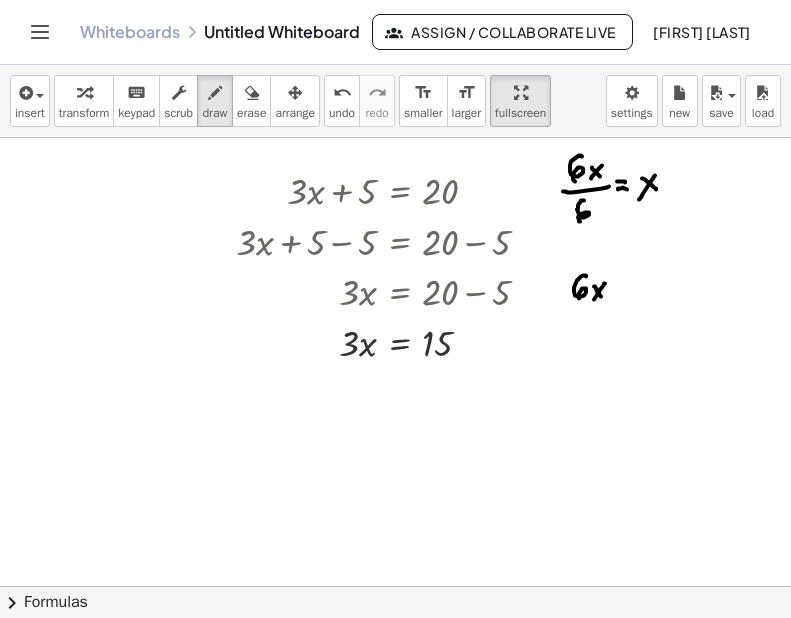 drag, startPoint x: 563, startPoint y: 315, endPoint x: 620, endPoint y: 310, distance: 57.21888 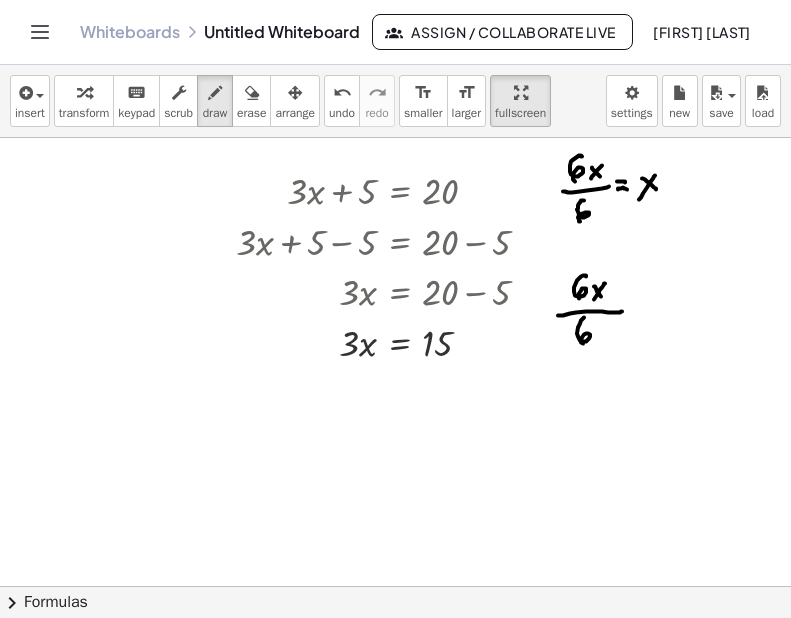 drag, startPoint x: 577, startPoint y: 333, endPoint x: 590, endPoint y: 334, distance: 13.038404 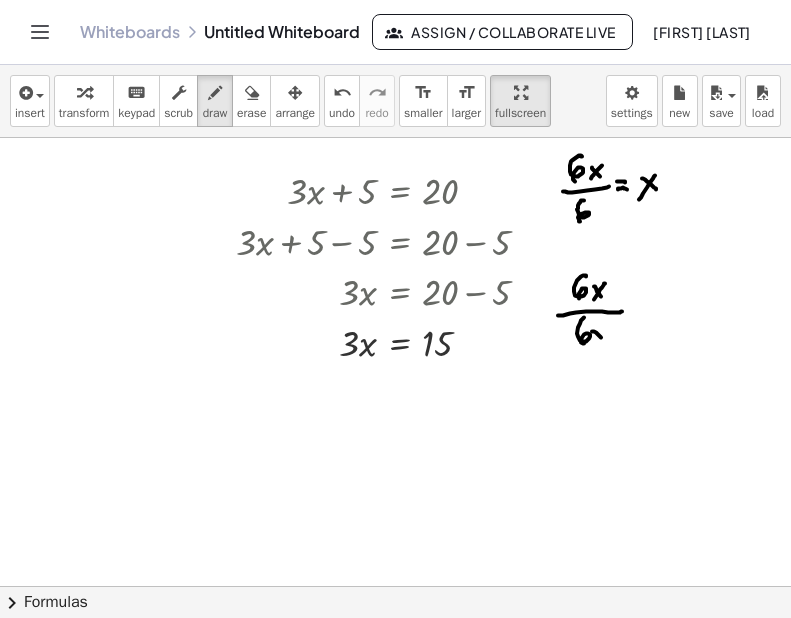 drag, startPoint x: 601, startPoint y: 337, endPoint x: 604, endPoint y: 323, distance: 14.3178215 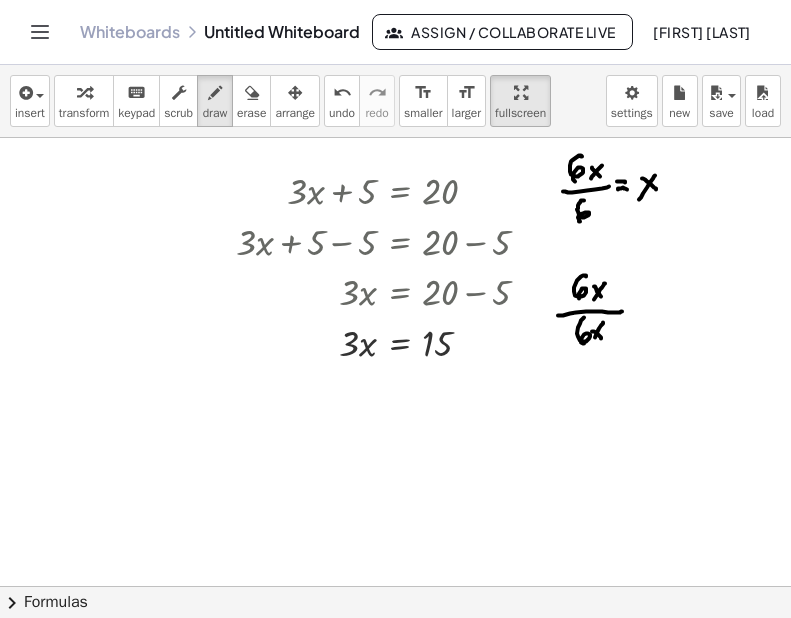click at bounding box center [395, 541] 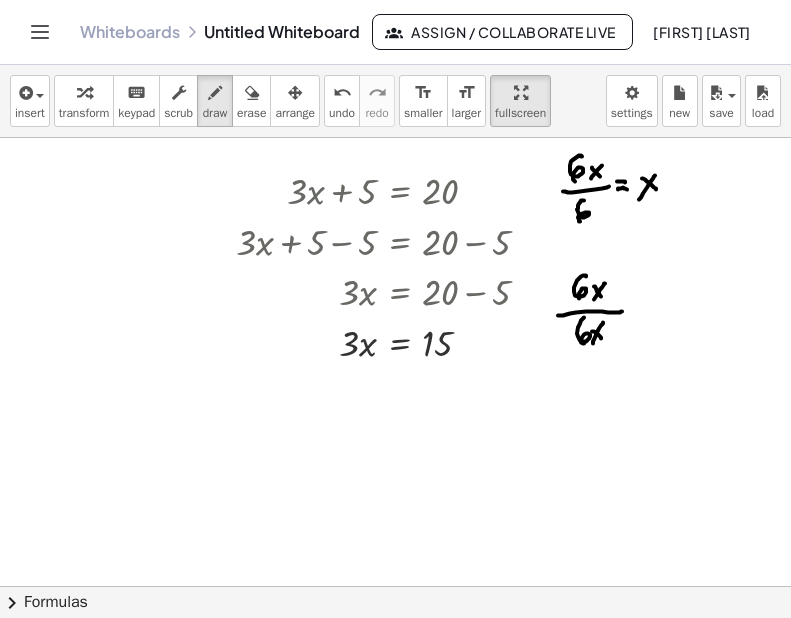 click at bounding box center (395, 541) 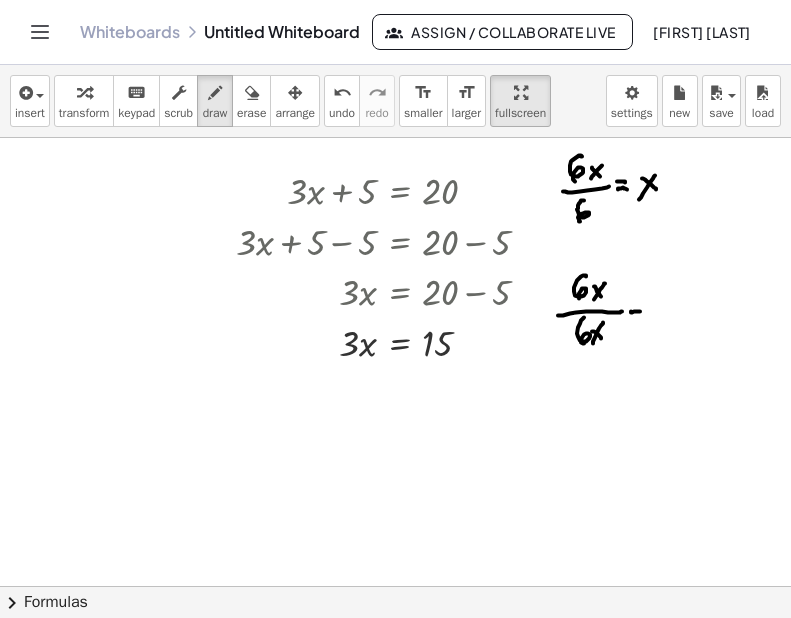 click at bounding box center (395, 541) 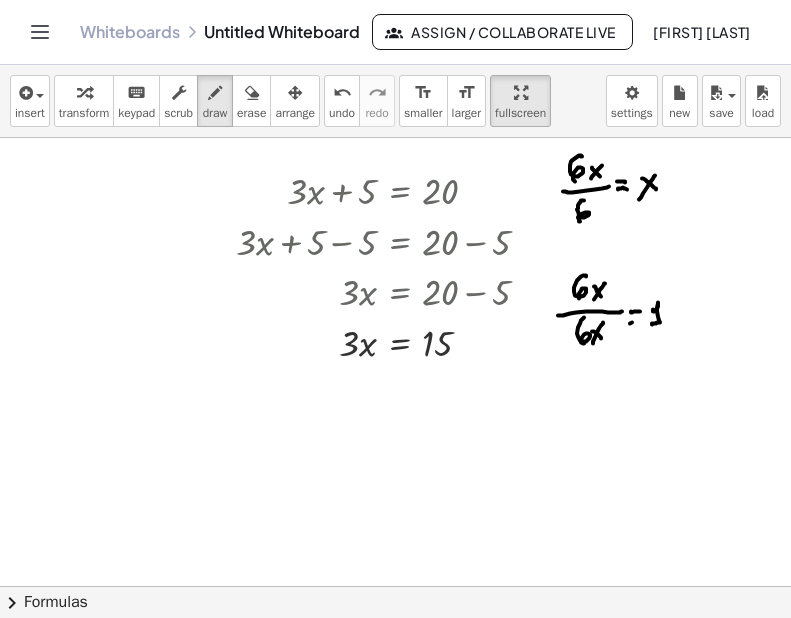 drag, startPoint x: 658, startPoint y: 303, endPoint x: 667, endPoint y: 322, distance: 21.023796 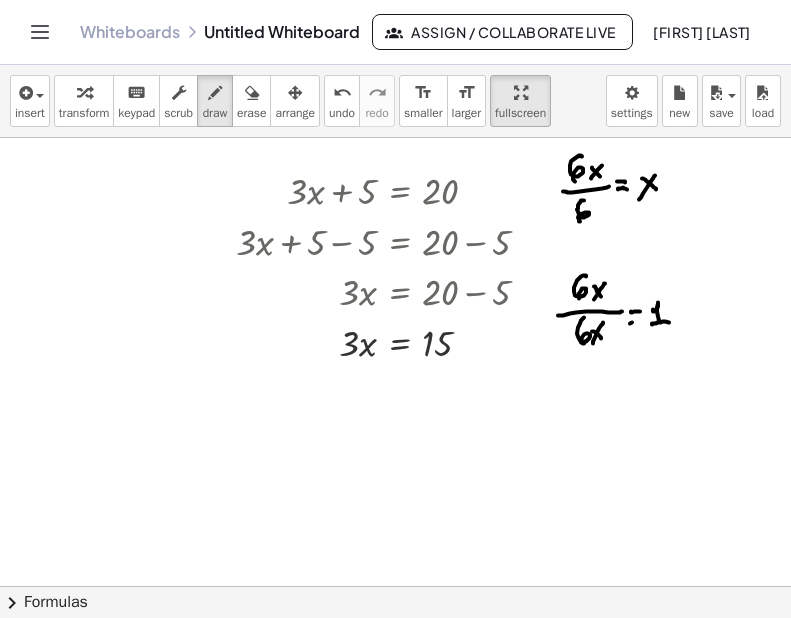 drag, startPoint x: 284, startPoint y: 114, endPoint x: 280, endPoint y: 137, distance: 23.345236 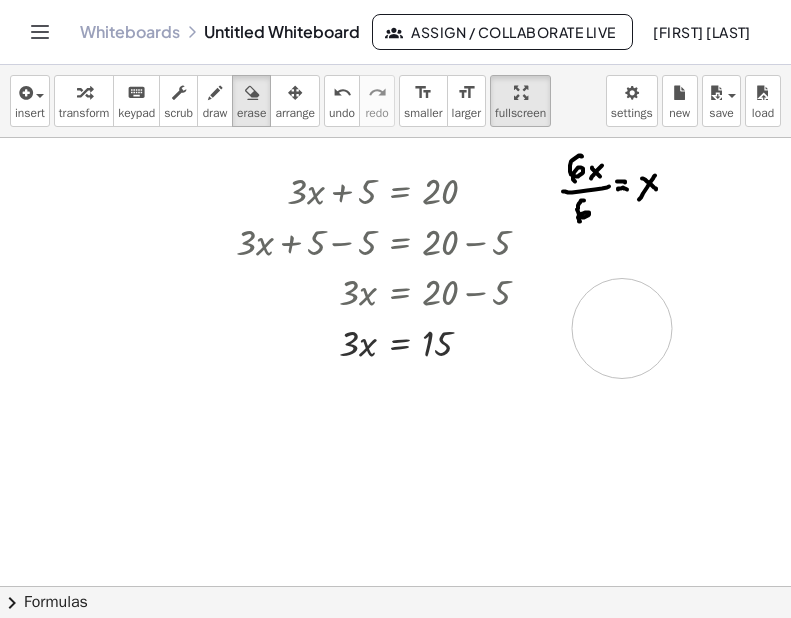 drag, startPoint x: 593, startPoint y: 275, endPoint x: 662, endPoint y: 304, distance: 74.84651 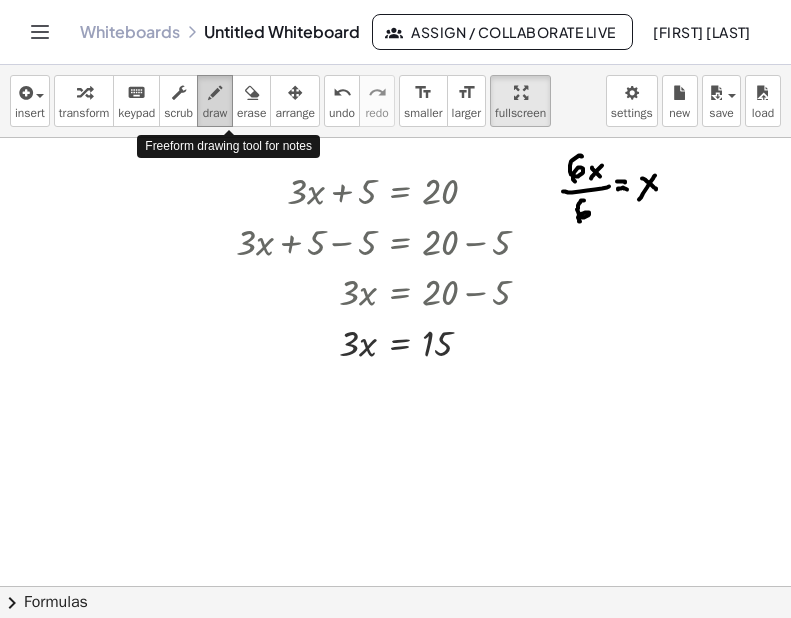 drag, startPoint x: 229, startPoint y: 112, endPoint x: 247, endPoint y: 120, distance: 19.697716 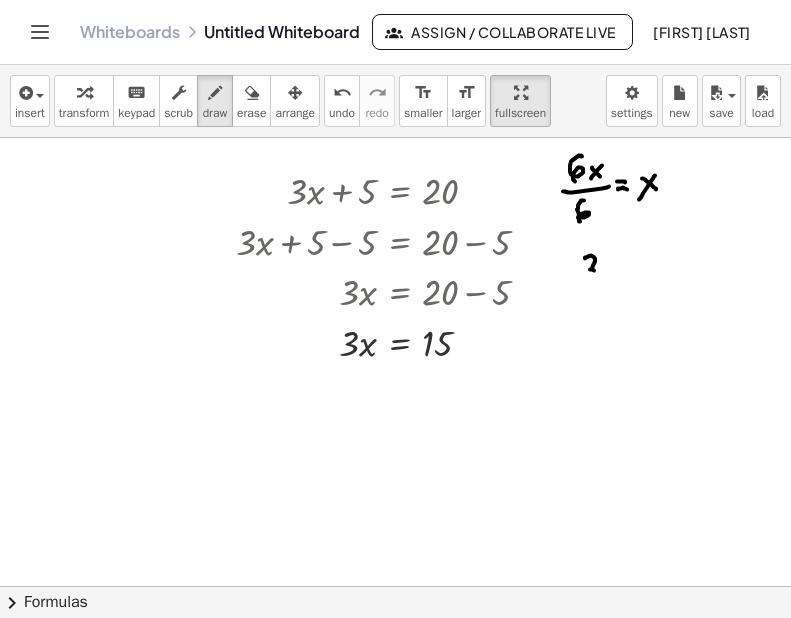 drag, startPoint x: 585, startPoint y: 258, endPoint x: 587, endPoint y: 274, distance: 16.124516 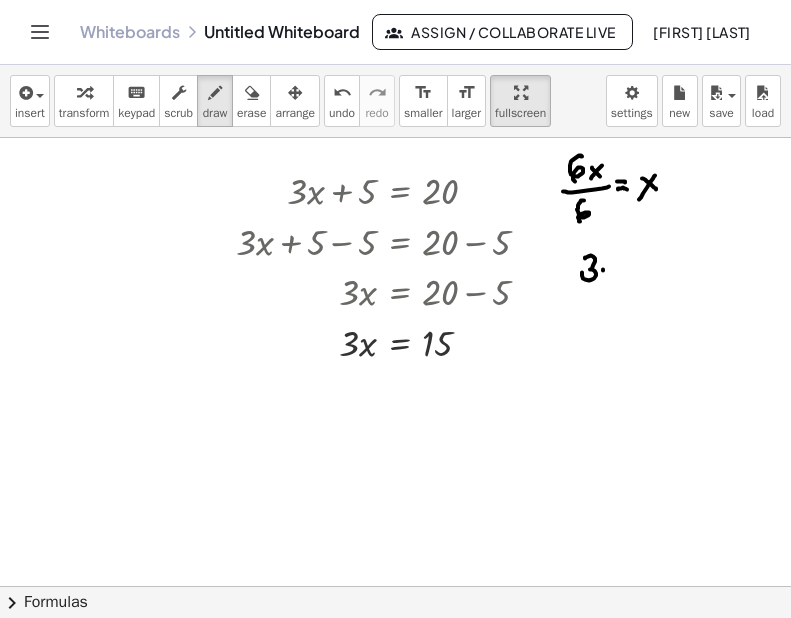 drag, startPoint x: 603, startPoint y: 269, endPoint x: 613, endPoint y: 262, distance: 12.206555 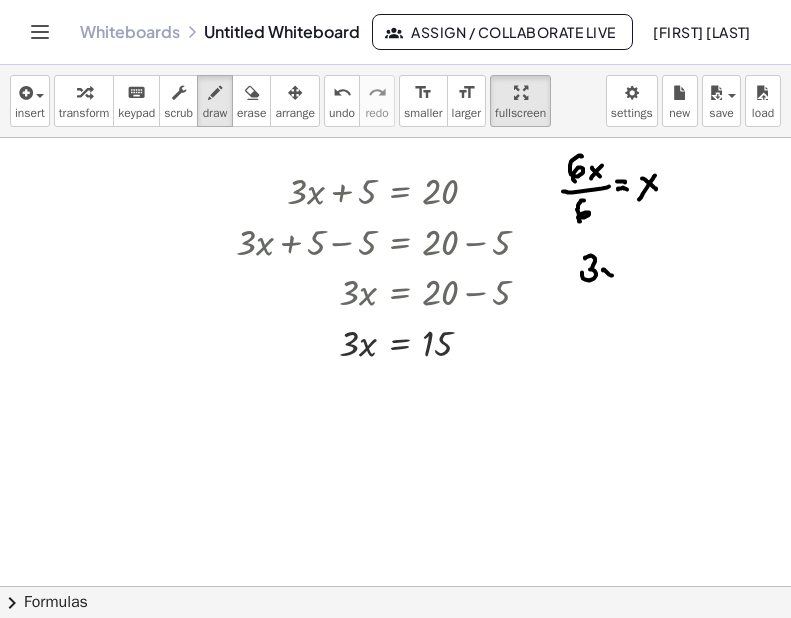 click at bounding box center [395, 541] 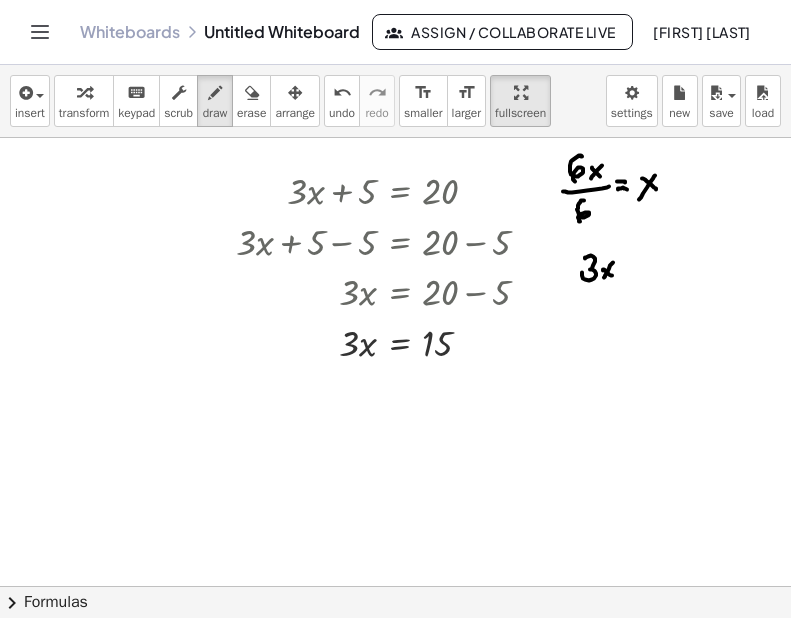 drag, startPoint x: 596, startPoint y: 288, endPoint x: 631, endPoint y: 291, distance: 35.128338 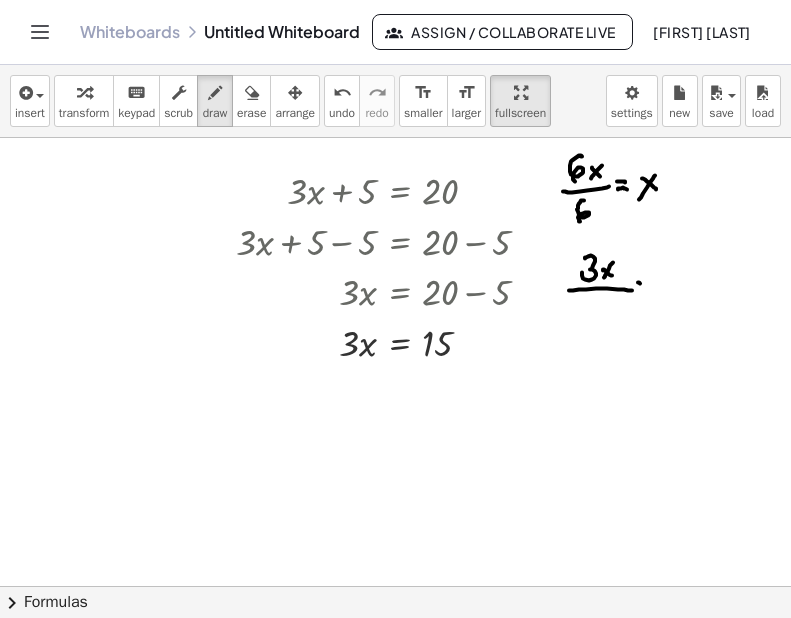 drag, startPoint x: 640, startPoint y: 283, endPoint x: 642, endPoint y: 296, distance: 13.152946 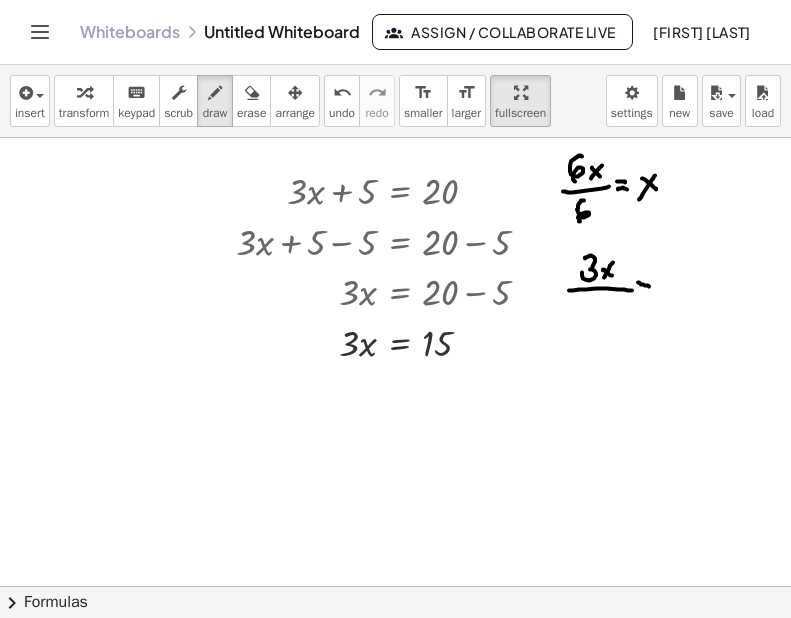 click at bounding box center [395, 541] 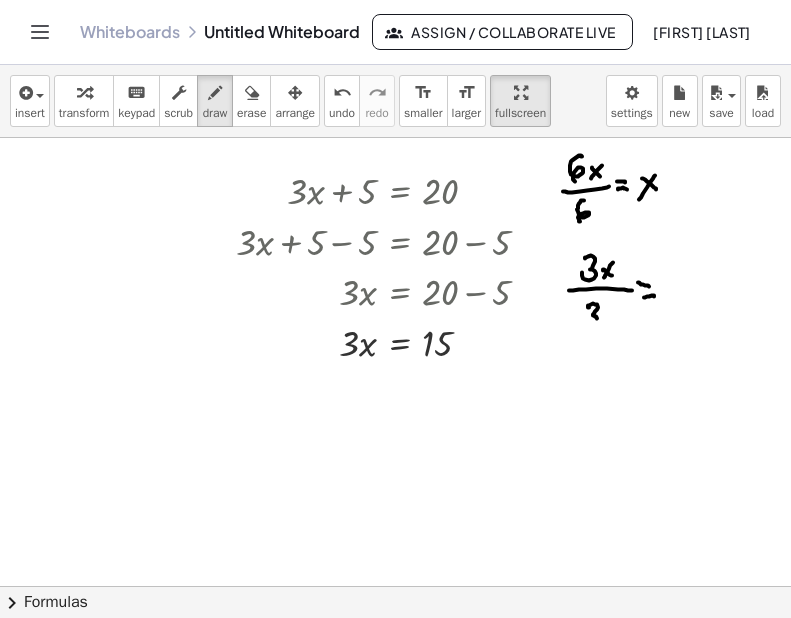 drag, startPoint x: 588, startPoint y: 305, endPoint x: 601, endPoint y: 315, distance: 16.40122 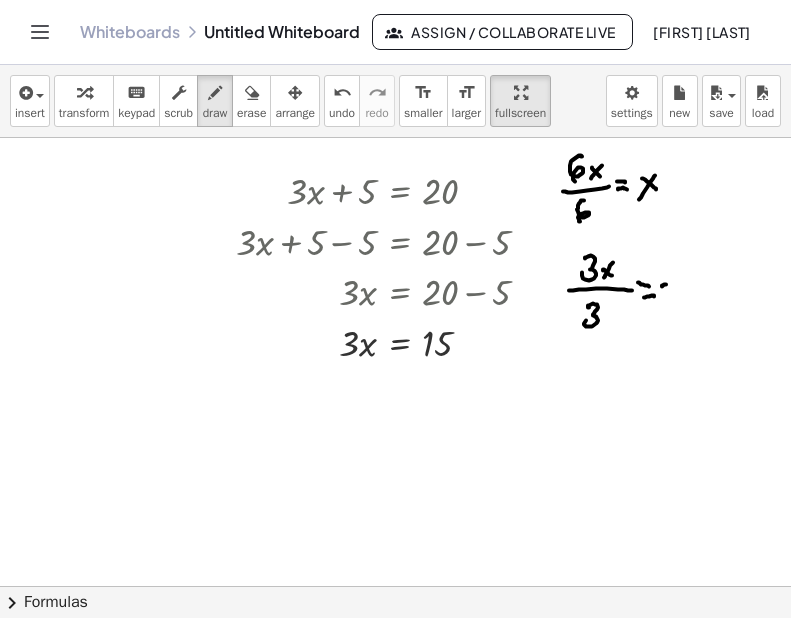 drag, startPoint x: 666, startPoint y: 284, endPoint x: 677, endPoint y: 289, distance: 12.083046 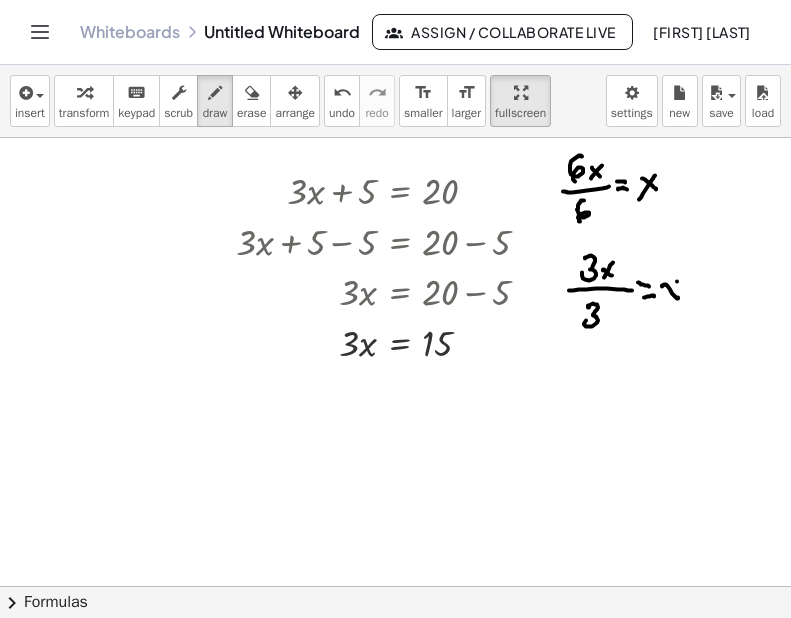 drag, startPoint x: 677, startPoint y: 281, endPoint x: 660, endPoint y: 305, distance: 29.410883 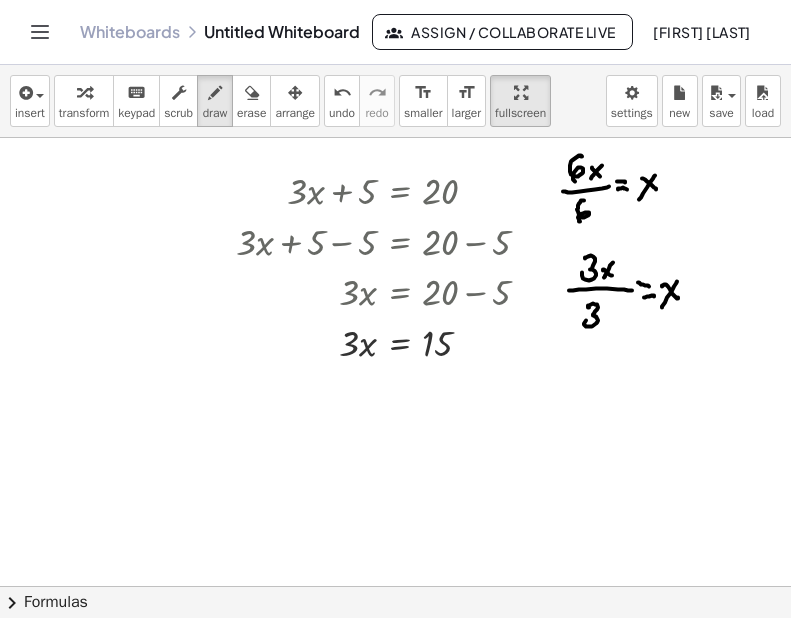 drag, startPoint x: 590, startPoint y: 258, endPoint x: 588, endPoint y: 342, distance: 84.0238 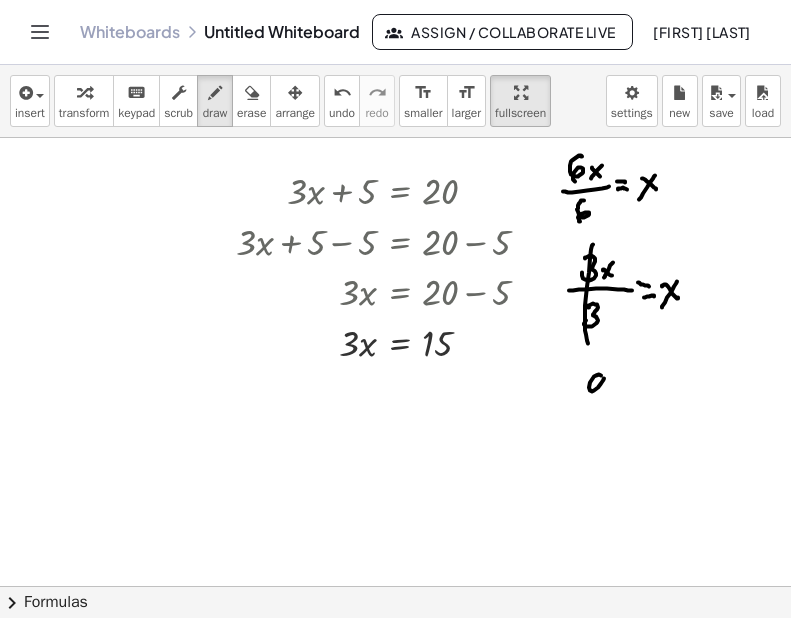 drag, startPoint x: 594, startPoint y: 376, endPoint x: 605, endPoint y: 397, distance: 23.70654 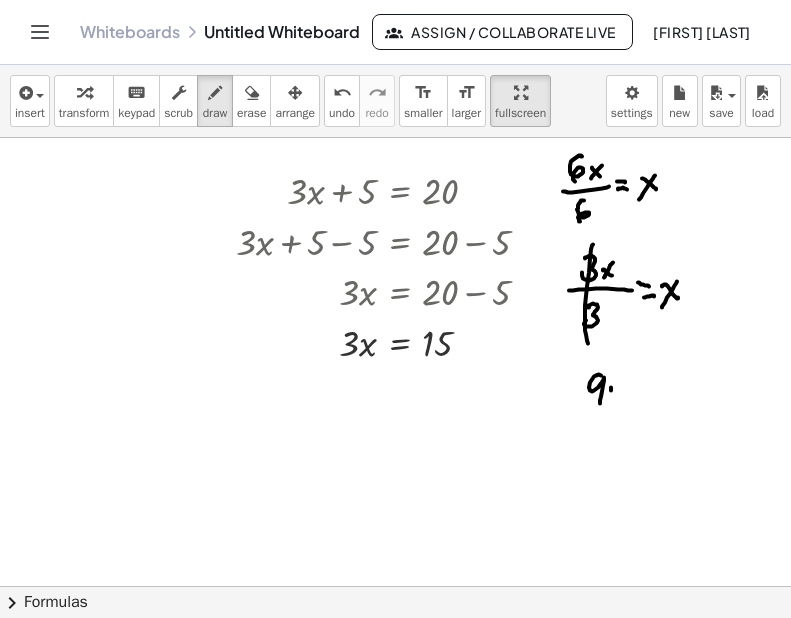 drag, startPoint x: 611, startPoint y: 390, endPoint x: 621, endPoint y: 384, distance: 11.661903 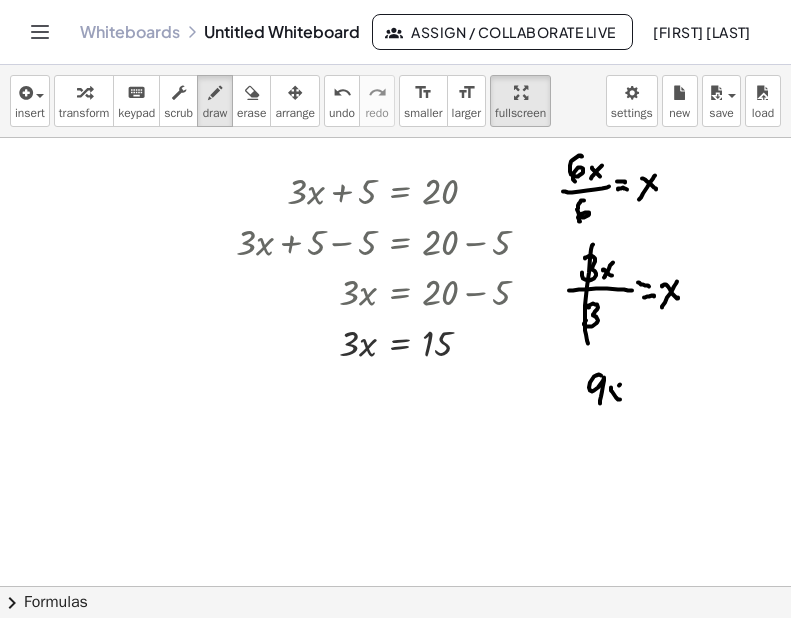 drag, startPoint x: 619, startPoint y: 385, endPoint x: 612, endPoint y: 402, distance: 18.384777 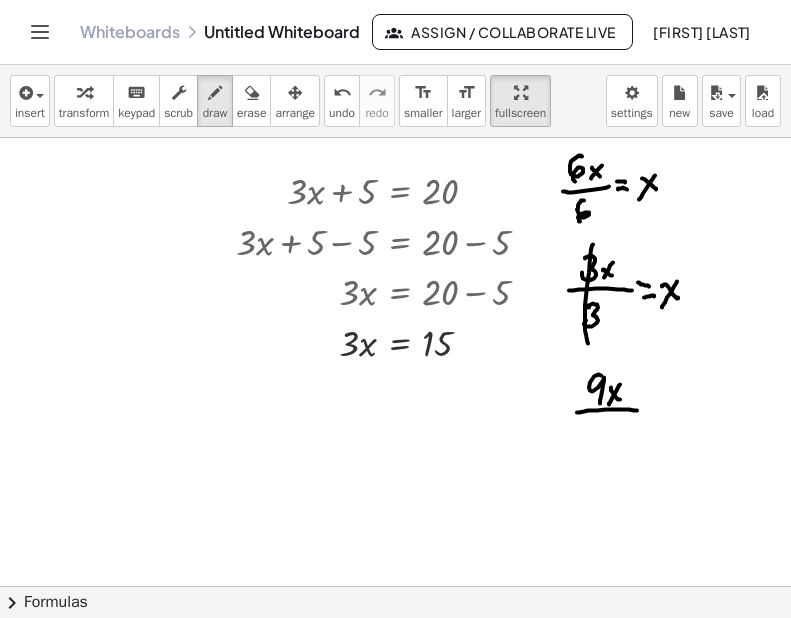 drag, startPoint x: 579, startPoint y: 412, endPoint x: 632, endPoint y: 409, distance: 53.08484 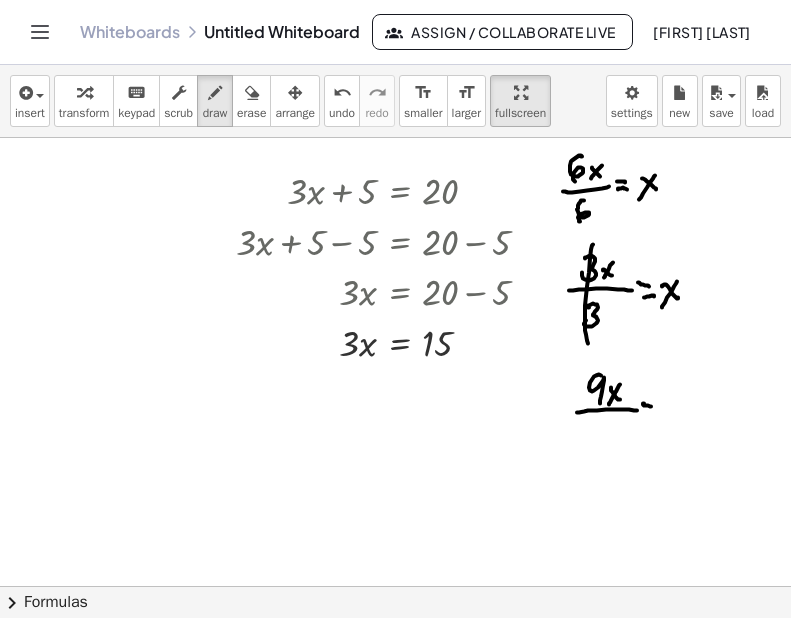 drag, startPoint x: 647, startPoint y: 414, endPoint x: 657, endPoint y: 412, distance: 10.198039 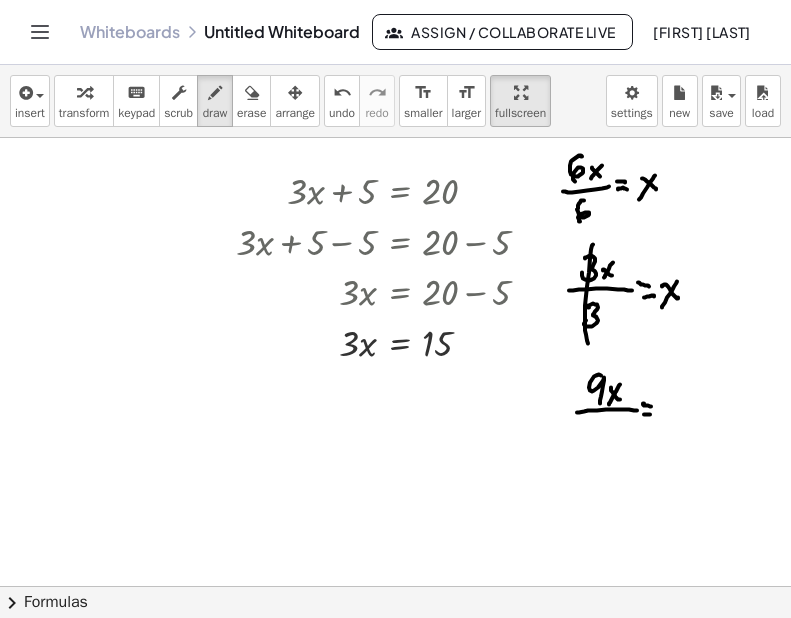 drag, startPoint x: 663, startPoint y: 404, endPoint x: 677, endPoint y: 411, distance: 15.652476 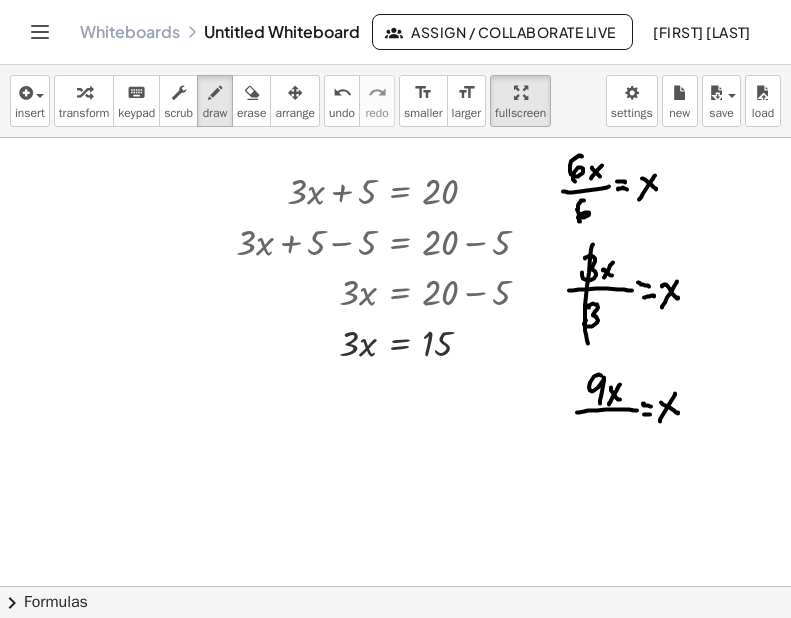 drag 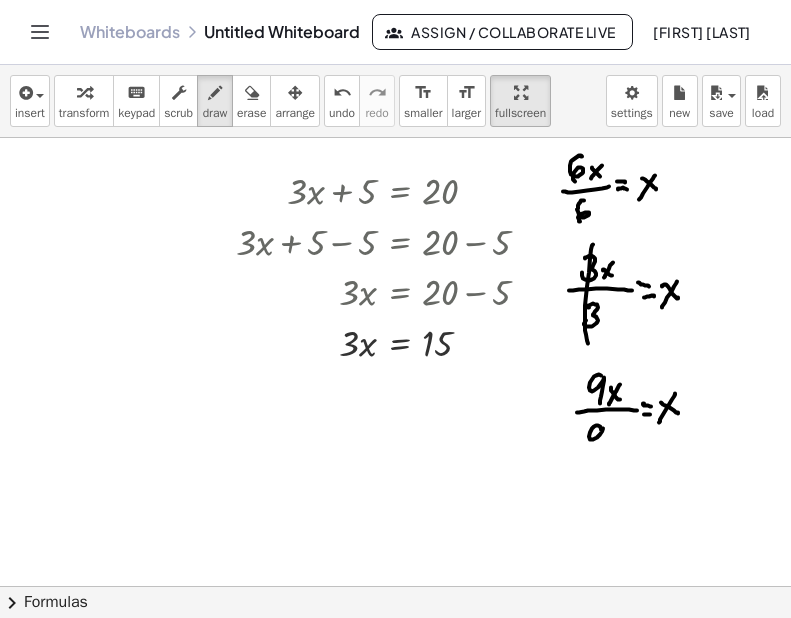 click at bounding box center (395, 541) 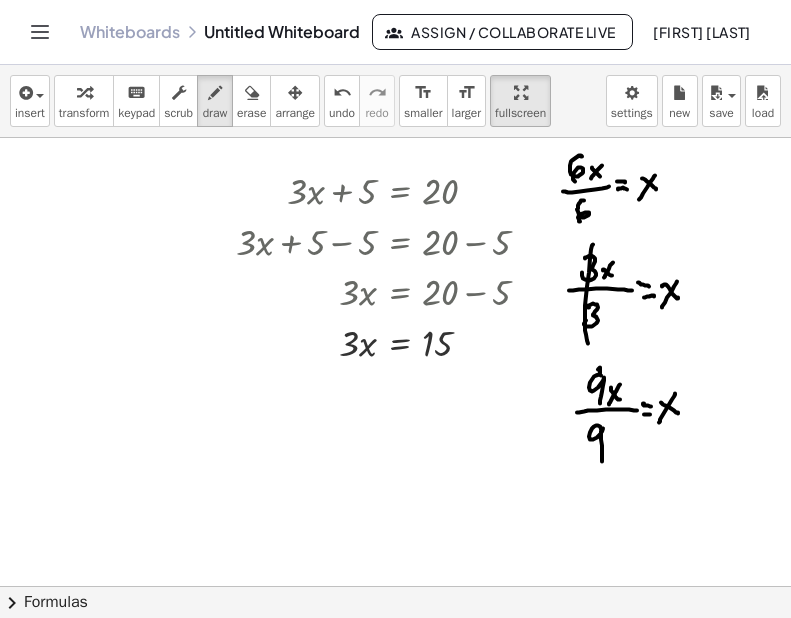click at bounding box center [395, 541] 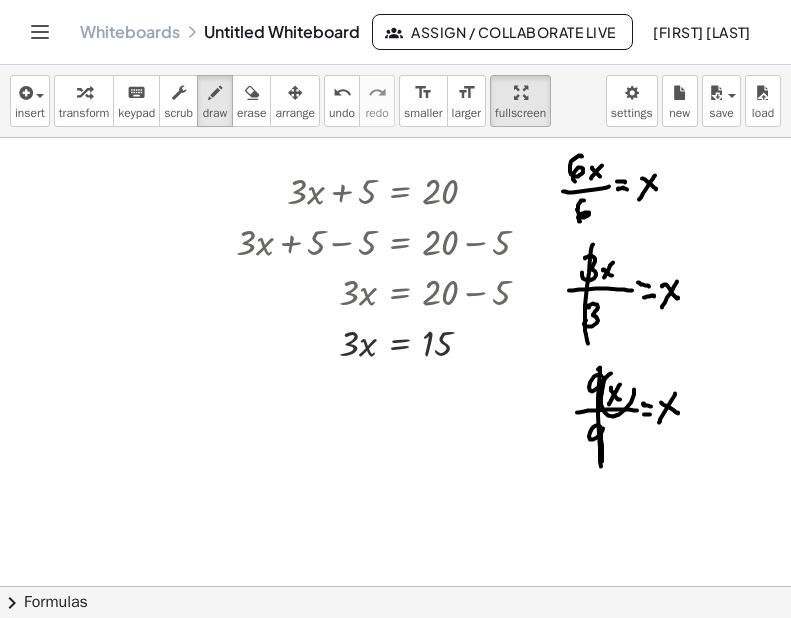 click at bounding box center [395, 541] 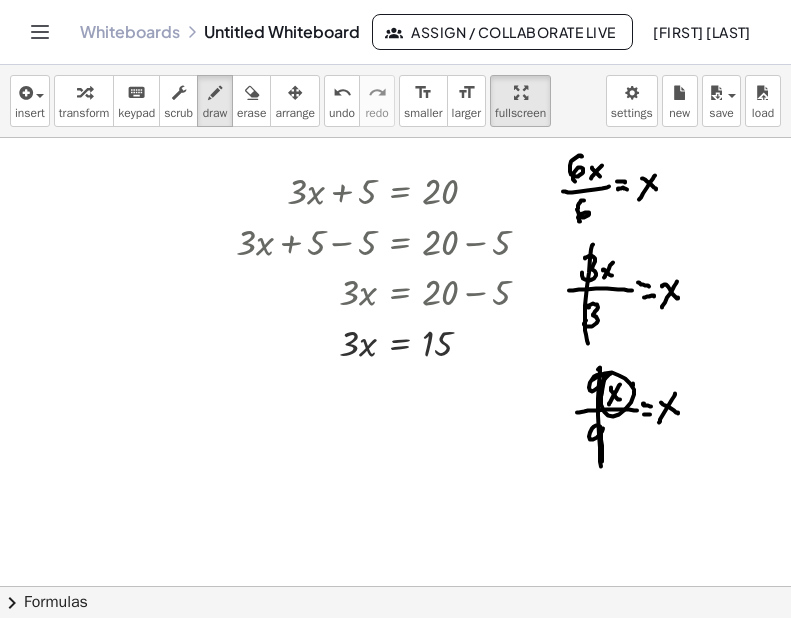click at bounding box center (395, 541) 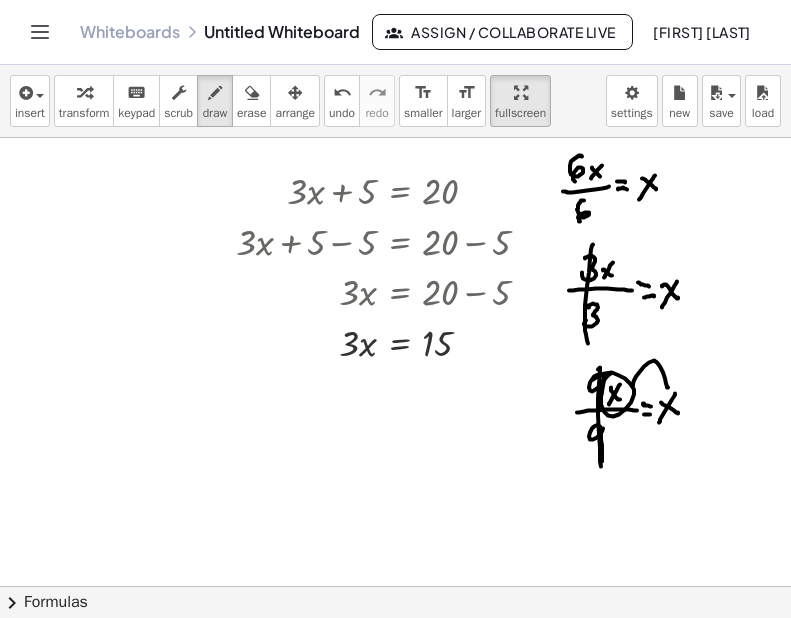 click at bounding box center [395, 541] 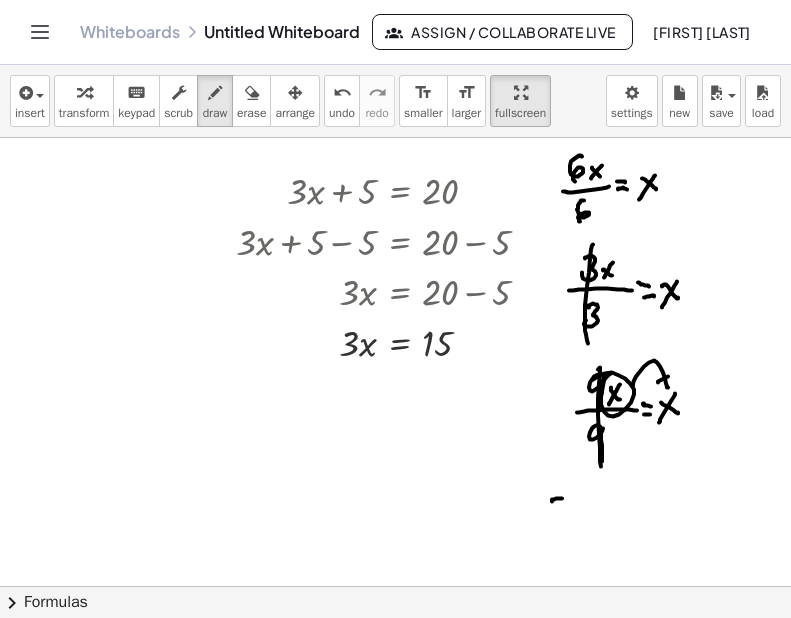 click at bounding box center [395, 541] 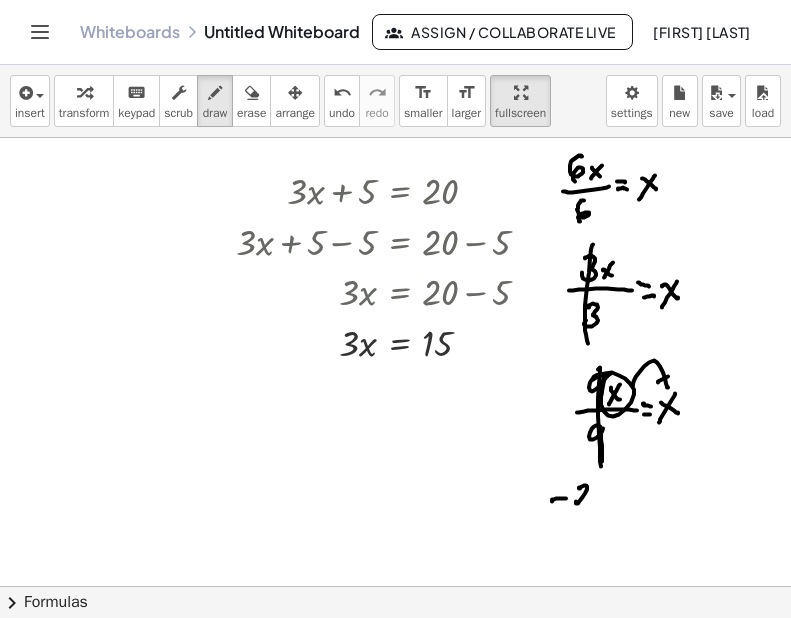click at bounding box center (395, 541) 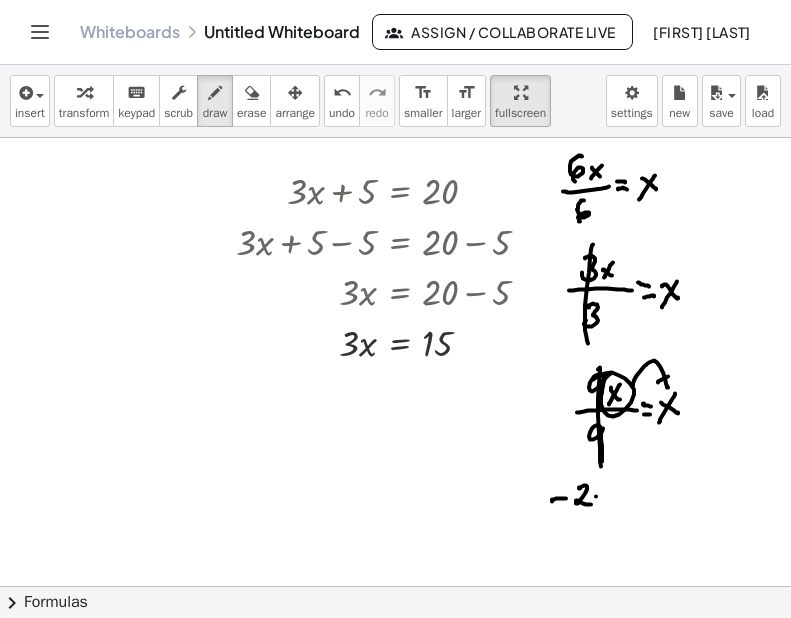 click at bounding box center [395, 541] 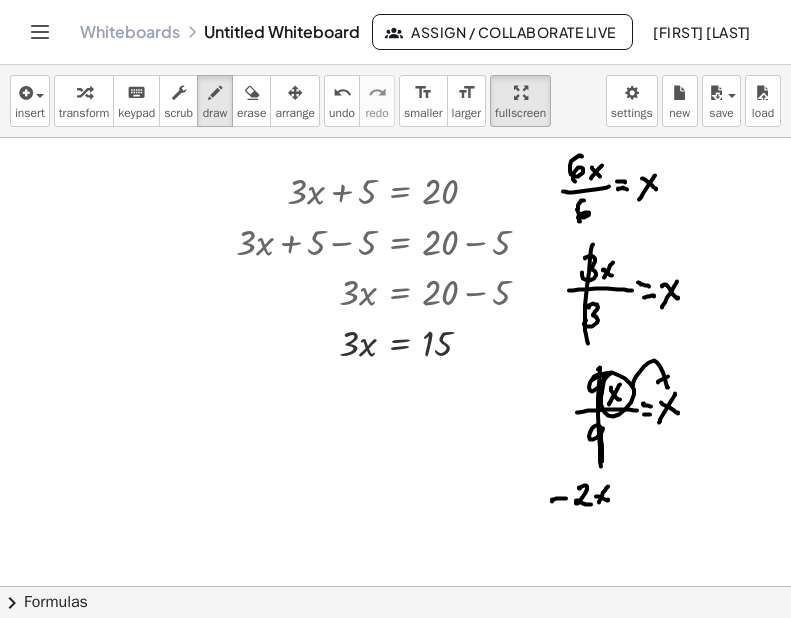 click at bounding box center (395, 541) 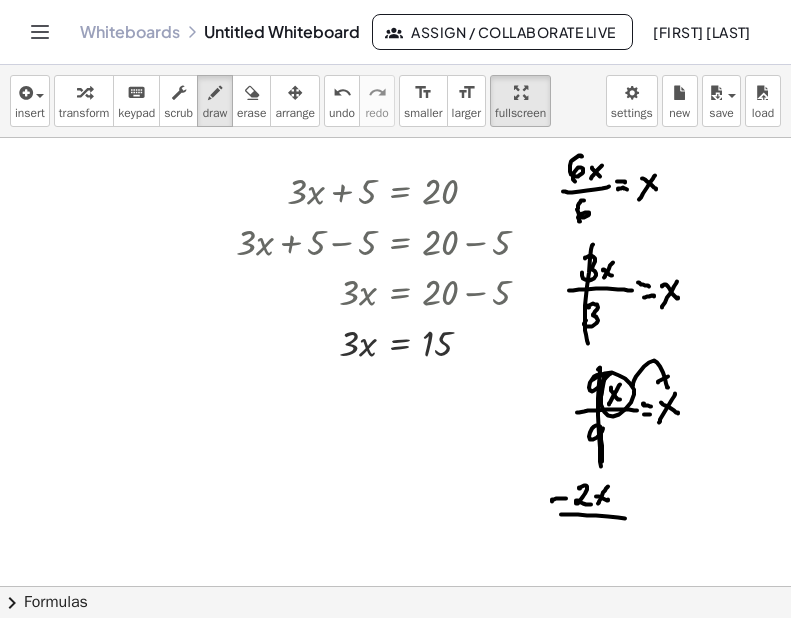 click at bounding box center [395, 541] 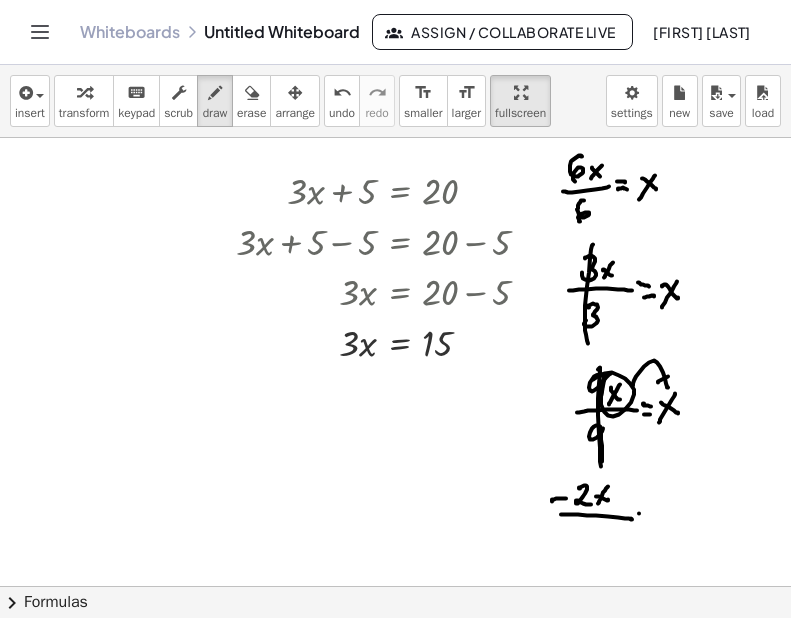 click at bounding box center [395, 541] 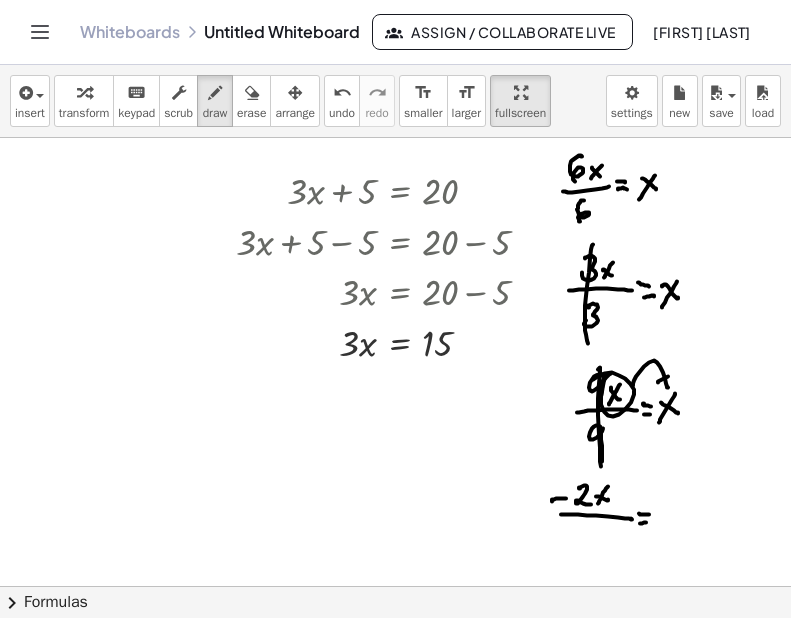 click at bounding box center [395, 541] 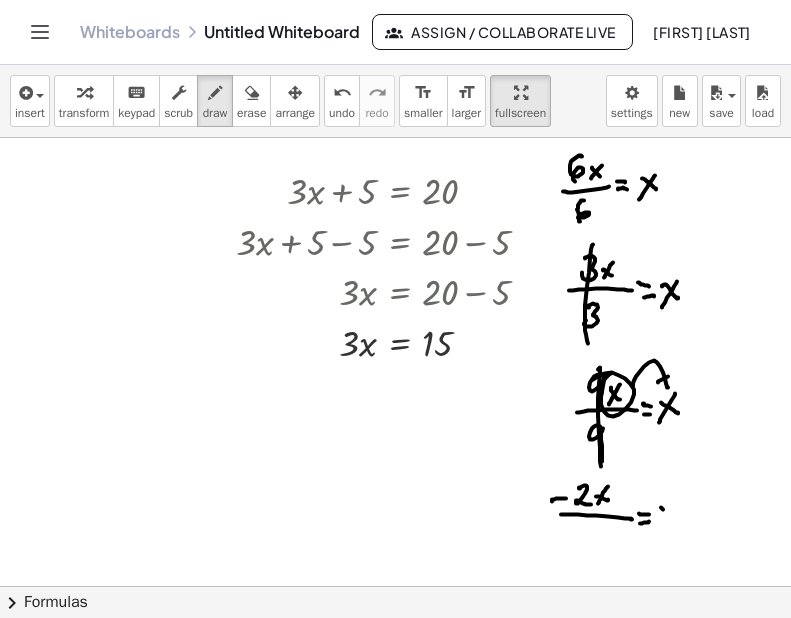 click at bounding box center [395, 541] 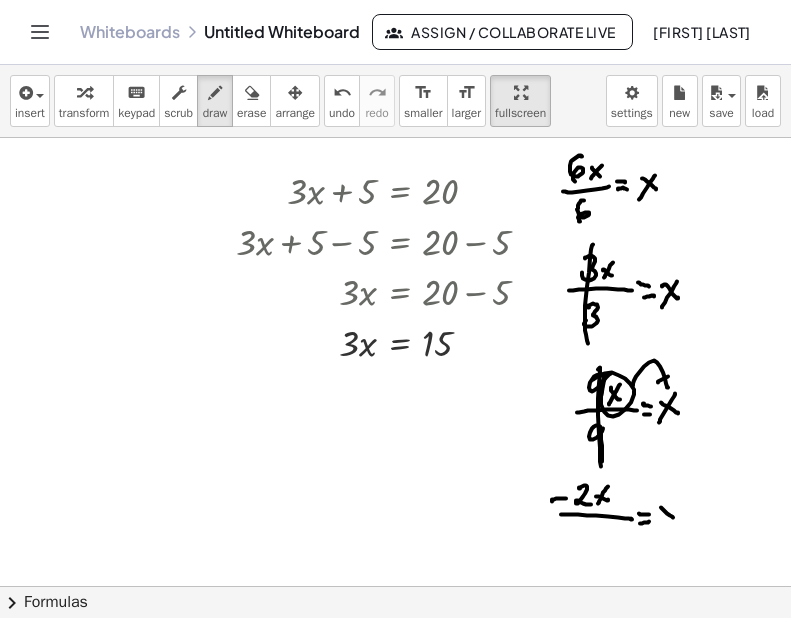 click at bounding box center (395, 541) 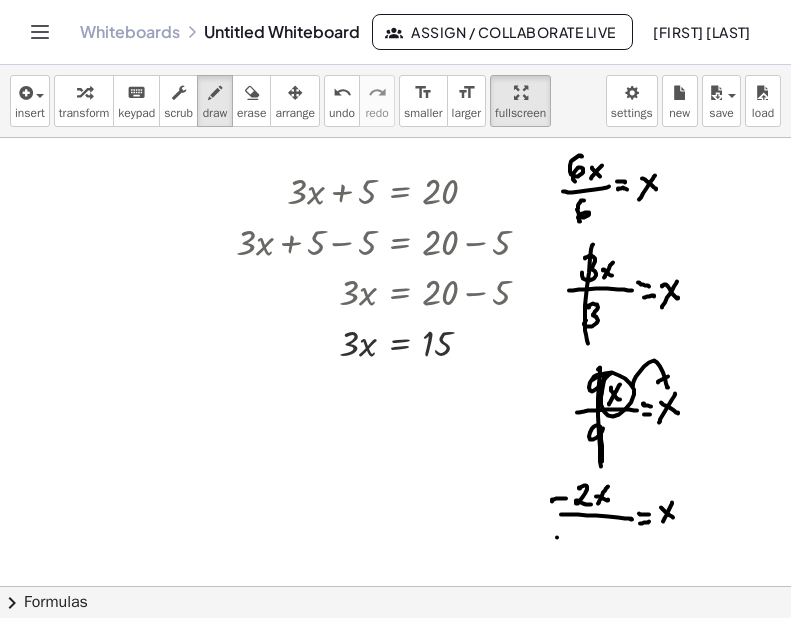 click at bounding box center (395, 541) 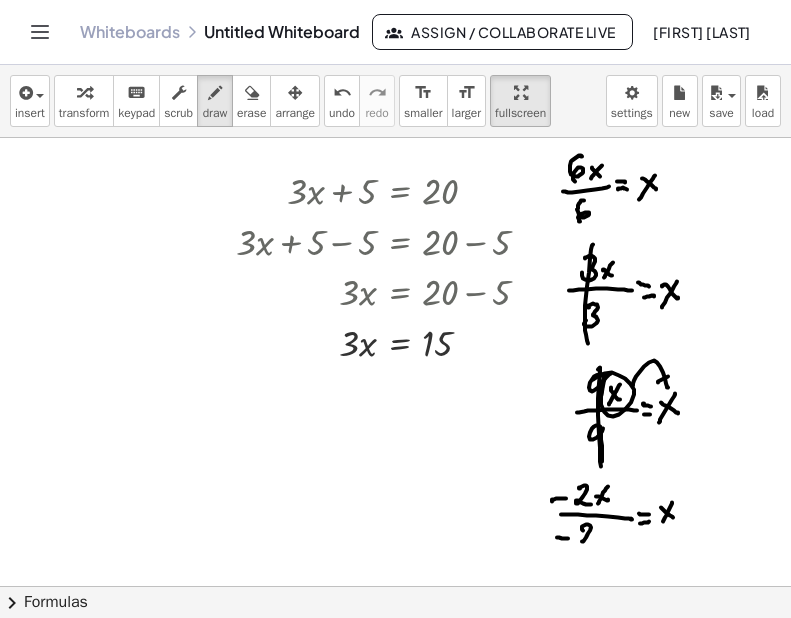 click at bounding box center (395, 541) 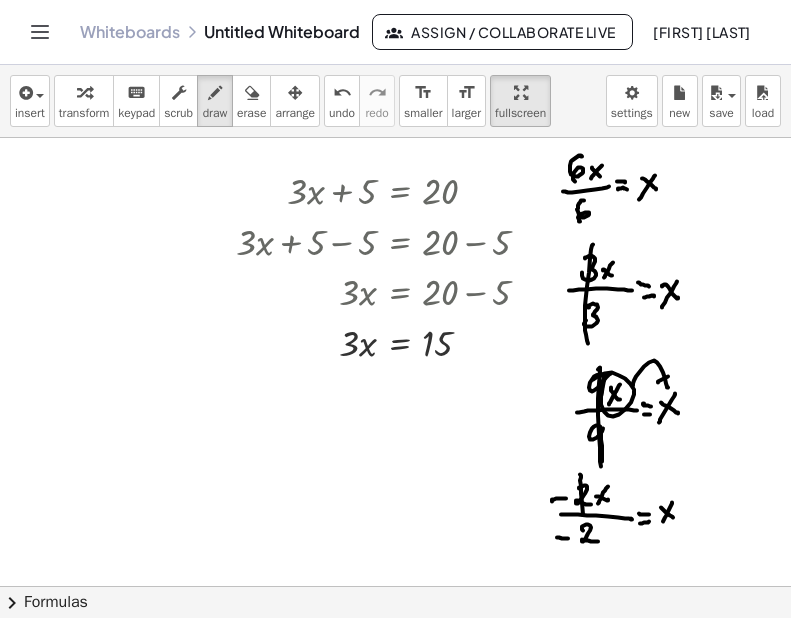 click at bounding box center [395, 541] 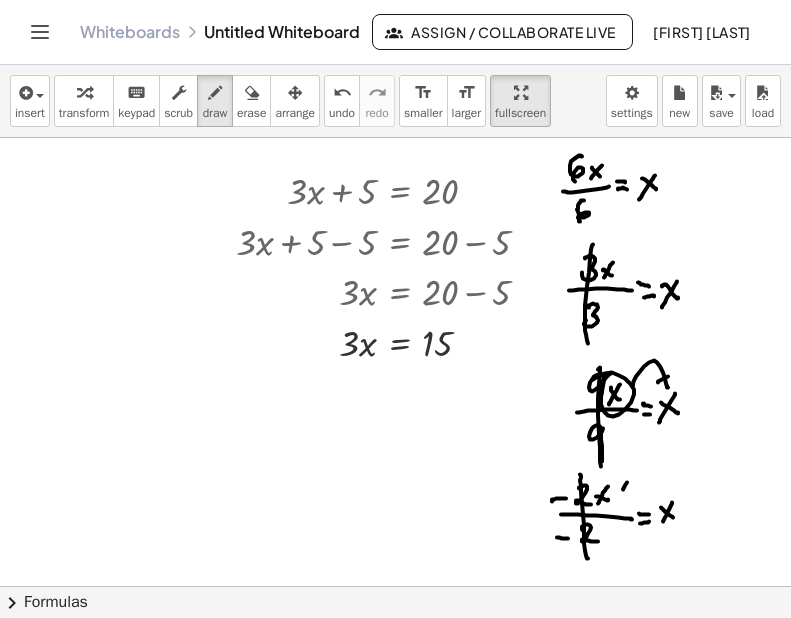 click at bounding box center (395, 541) 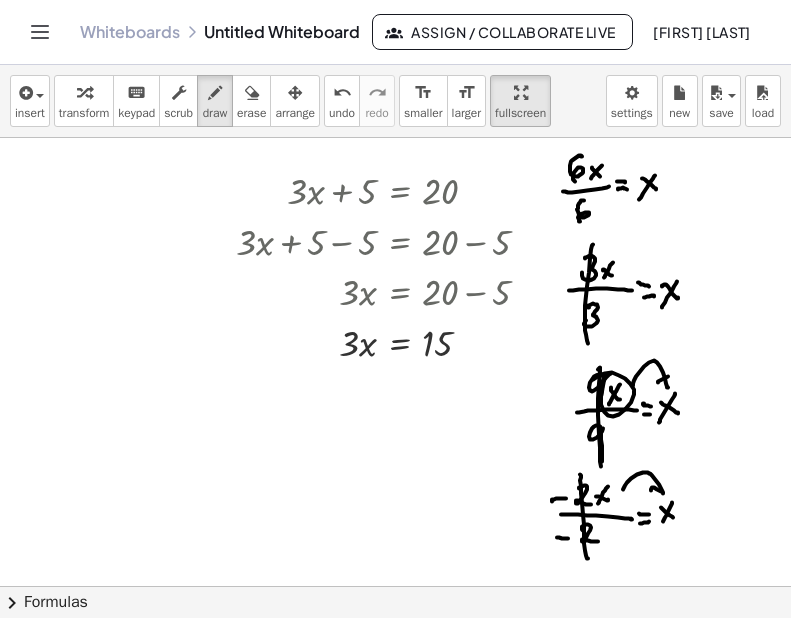 click at bounding box center [395, 541] 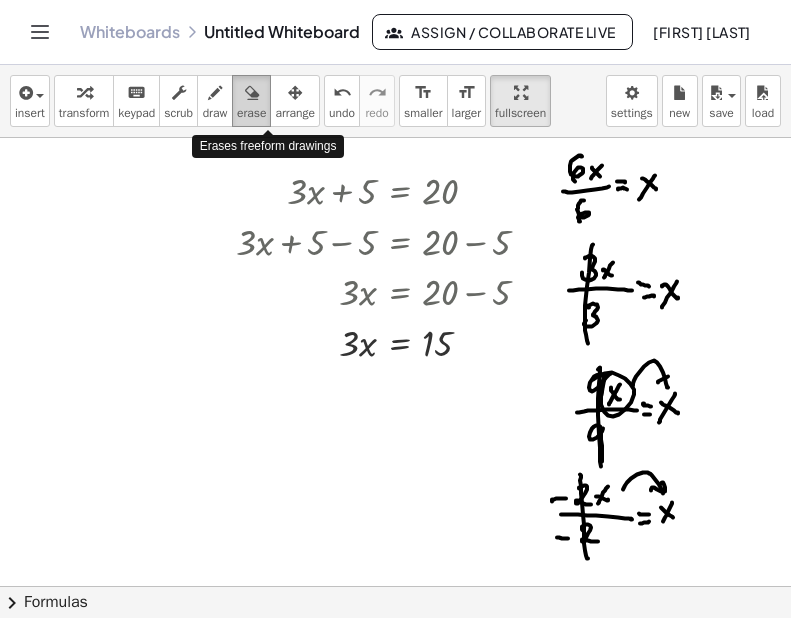 click at bounding box center [252, 93] 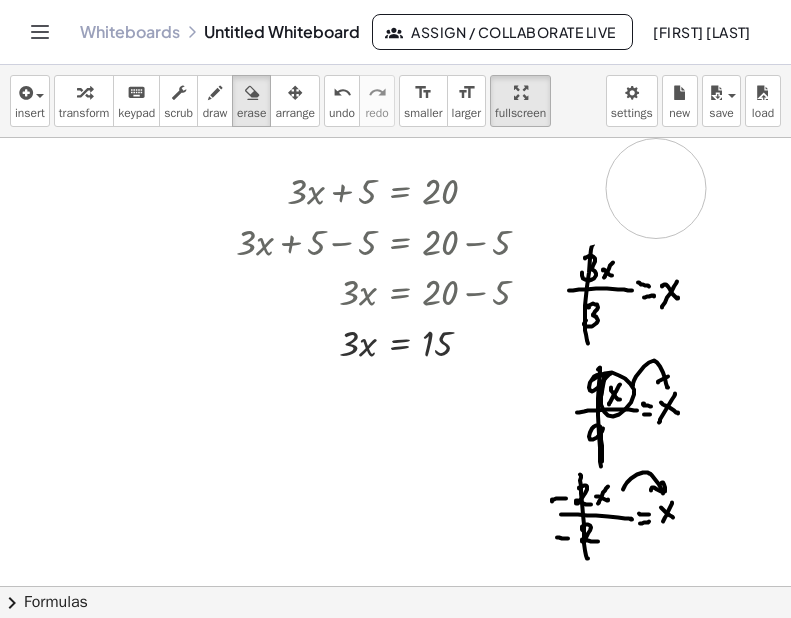 click at bounding box center (395, 541) 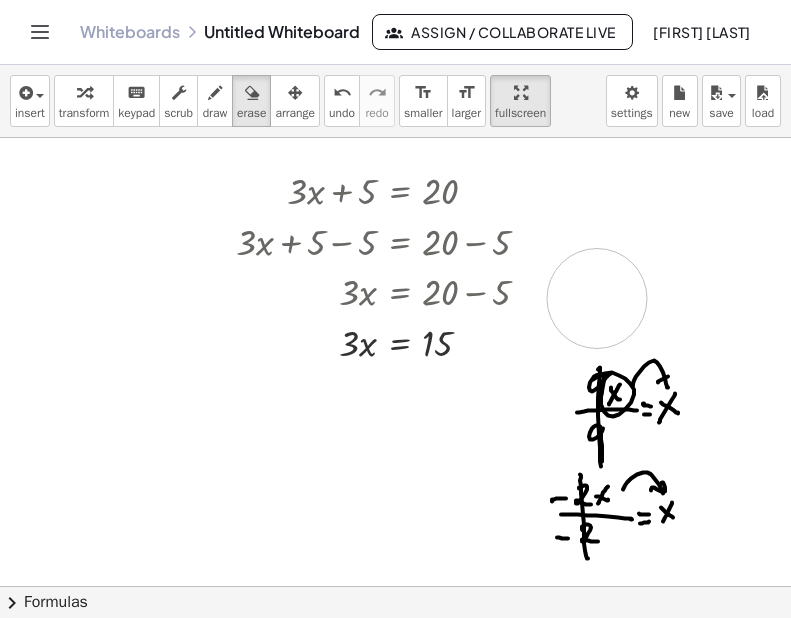 drag, startPoint x: 708, startPoint y: 302, endPoint x: 591, endPoint y: 310, distance: 117.273186 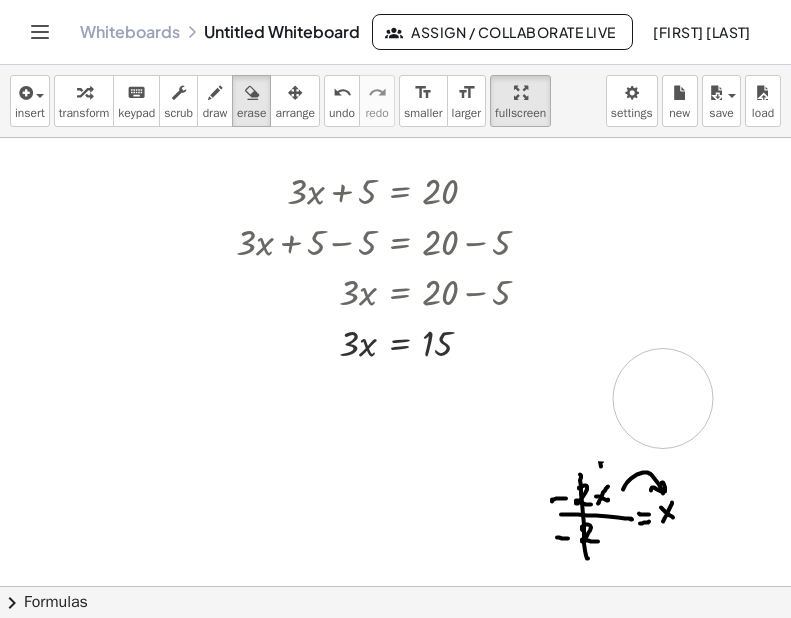 drag, startPoint x: 593, startPoint y: 329, endPoint x: 654, endPoint y: 383, distance: 81.46779 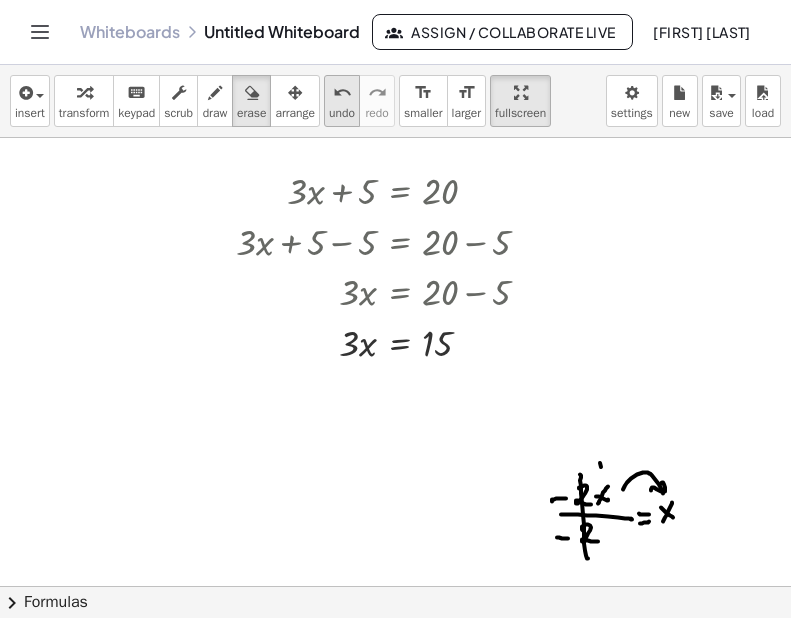 click on "undo" at bounding box center (342, 113) 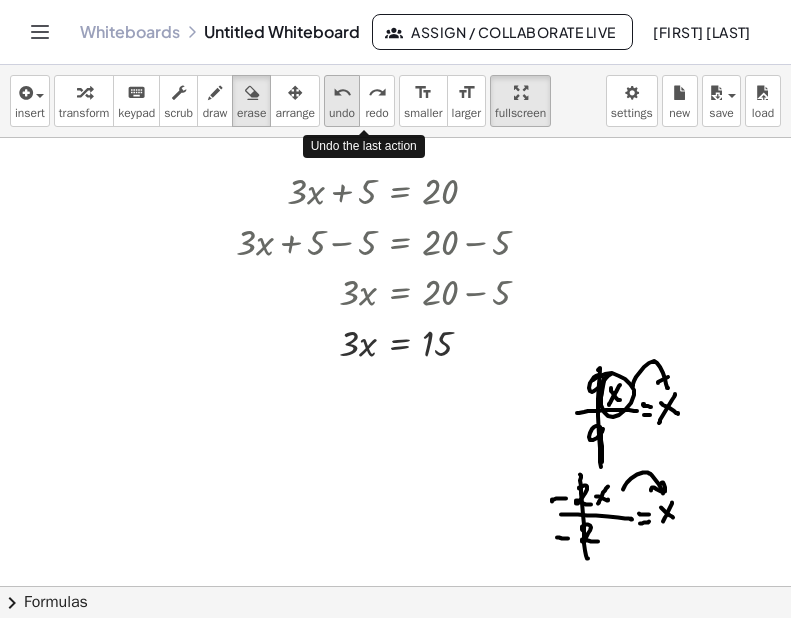 click on "undo" at bounding box center (342, 113) 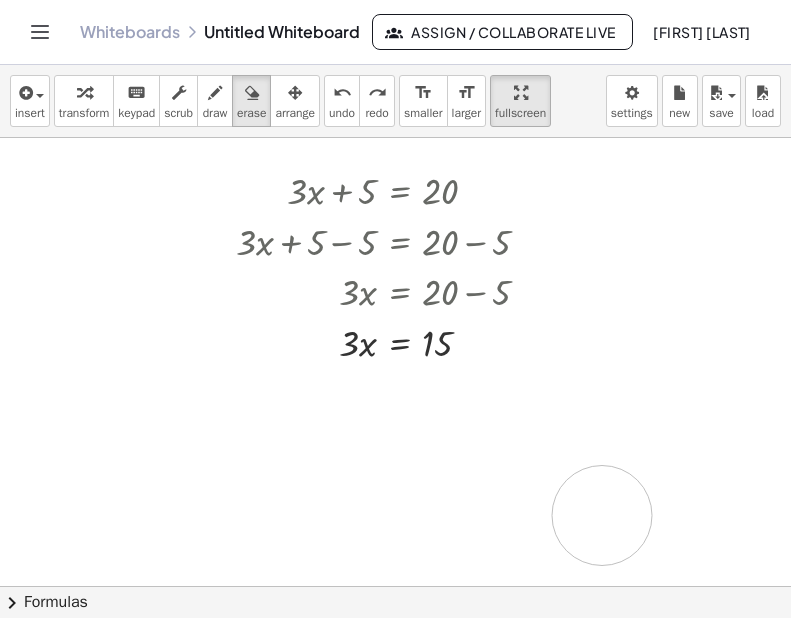 drag, startPoint x: 610, startPoint y: 253, endPoint x: 643, endPoint y: 461, distance: 210.60152 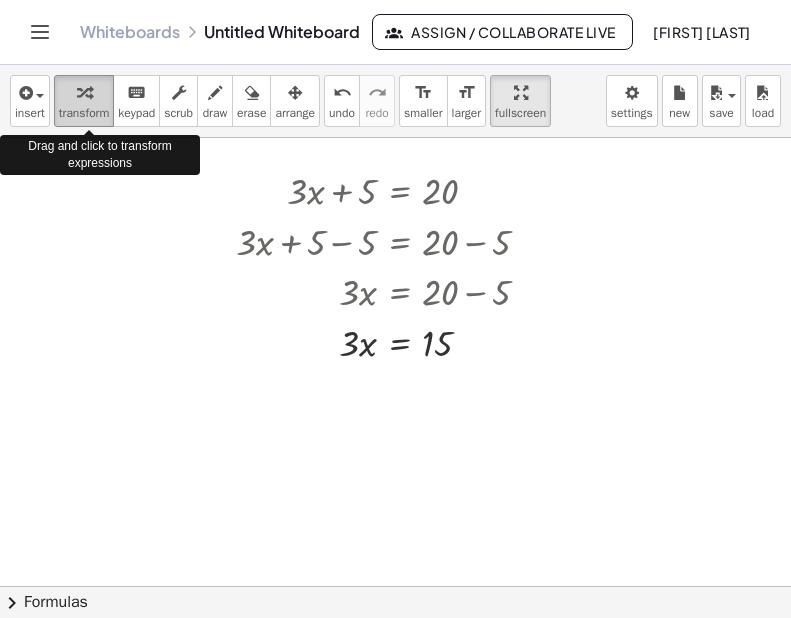 drag, startPoint x: 81, startPoint y: 104, endPoint x: 71, endPoint y: 114, distance: 14.142136 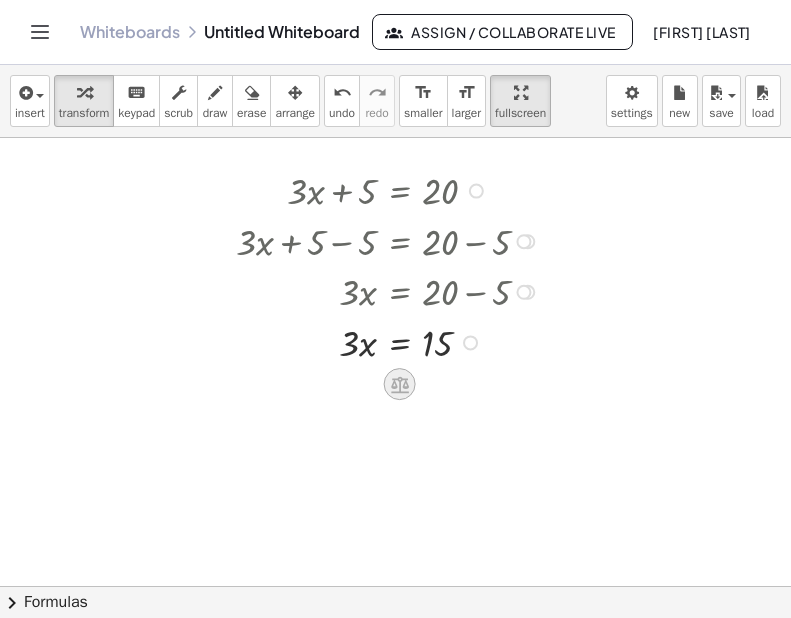 click at bounding box center (400, 384) 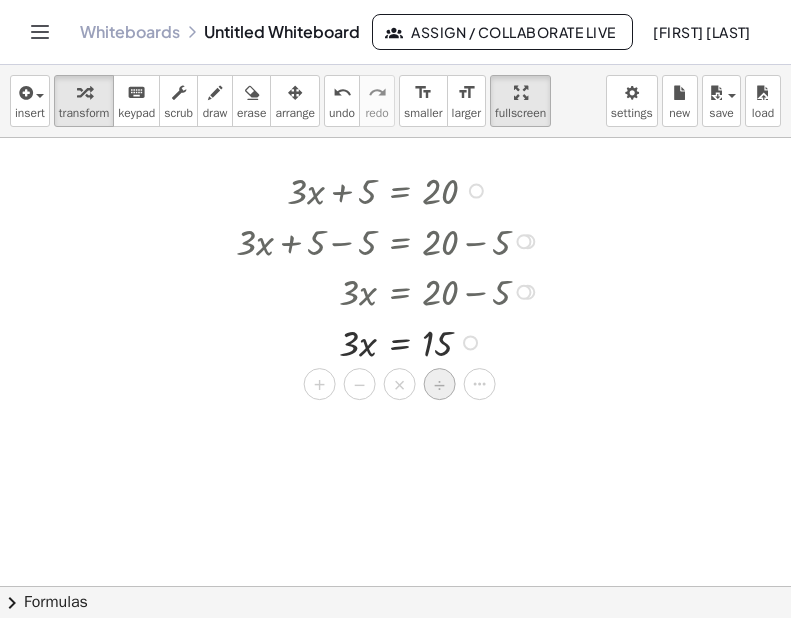 click on "÷" at bounding box center (439, 385) 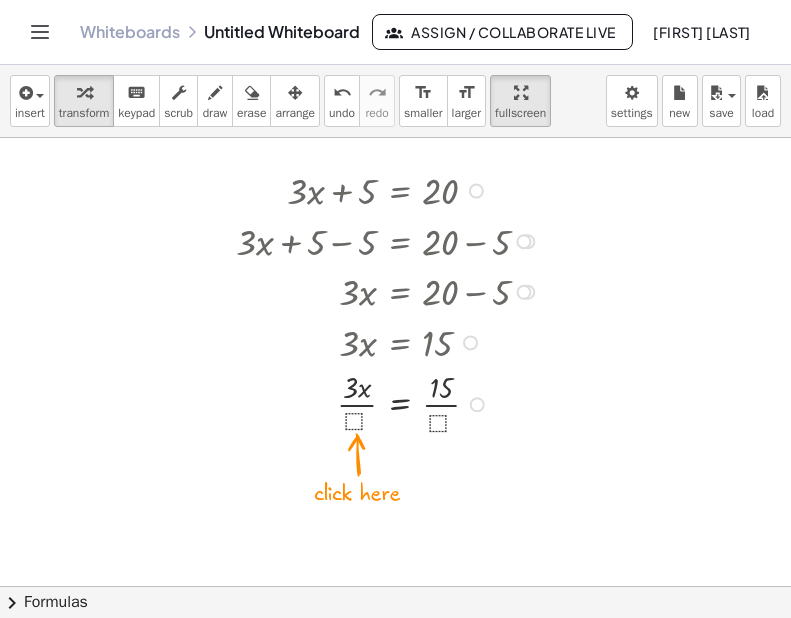 click at bounding box center (391, 402) 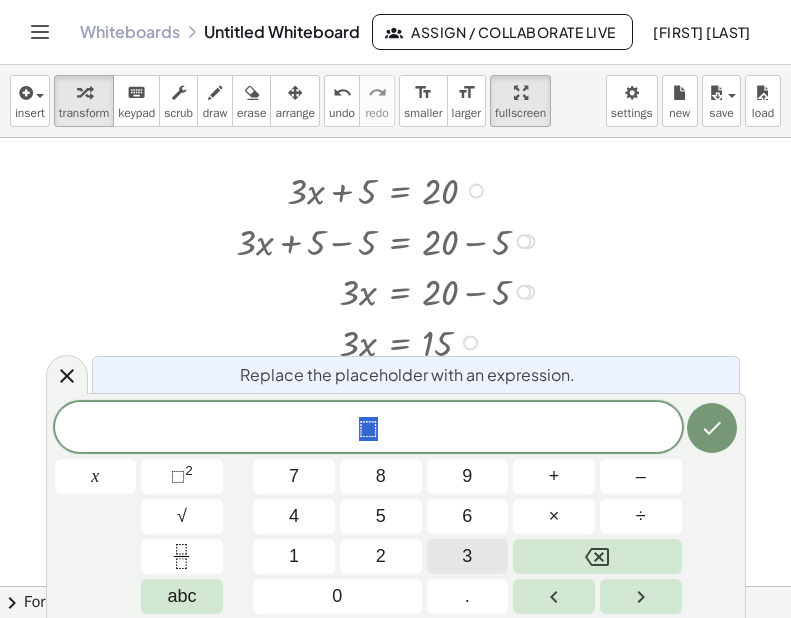 click on "3" at bounding box center [468, 556] 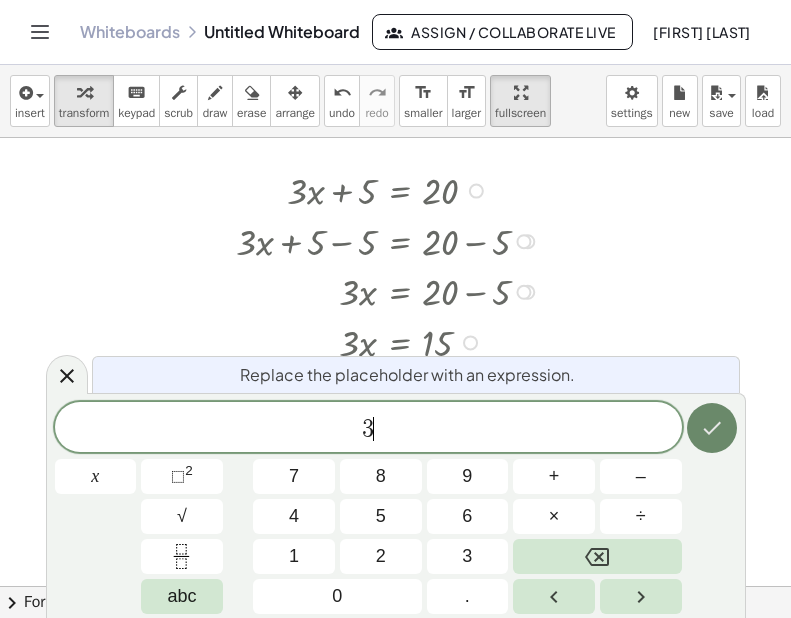click 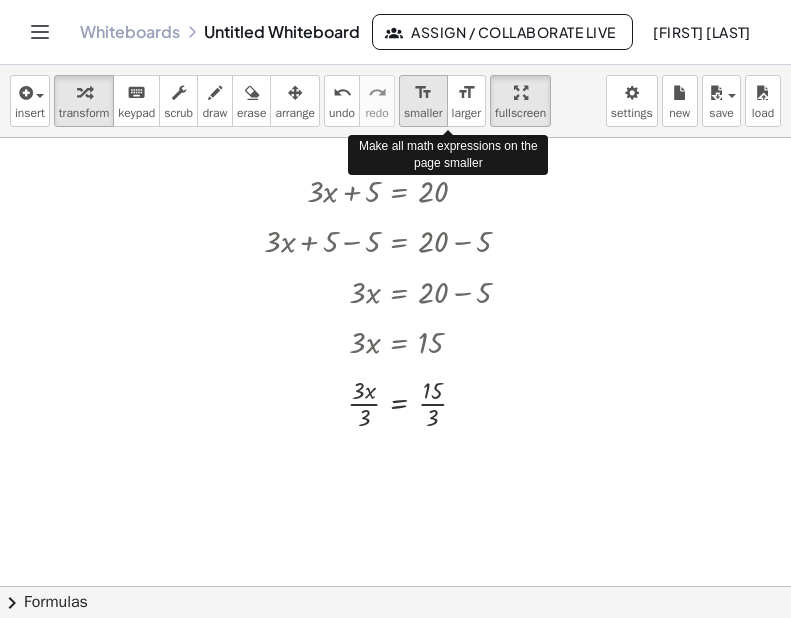 click on "format_size" at bounding box center [423, 93] 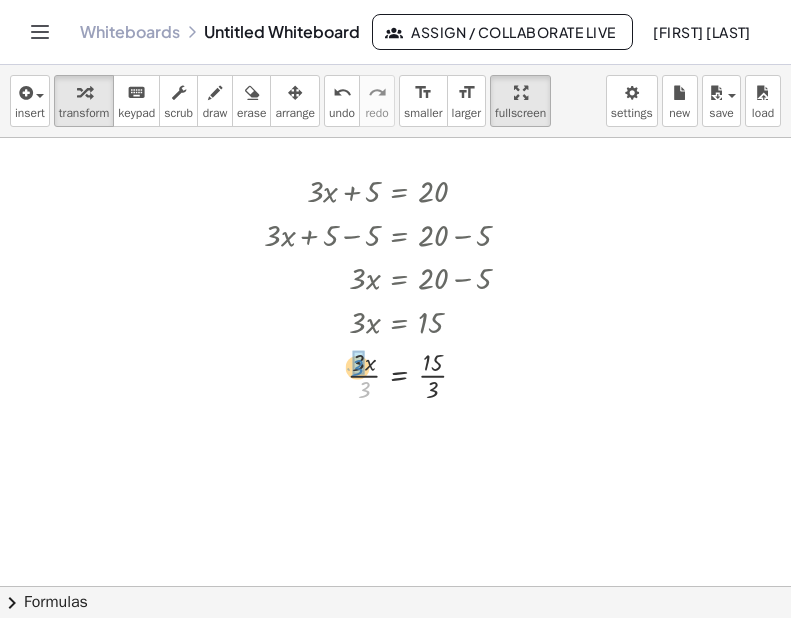 drag, startPoint x: 365, startPoint y: 395, endPoint x: 358, endPoint y: 372, distance: 24.04163 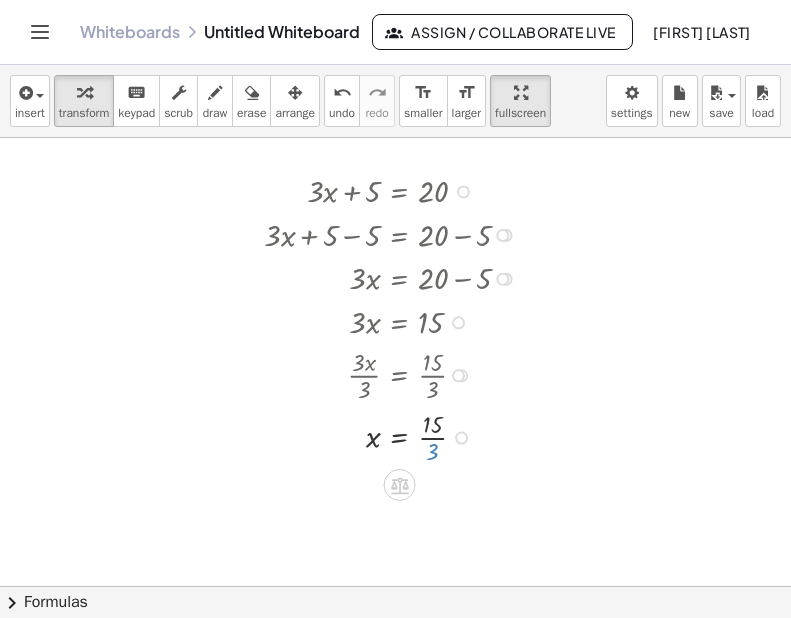 click at bounding box center [395, 436] 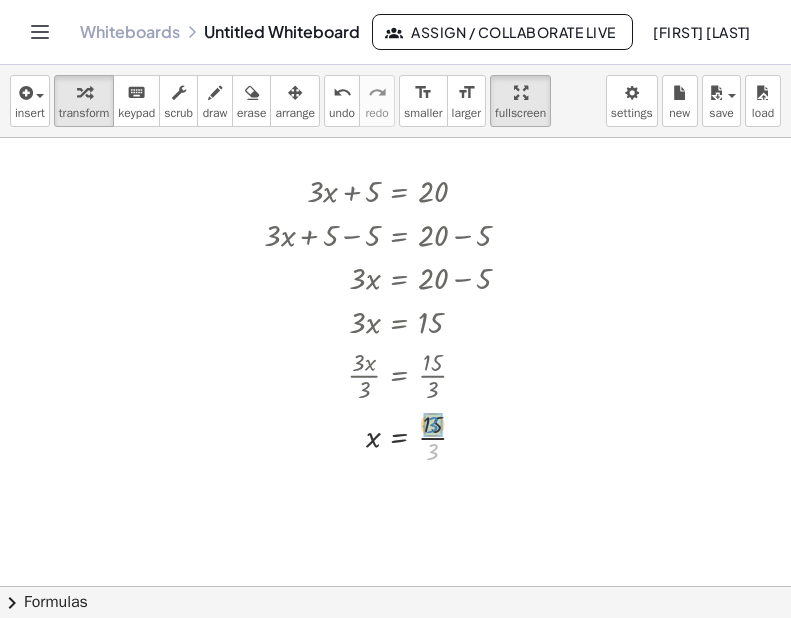 drag, startPoint x: 435, startPoint y: 458, endPoint x: 435, endPoint y: 431, distance: 27 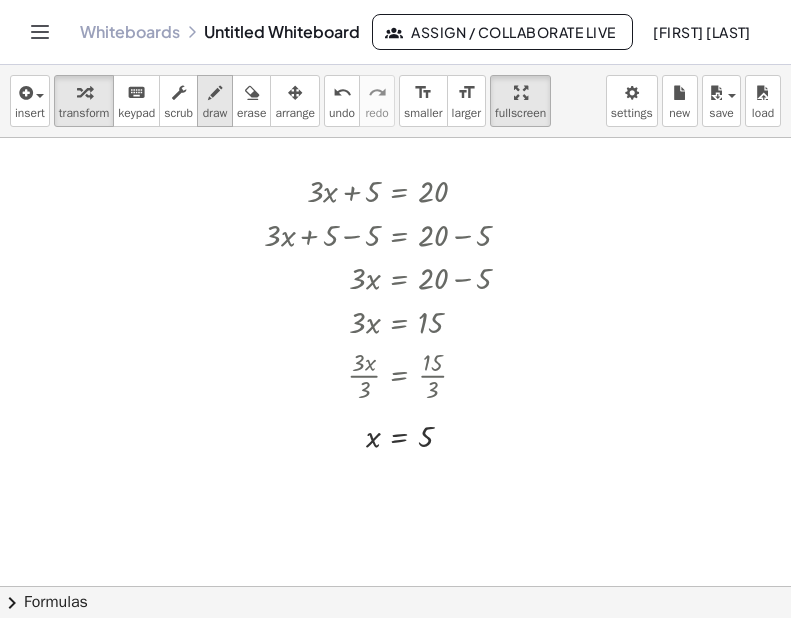 click at bounding box center (215, 93) 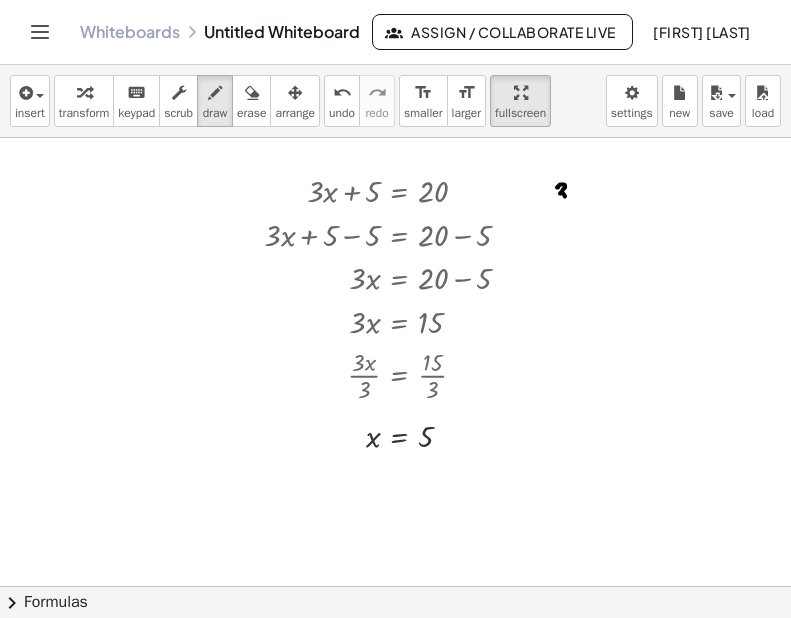 drag, startPoint x: 559, startPoint y: 185, endPoint x: 563, endPoint y: 200, distance: 15.524175 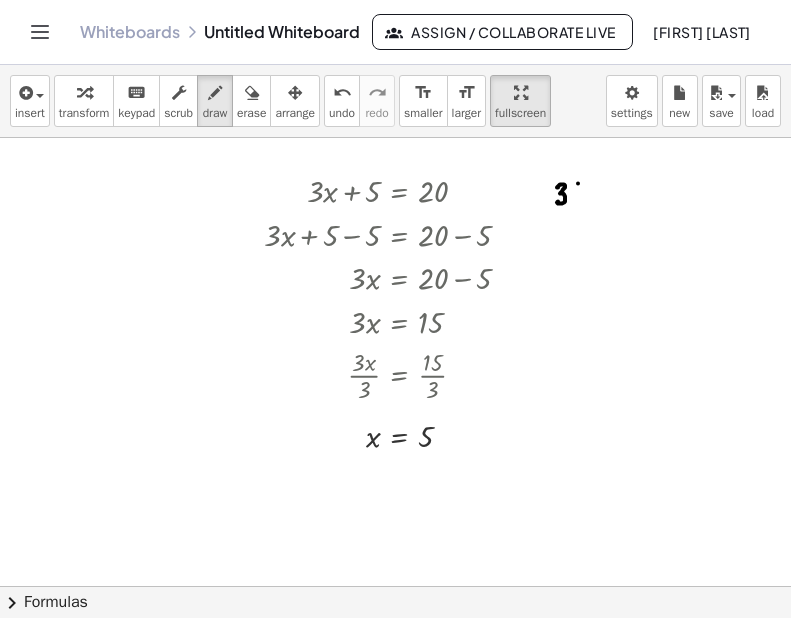 drag, startPoint x: 578, startPoint y: 183, endPoint x: 579, endPoint y: 204, distance: 21.023796 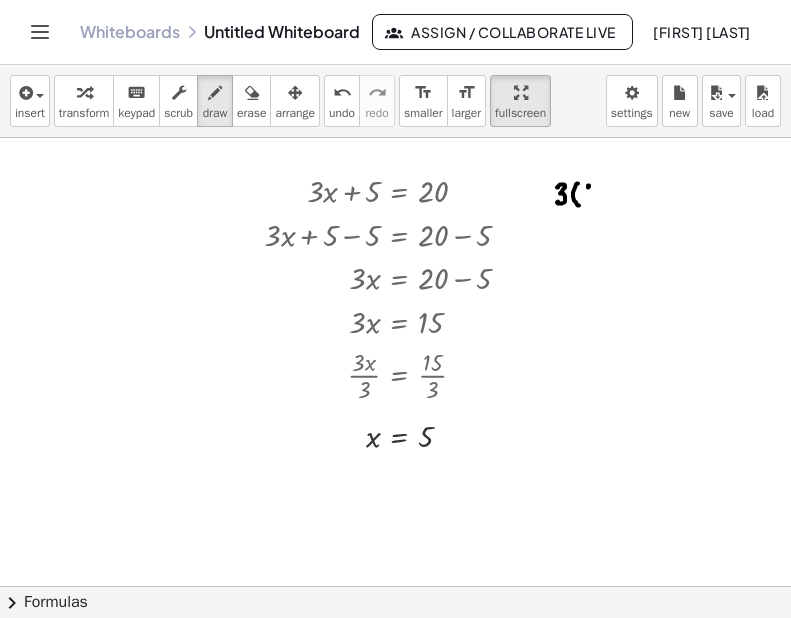click at bounding box center [395, 541] 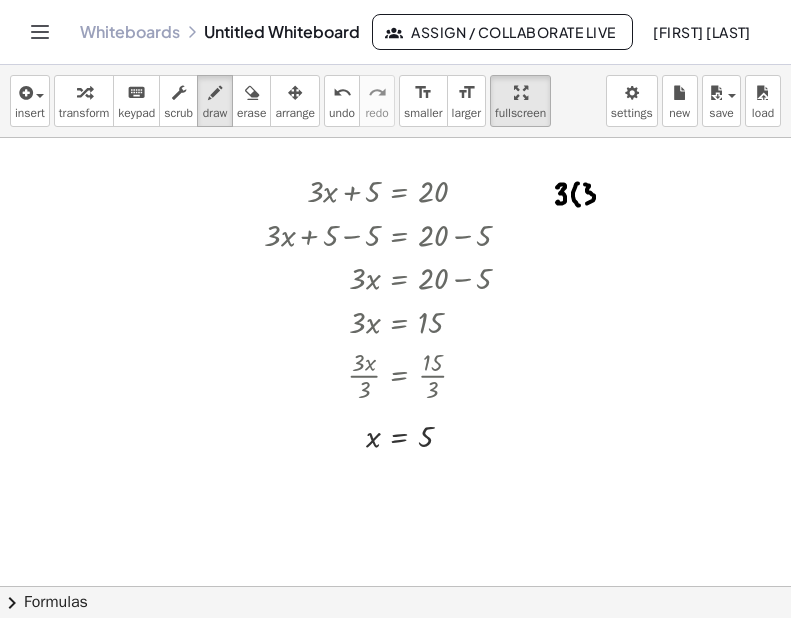 drag, startPoint x: 585, startPoint y: 184, endPoint x: 598, endPoint y: 184, distance: 13 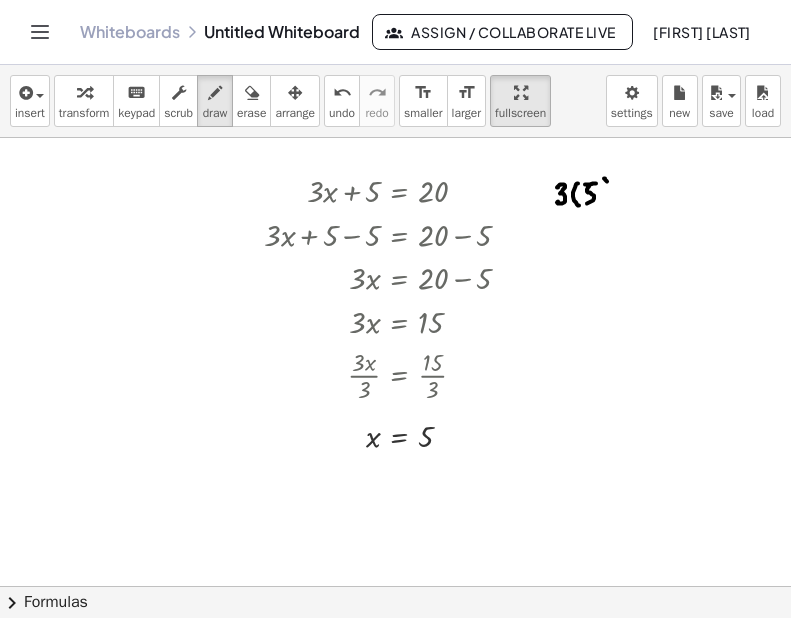 drag, startPoint x: 607, startPoint y: 181, endPoint x: 616, endPoint y: 200, distance: 21.023796 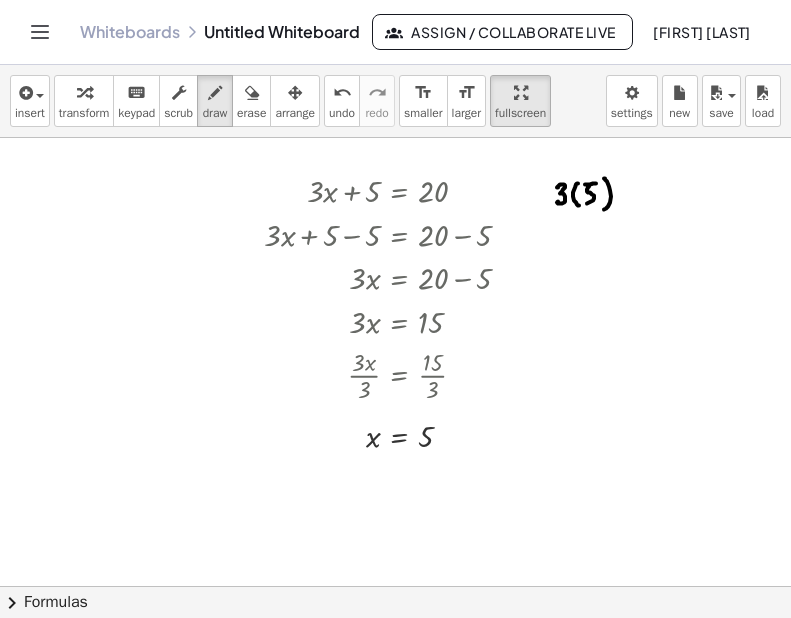 click at bounding box center [395, 541] 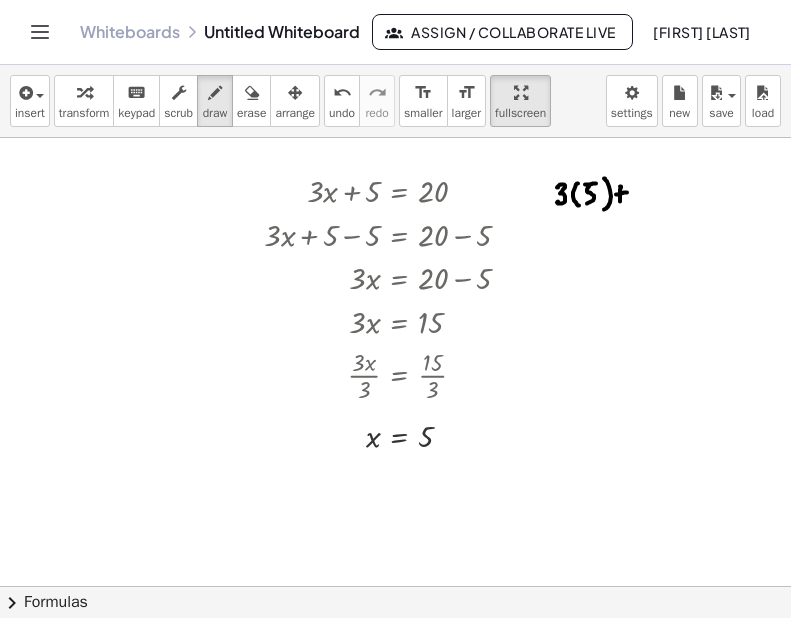 click at bounding box center [395, 541] 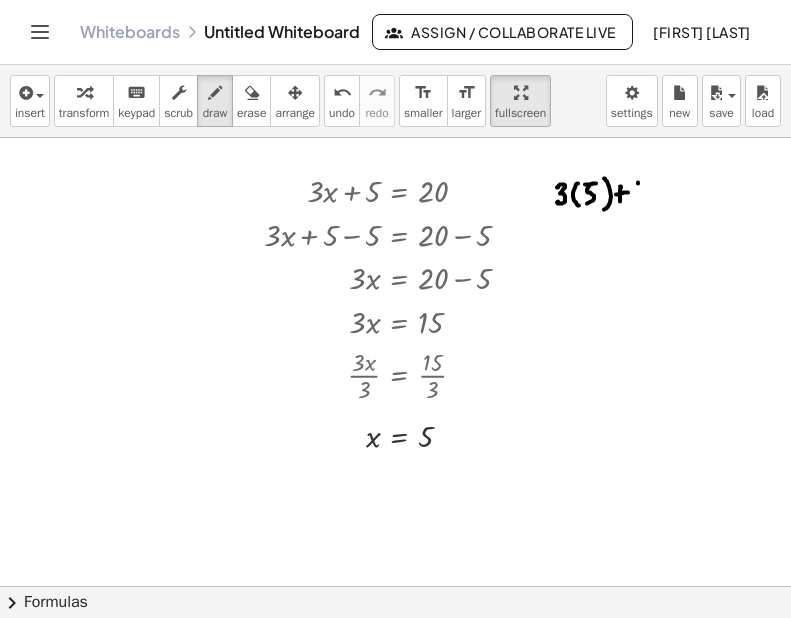 drag, startPoint x: 638, startPoint y: 183, endPoint x: 636, endPoint y: 197, distance: 14.142136 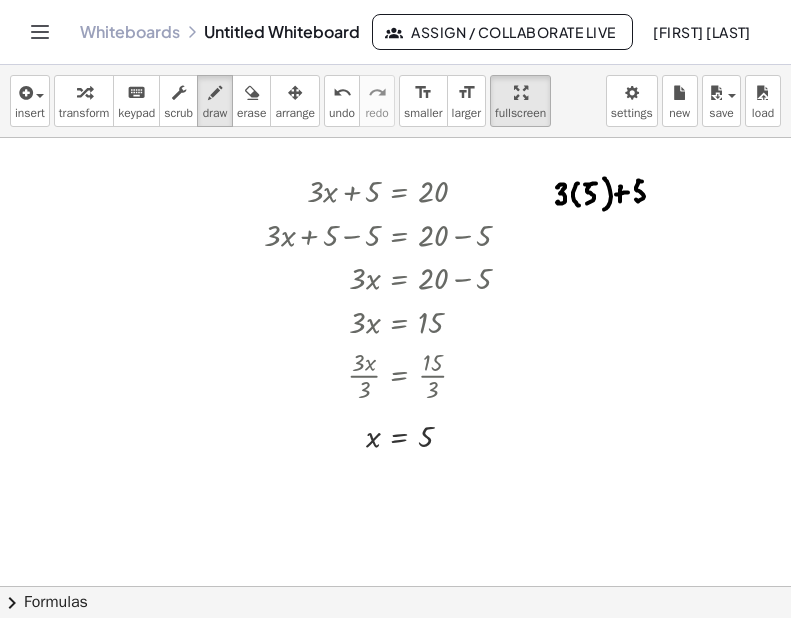 drag, startPoint x: 642, startPoint y: 181, endPoint x: 658, endPoint y: 184, distance: 16.27882 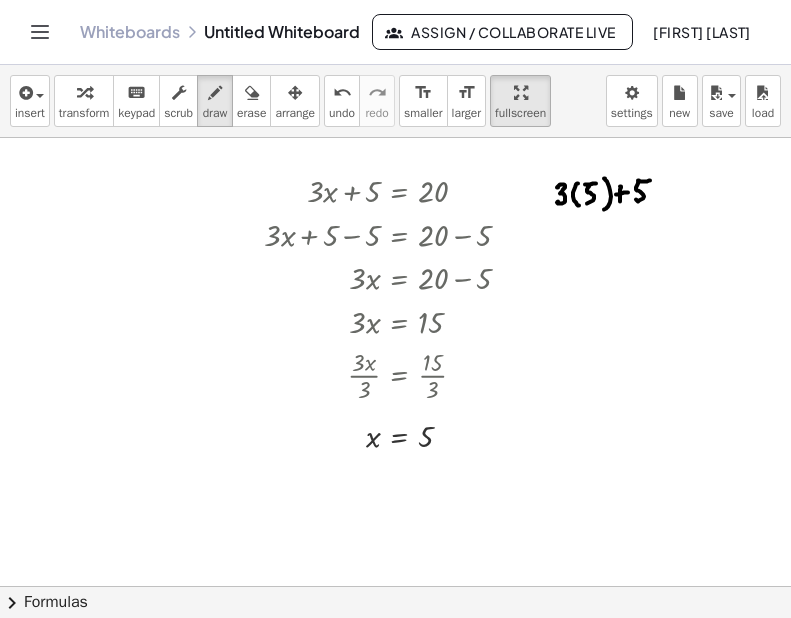 click at bounding box center (395, 541) 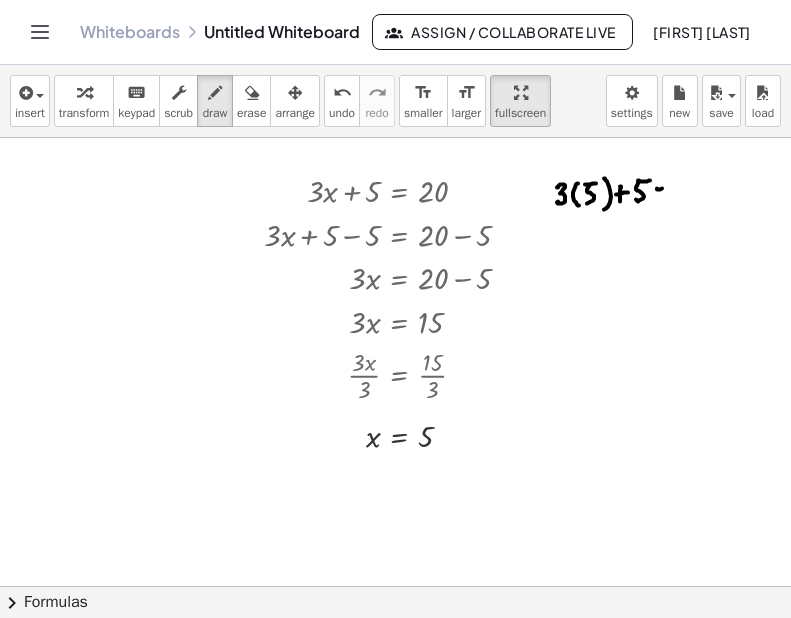 click at bounding box center (395, 541) 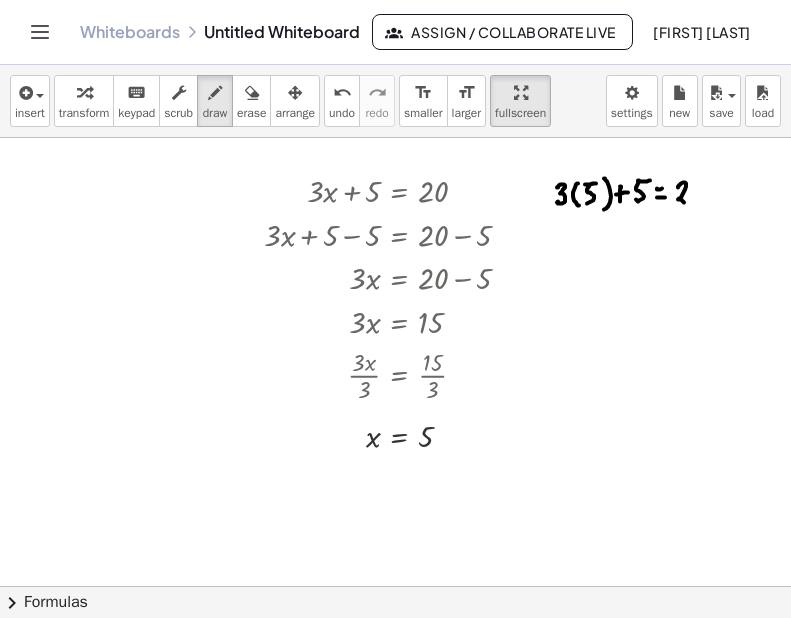 drag, startPoint x: 681, startPoint y: 183, endPoint x: 692, endPoint y: 201, distance: 21.095022 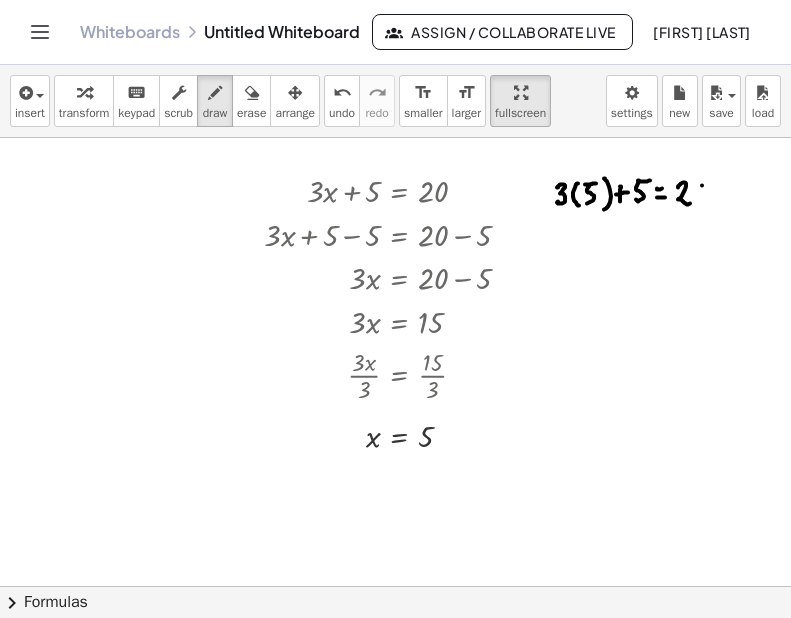 click at bounding box center [395, 541] 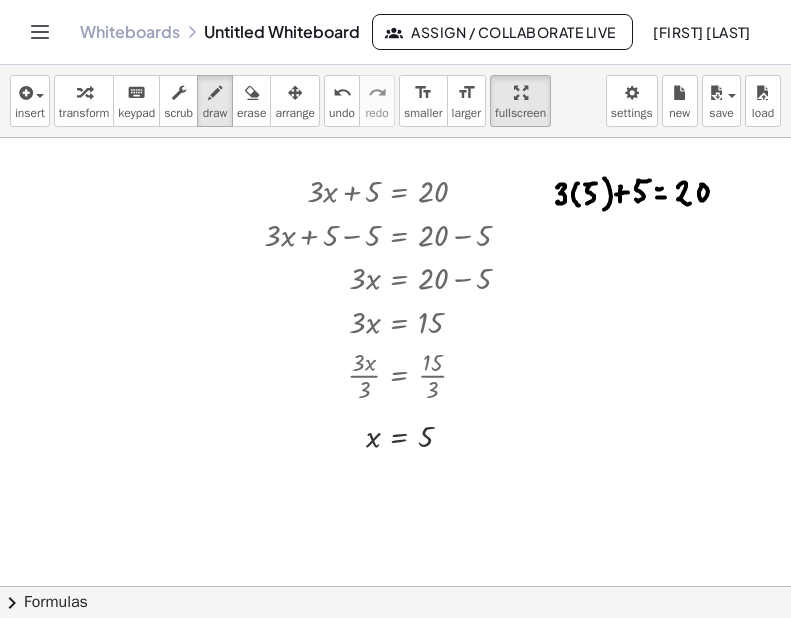 drag, startPoint x: 576, startPoint y: 235, endPoint x: 574, endPoint y: 252, distance: 17.117243 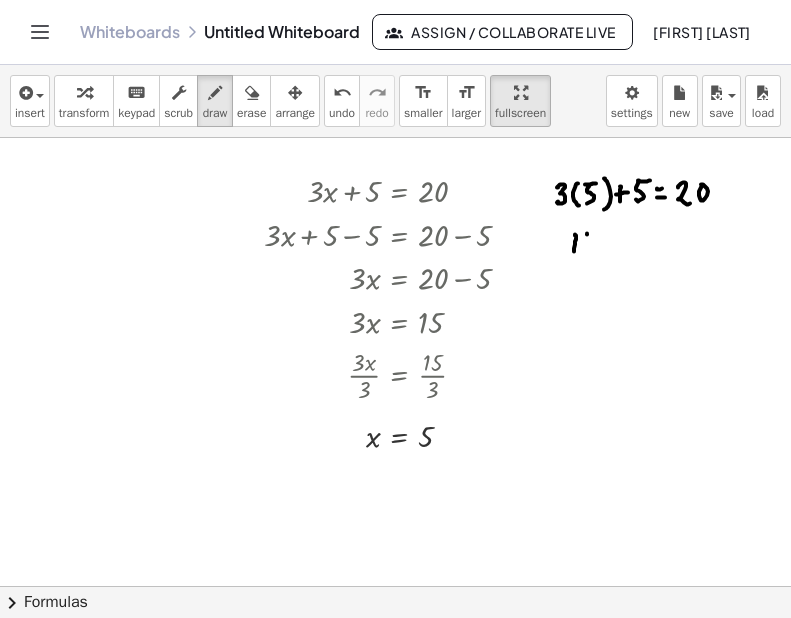 drag, startPoint x: 587, startPoint y: 234, endPoint x: 586, endPoint y: 245, distance: 11.045361 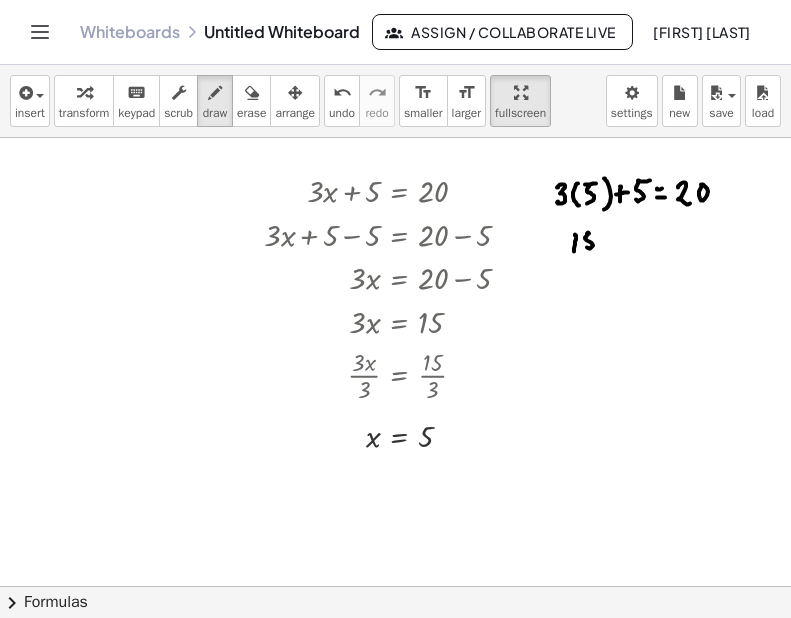 drag, startPoint x: 588, startPoint y: 232, endPoint x: 600, endPoint y: 235, distance: 12.369317 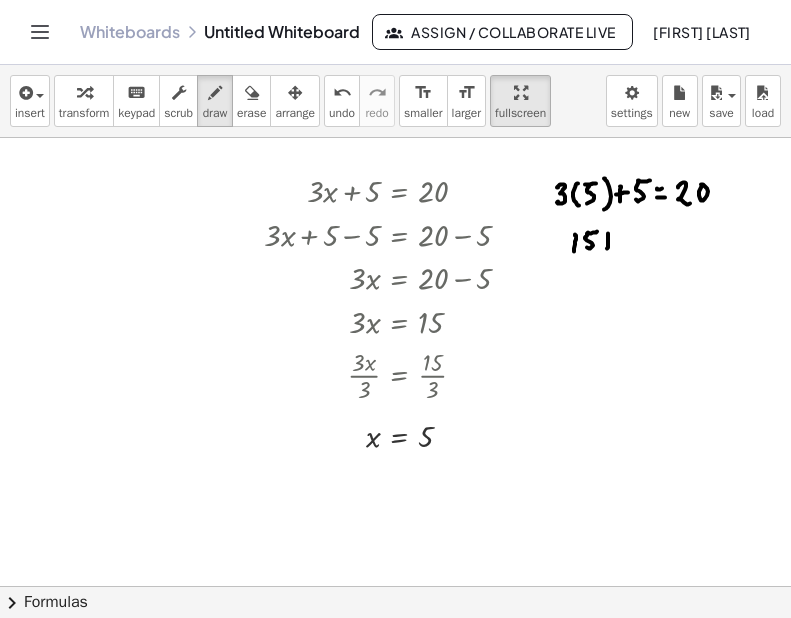 click at bounding box center [395, 541] 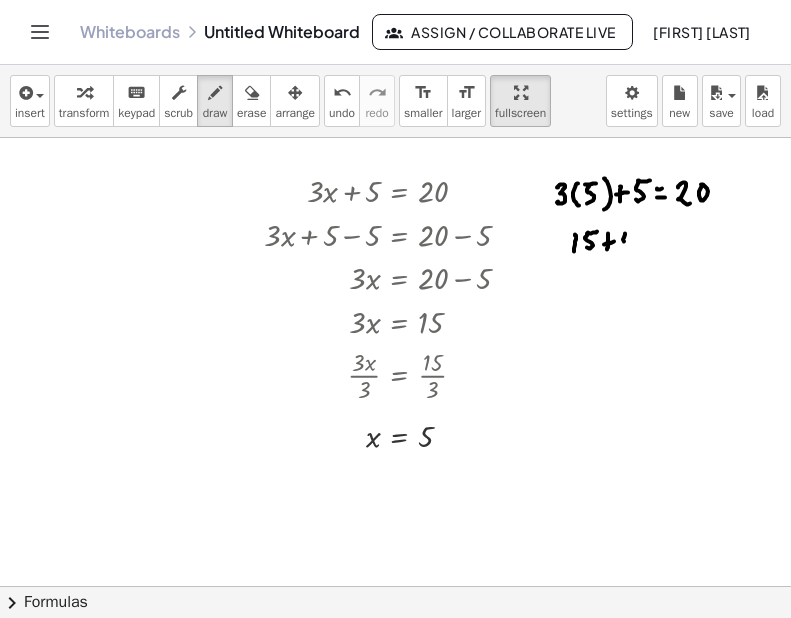 click at bounding box center (395, 541) 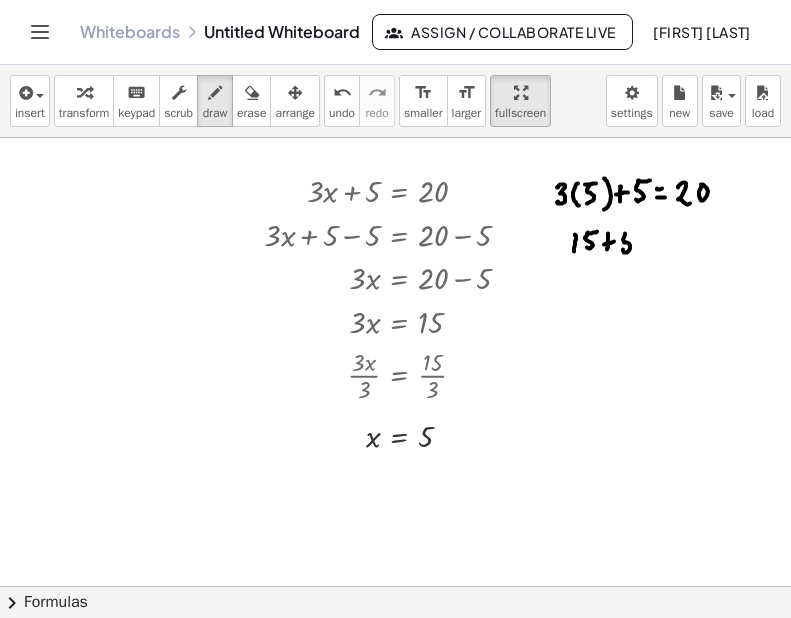 drag, startPoint x: 626, startPoint y: 233, endPoint x: 645, endPoint y: 235, distance: 19.104973 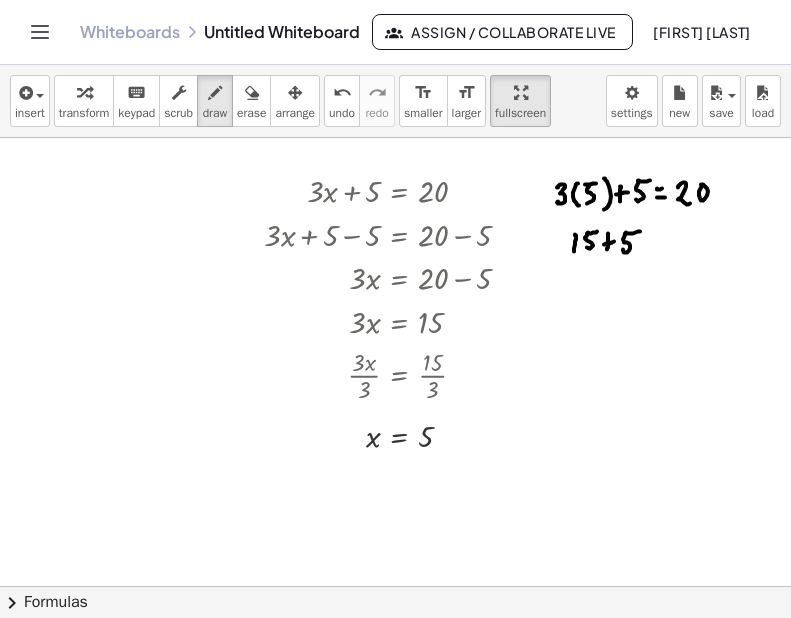 click at bounding box center (395, 541) 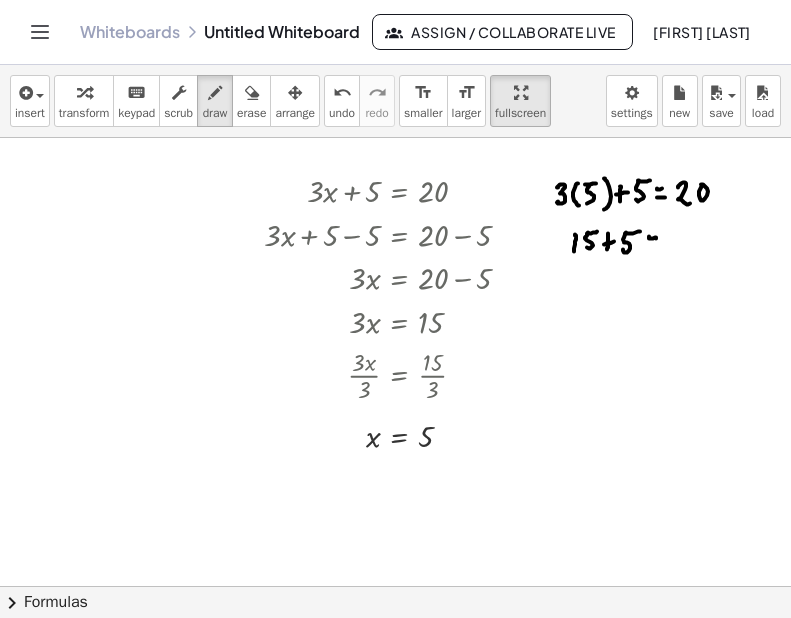 click at bounding box center [395, 541] 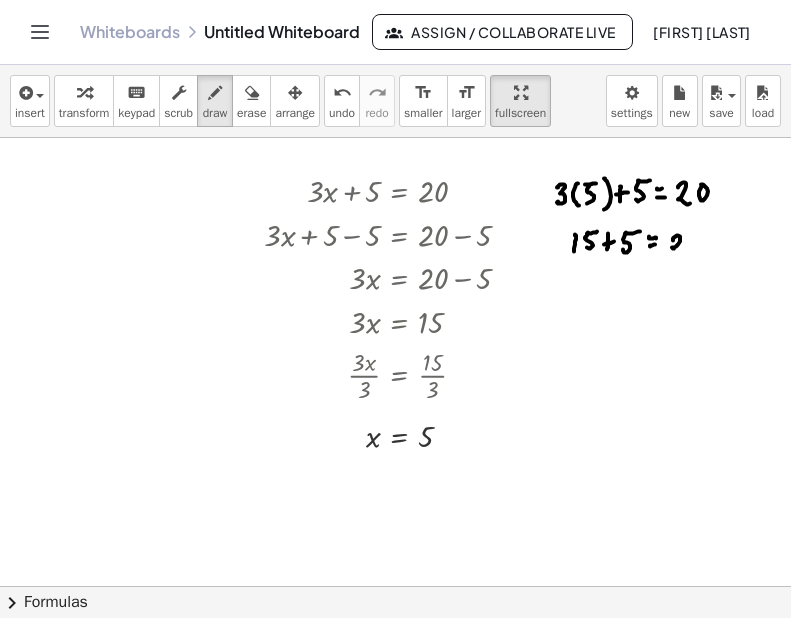 drag, startPoint x: 673, startPoint y: 239, endPoint x: 699, endPoint y: 236, distance: 26.172504 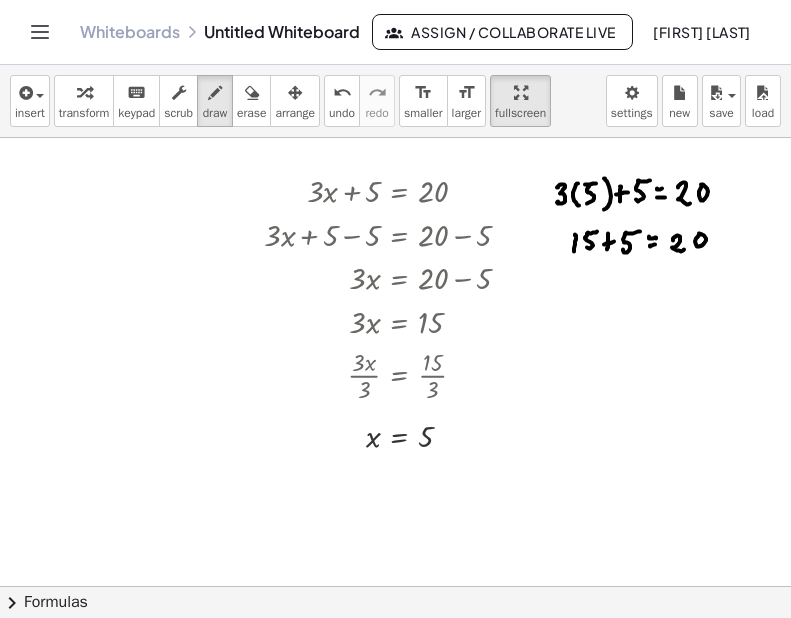 drag, startPoint x: 697, startPoint y: 246, endPoint x: 696, endPoint y: 235, distance: 11.045361 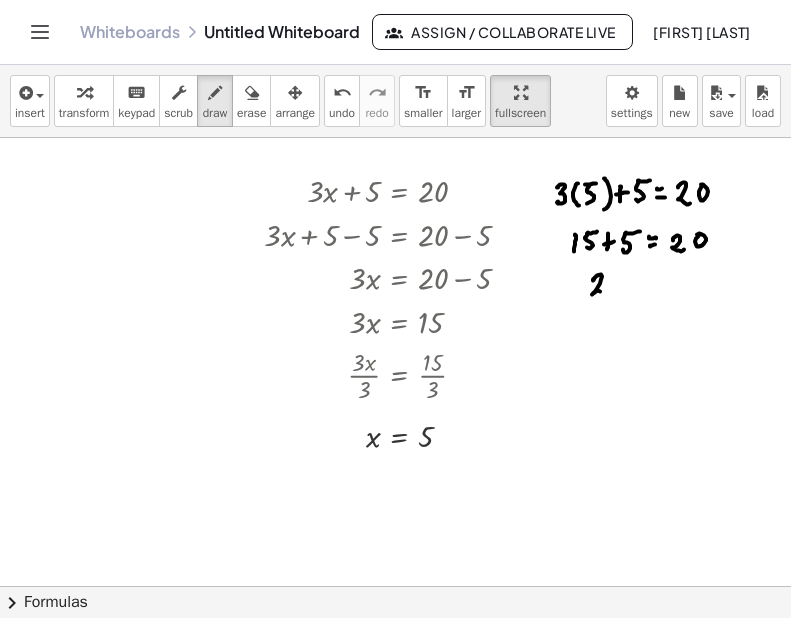 drag, startPoint x: 593, startPoint y: 279, endPoint x: 614, endPoint y: 277, distance: 21.095022 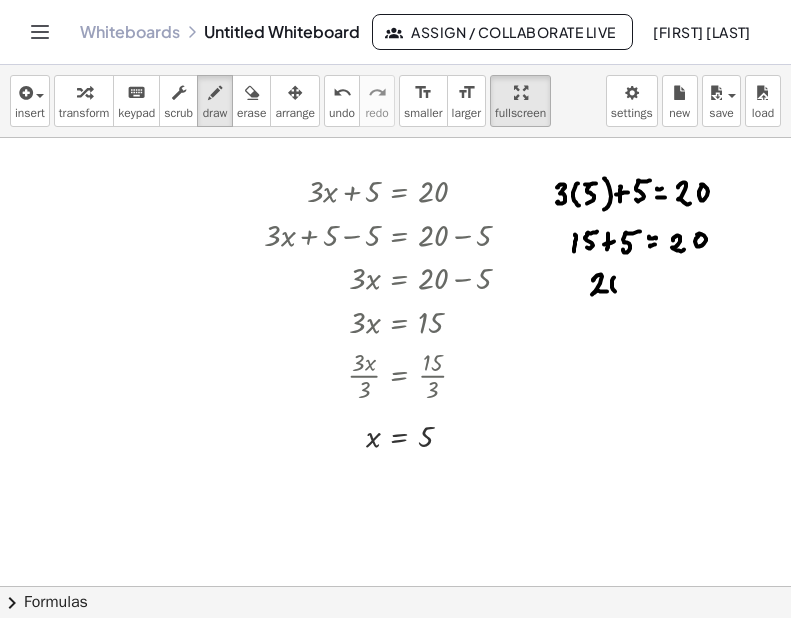 click at bounding box center [395, 541] 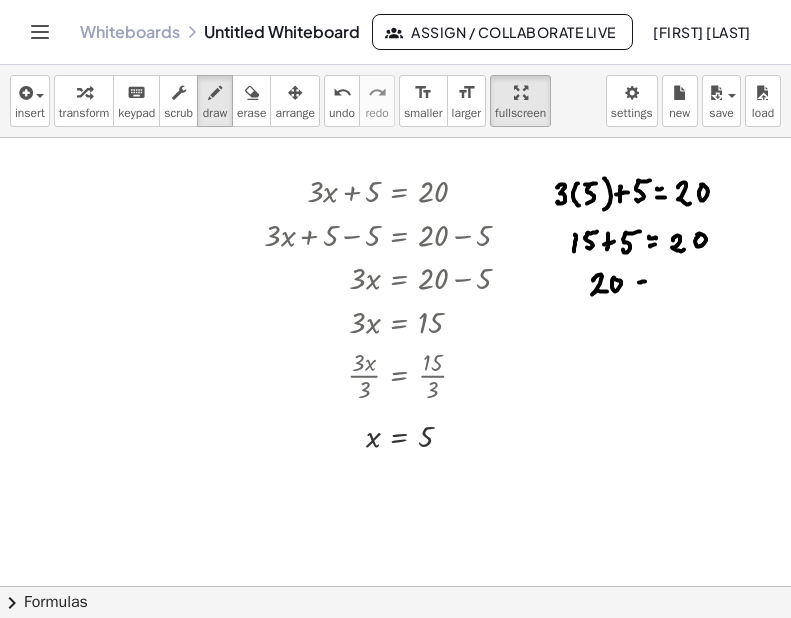 drag, startPoint x: 645, startPoint y: 281, endPoint x: 639, endPoint y: 291, distance: 11.661903 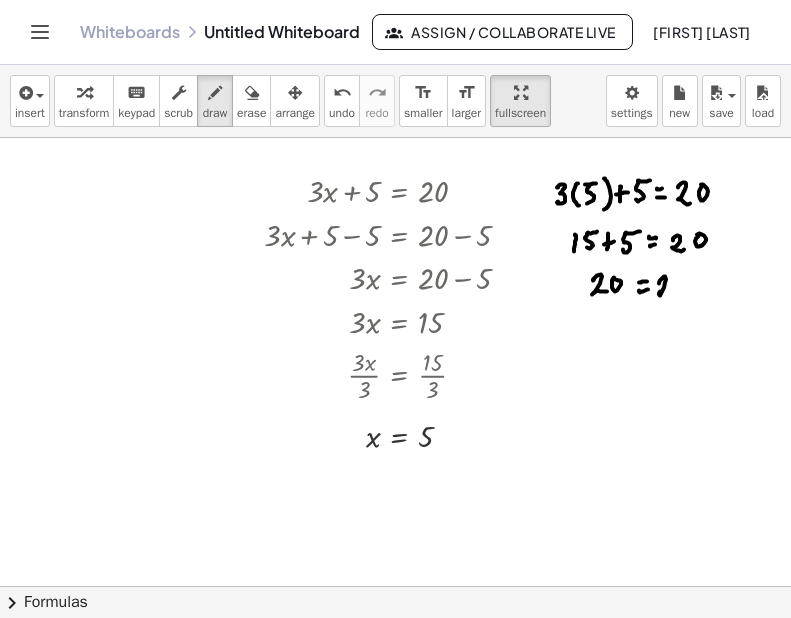 drag, startPoint x: 659, startPoint y: 283, endPoint x: 673, endPoint y: 292, distance: 16.643316 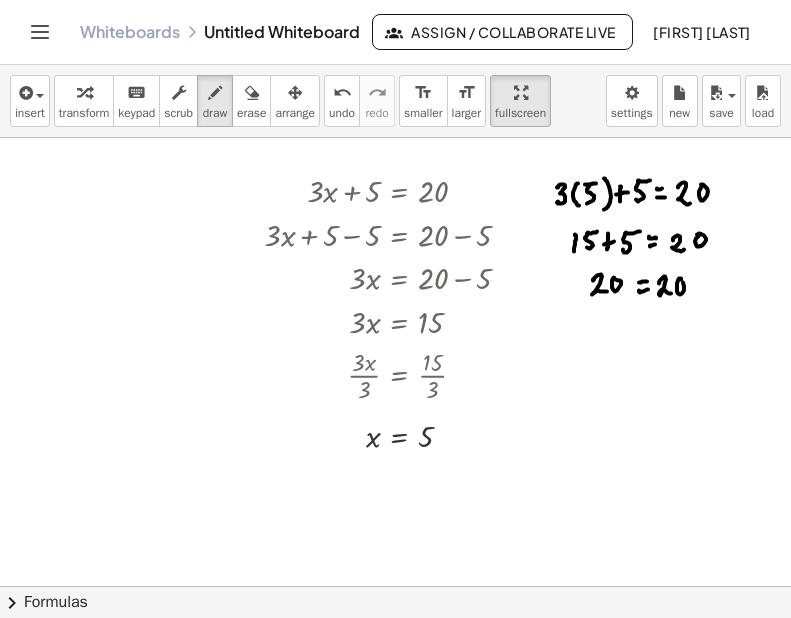 click at bounding box center [395, 541] 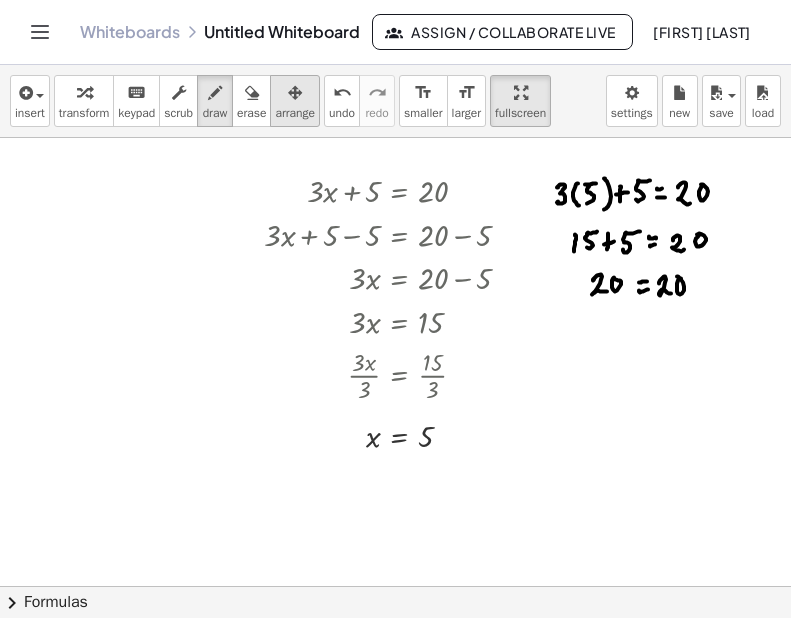 click at bounding box center [295, 93] 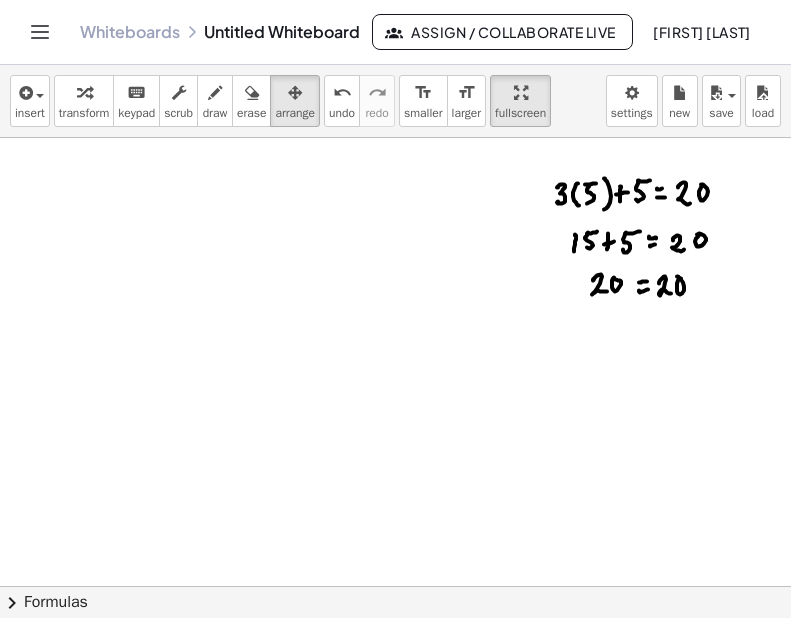 click at bounding box center (395, 541) 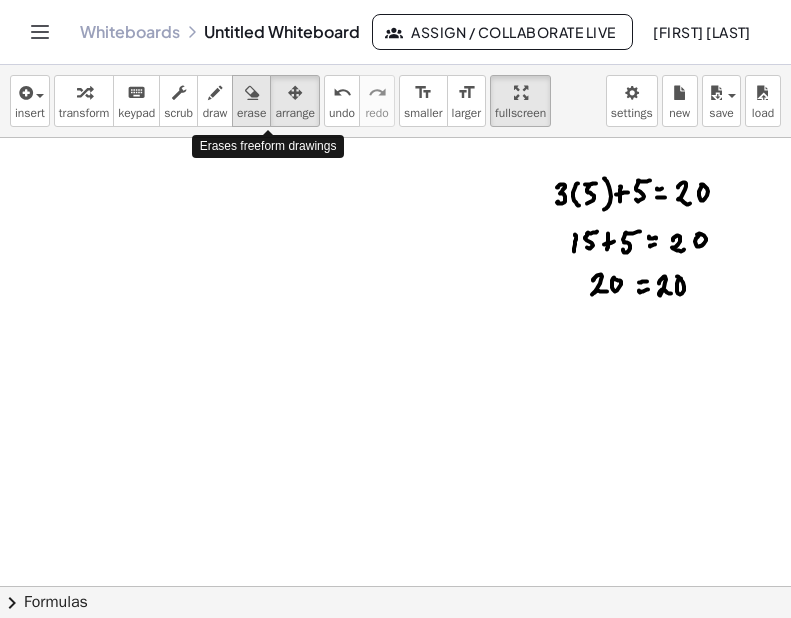 click at bounding box center (252, 93) 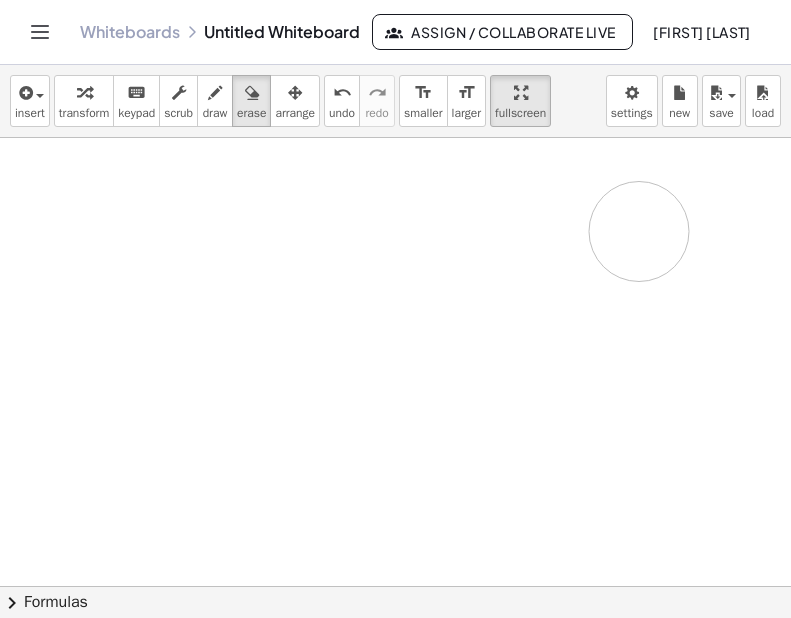 drag, startPoint x: 567, startPoint y: 169, endPoint x: 663, endPoint y: 218, distance: 107.78219 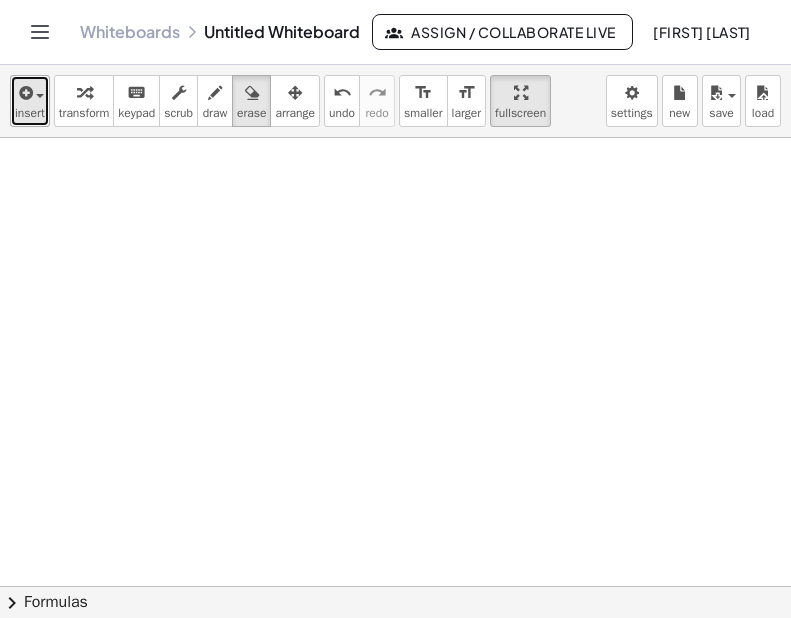 click on "insert" at bounding box center (30, 101) 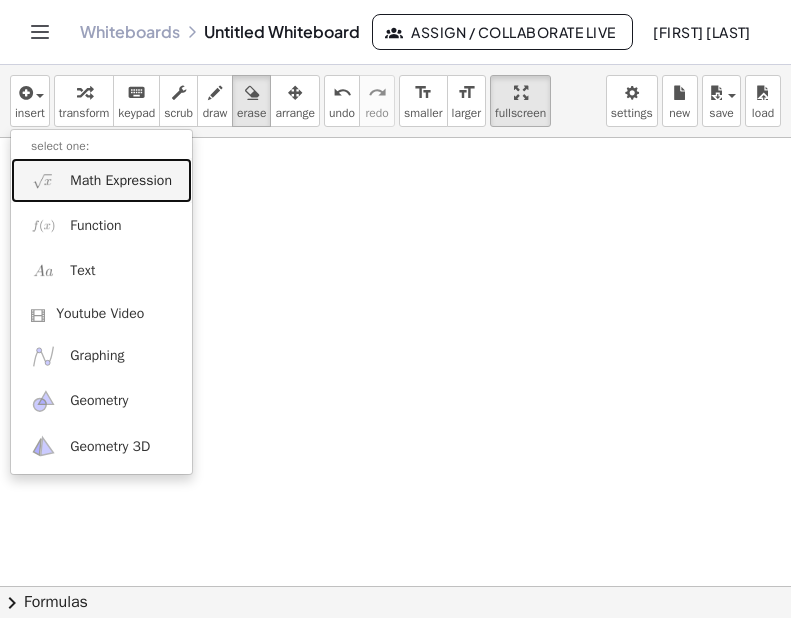 click on "Math Expression" at bounding box center (121, 181) 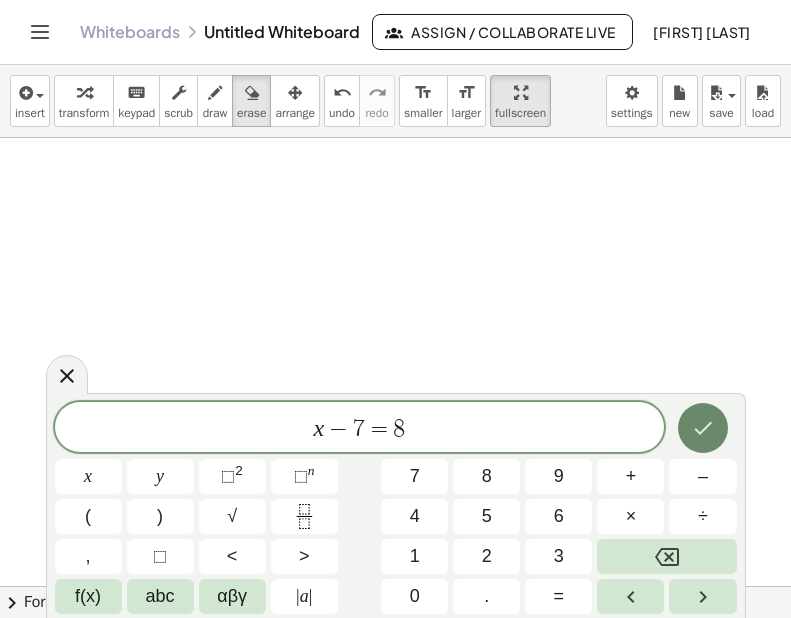 click 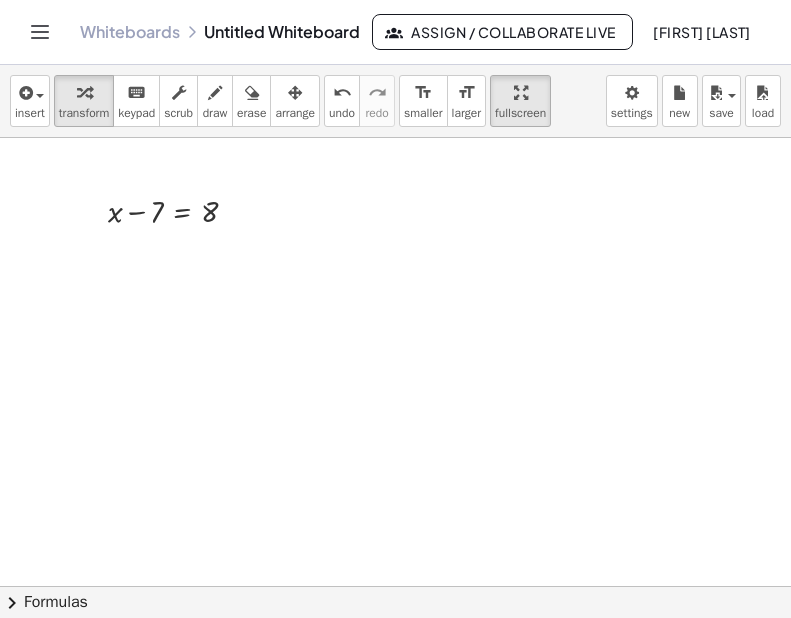 click at bounding box center [395, 541] 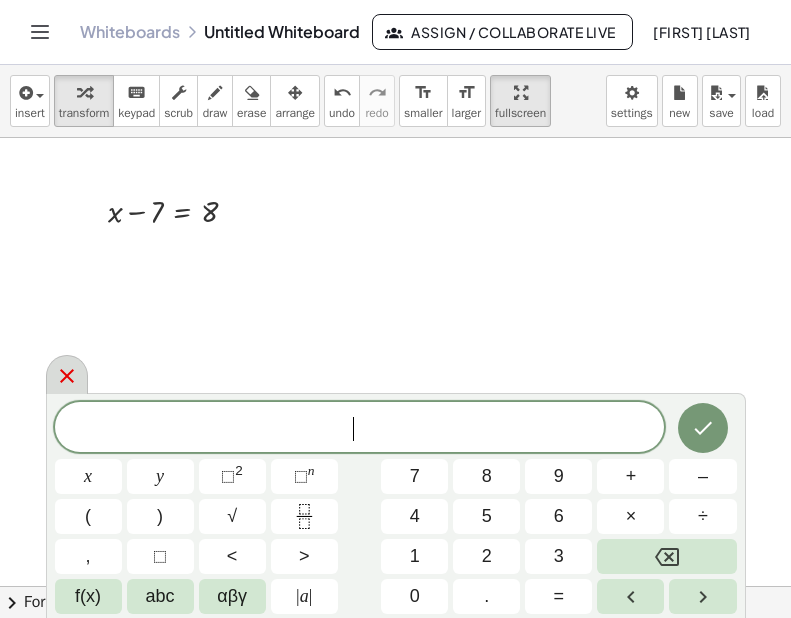 click 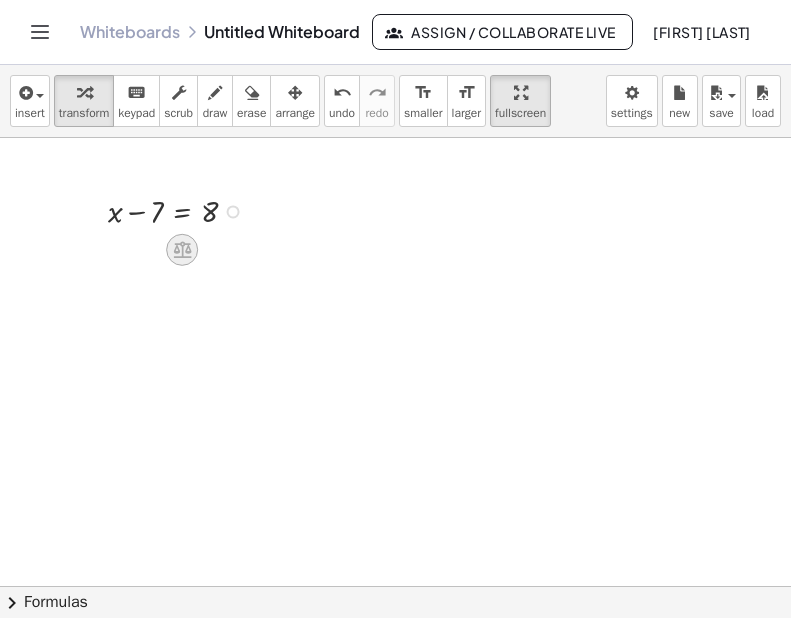 click at bounding box center (182, 250) 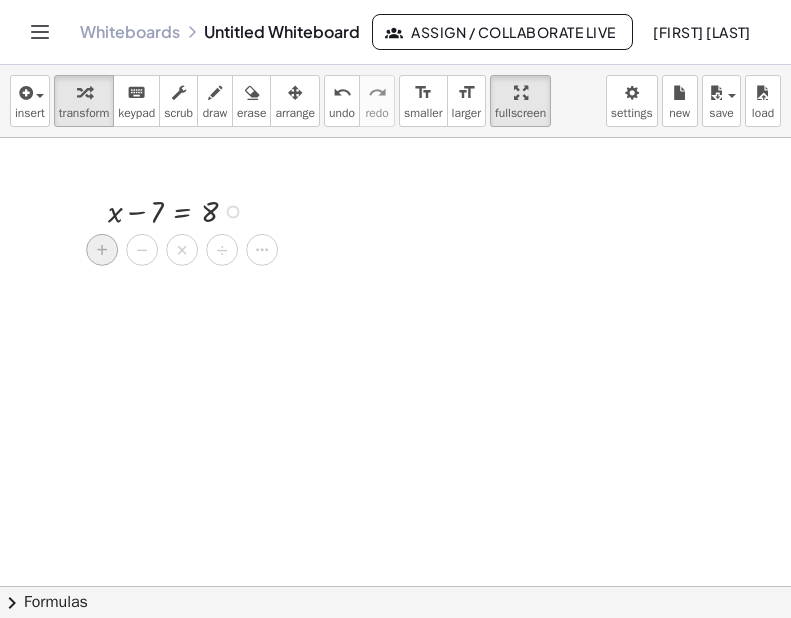 click on "+" at bounding box center (102, 250) 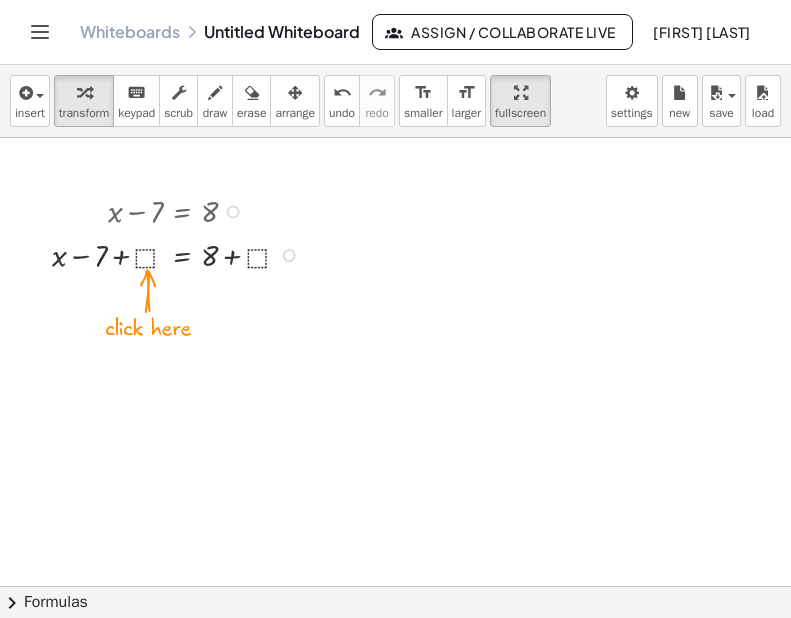 click at bounding box center (181, 254) 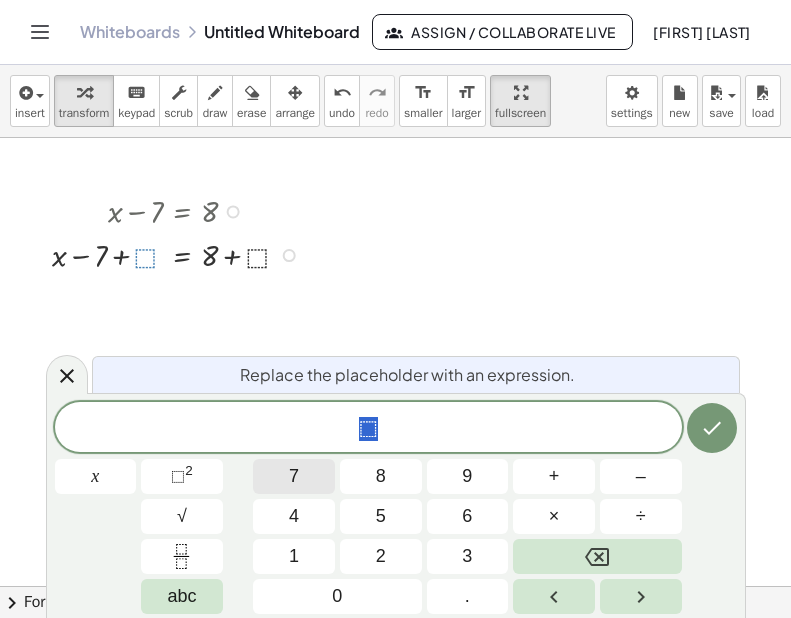 click on "7" at bounding box center (294, 476) 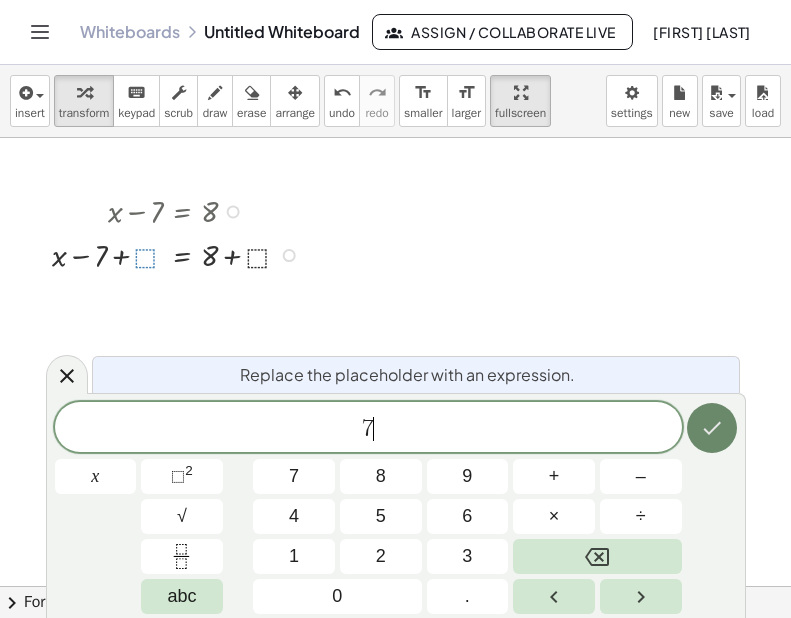 click 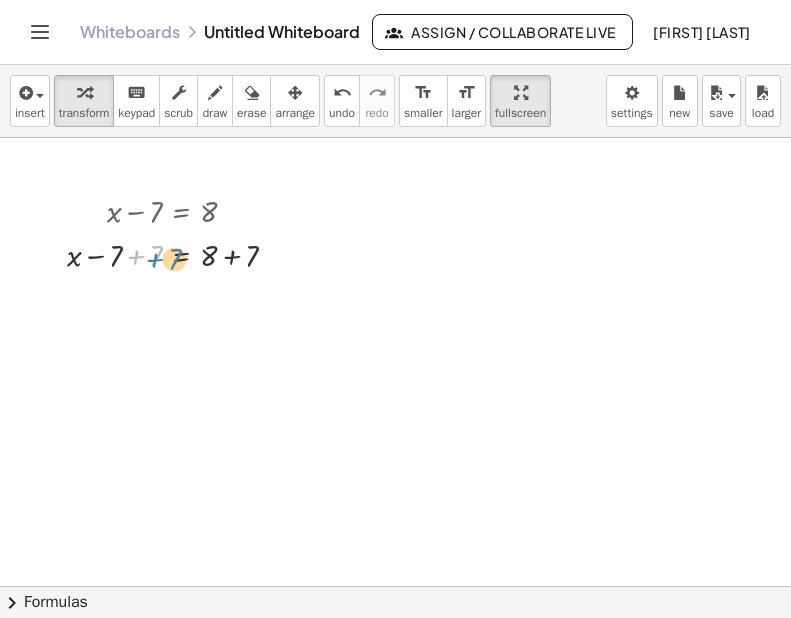 drag, startPoint x: 156, startPoint y: 258, endPoint x: 178, endPoint y: 261, distance: 22.203604 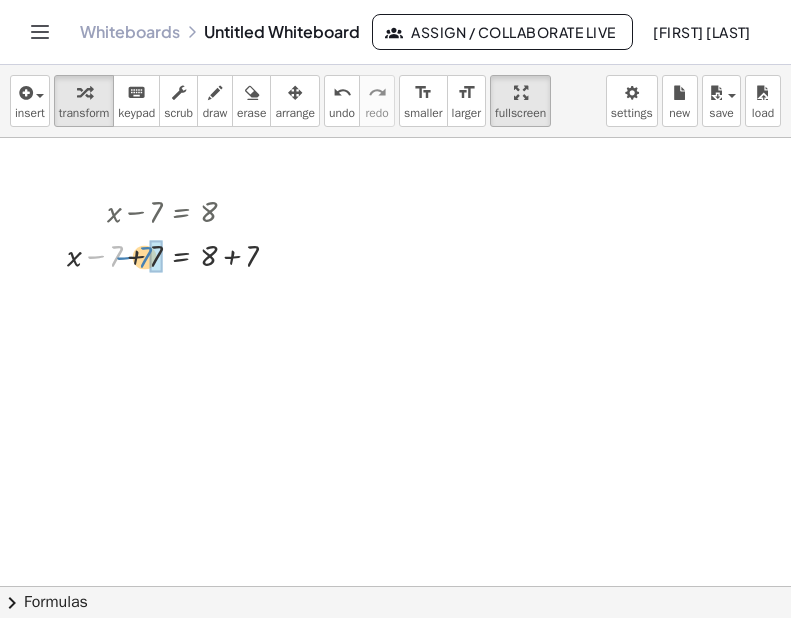 drag, startPoint x: 116, startPoint y: 256, endPoint x: 146, endPoint y: 257, distance: 30.016663 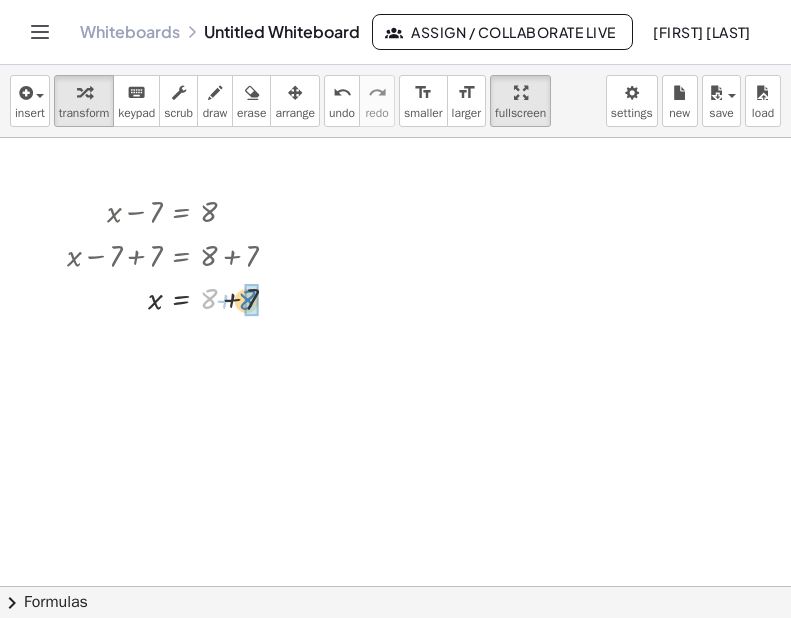 drag, startPoint x: 212, startPoint y: 305, endPoint x: 252, endPoint y: 306, distance: 40.012497 